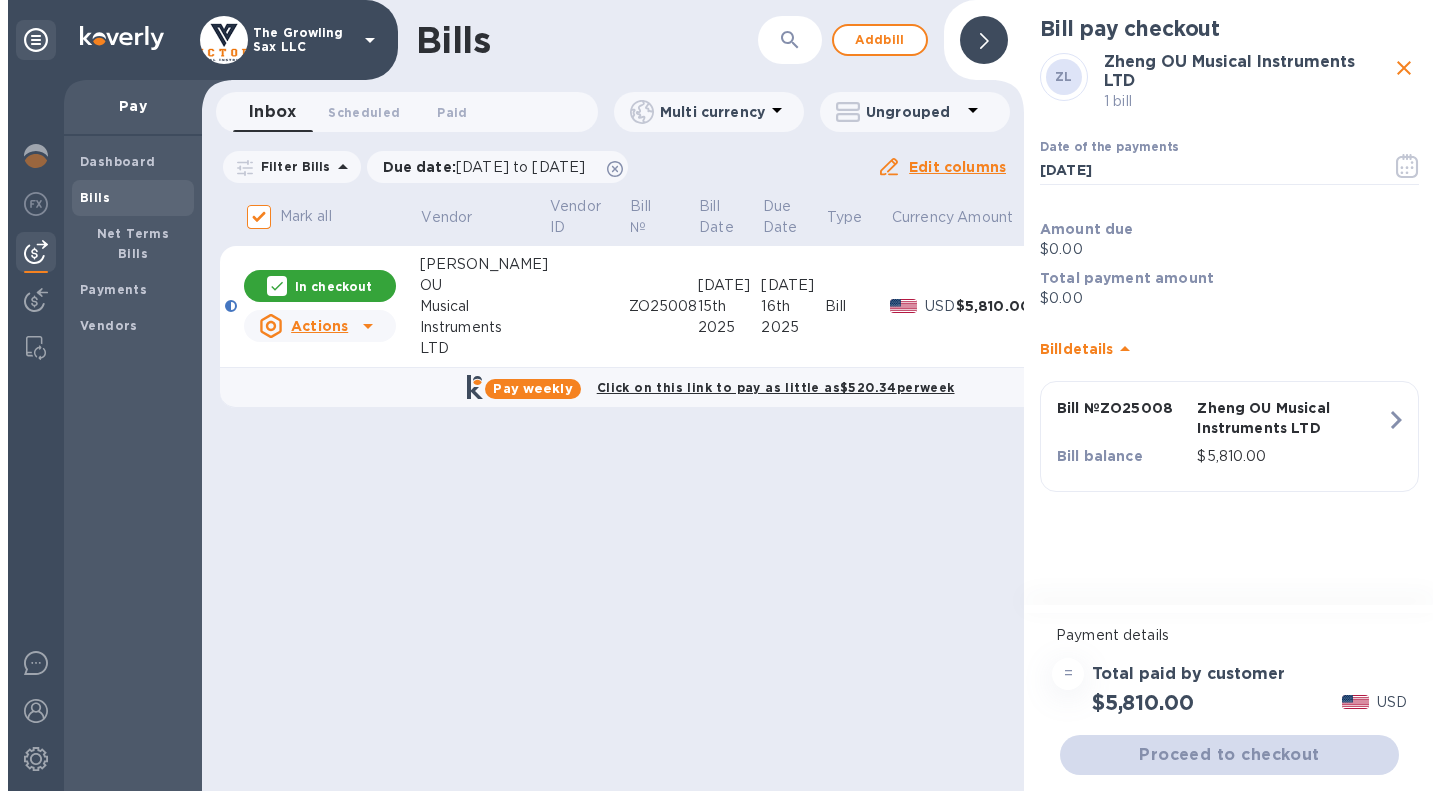 scroll, scrollTop: 0, scrollLeft: 0, axis: both 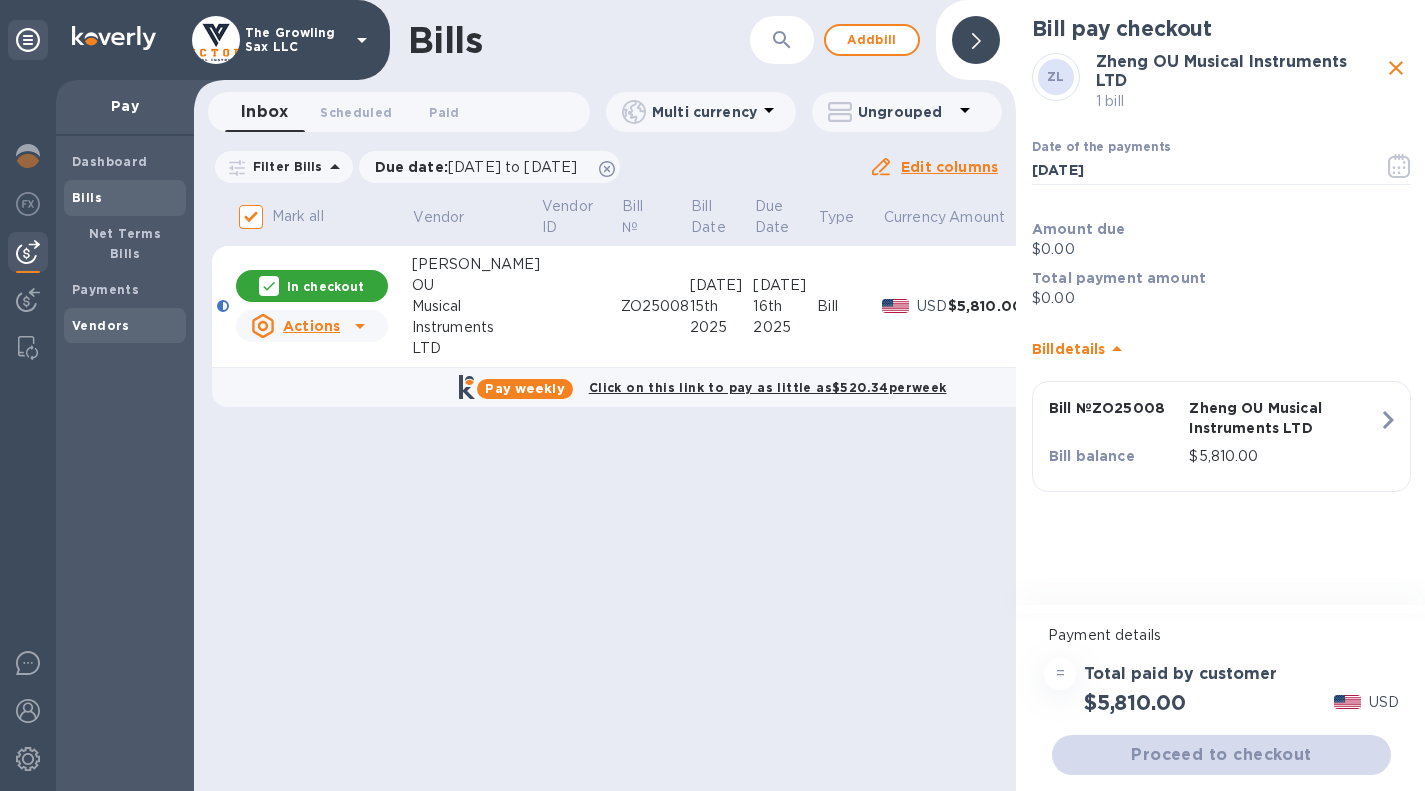 click on "Vendors" at bounding box center (125, 326) 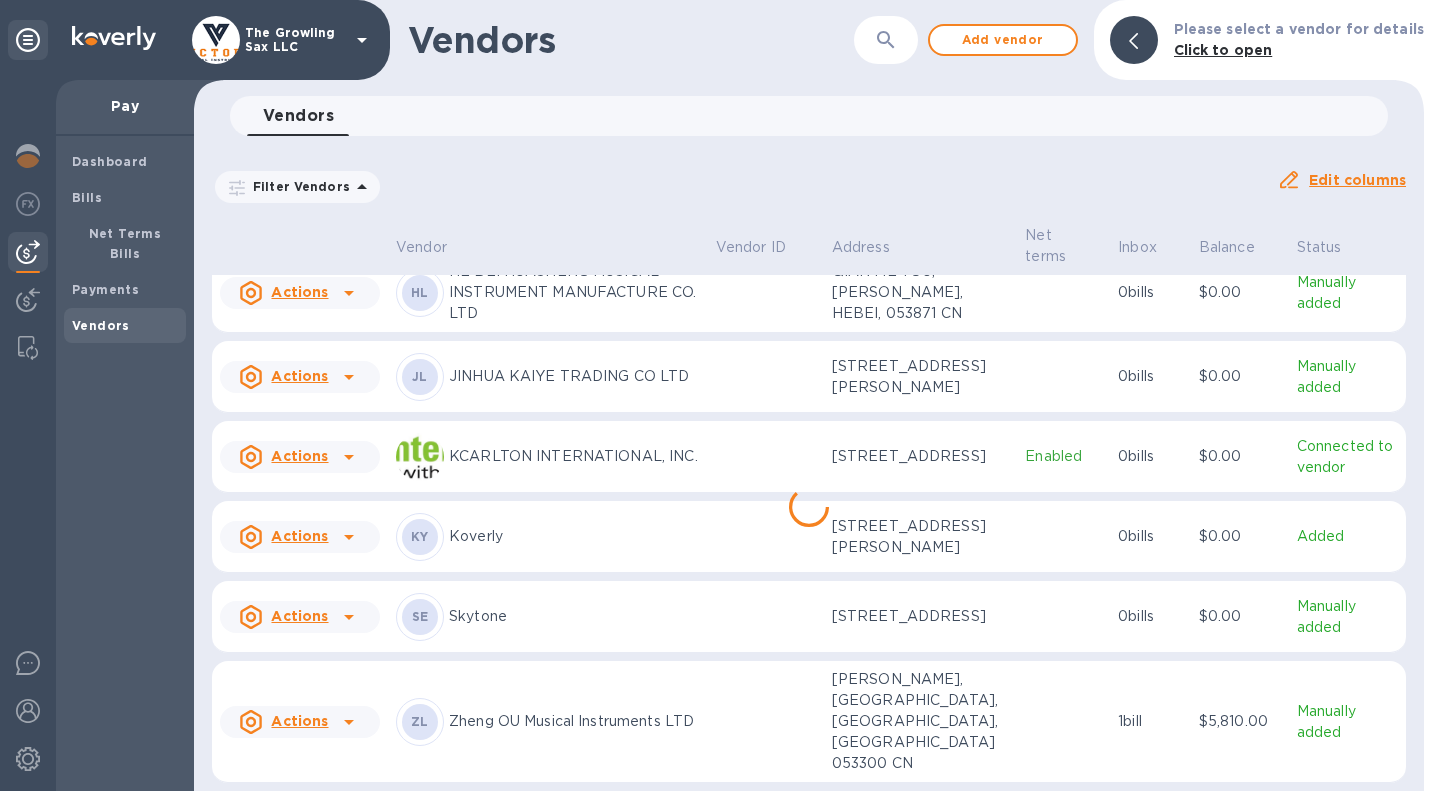 scroll, scrollTop: 180, scrollLeft: 0, axis: vertical 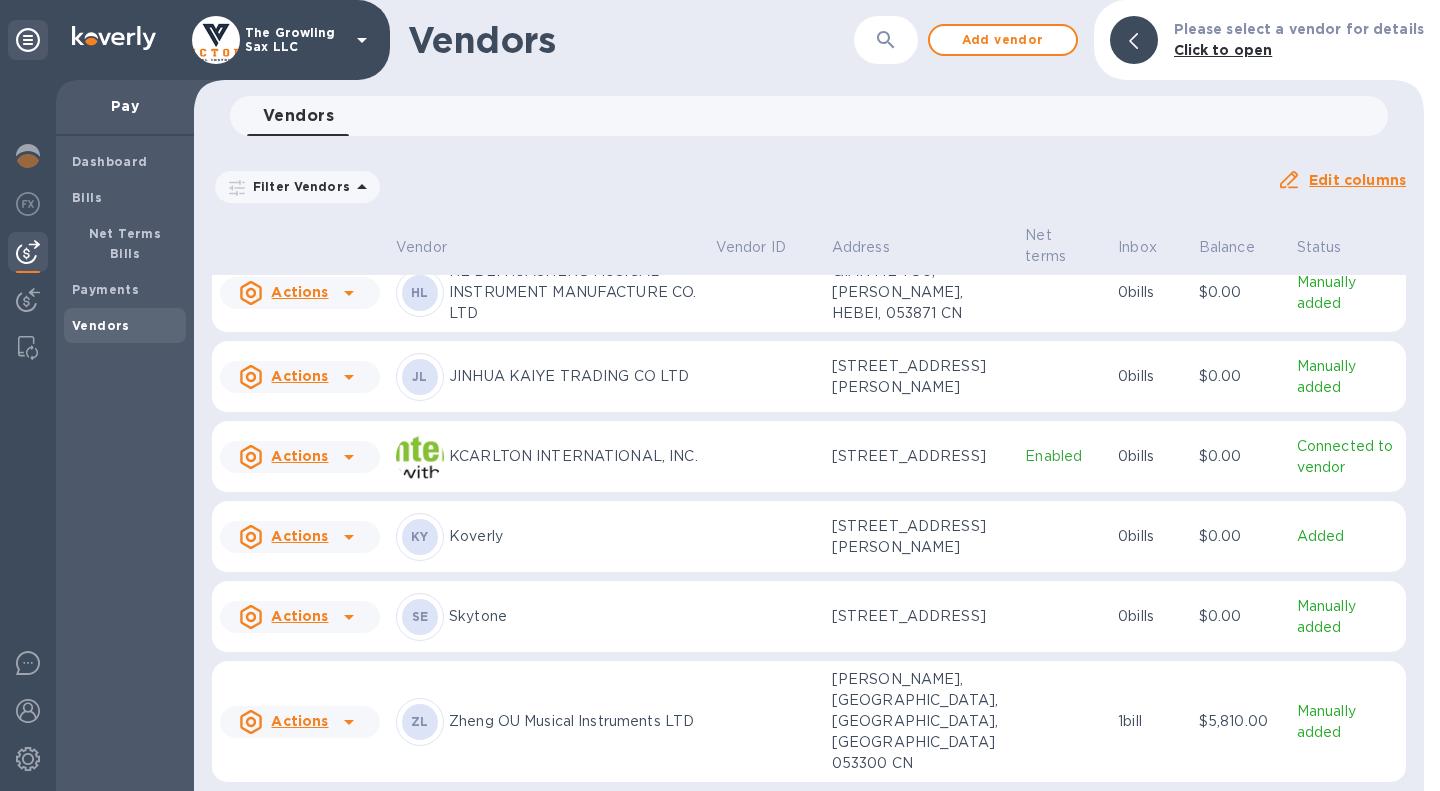 click on "Zheng OU Musical Instruments LTD" at bounding box center [574, 721] 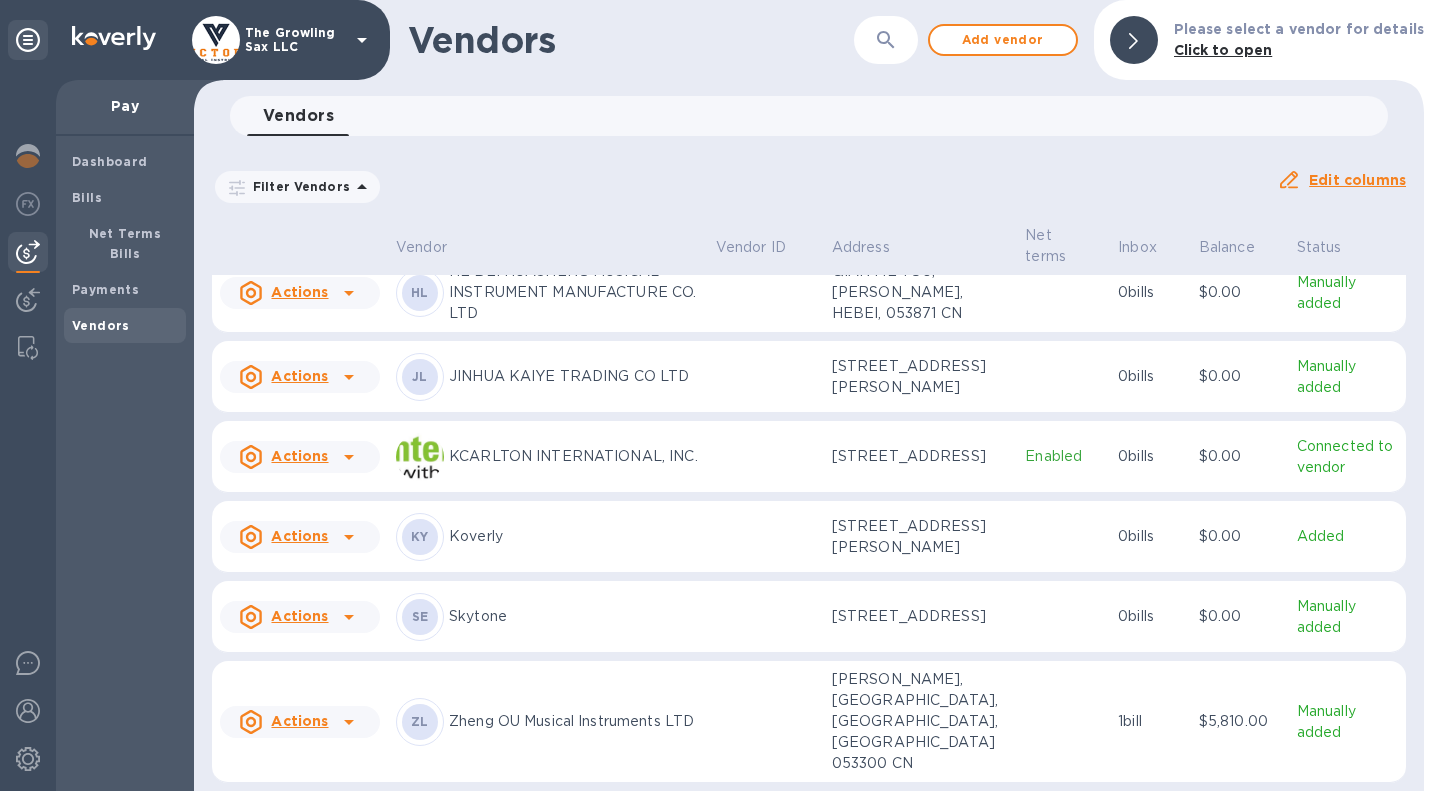 scroll, scrollTop: 274, scrollLeft: 0, axis: vertical 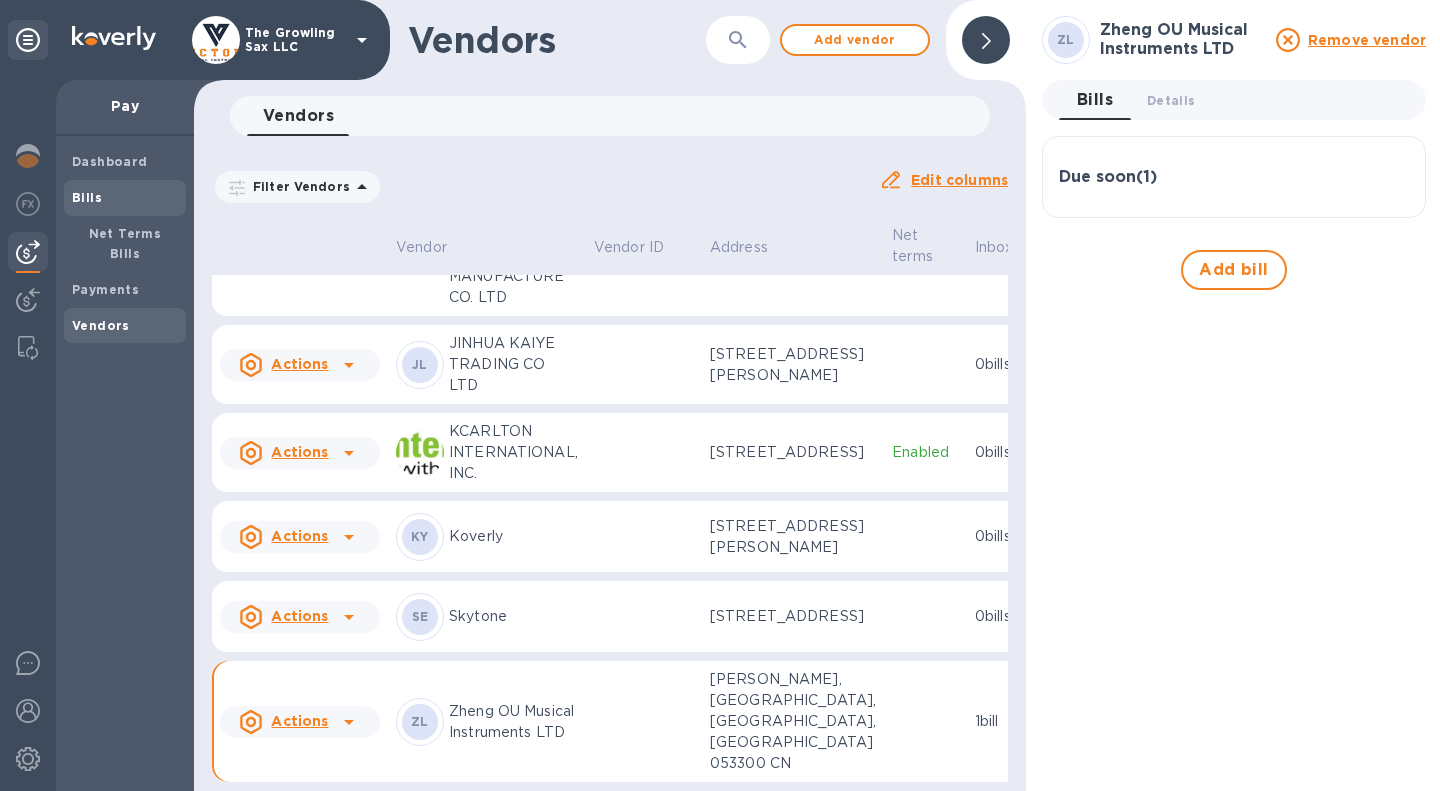 click on "Bills" at bounding box center (125, 198) 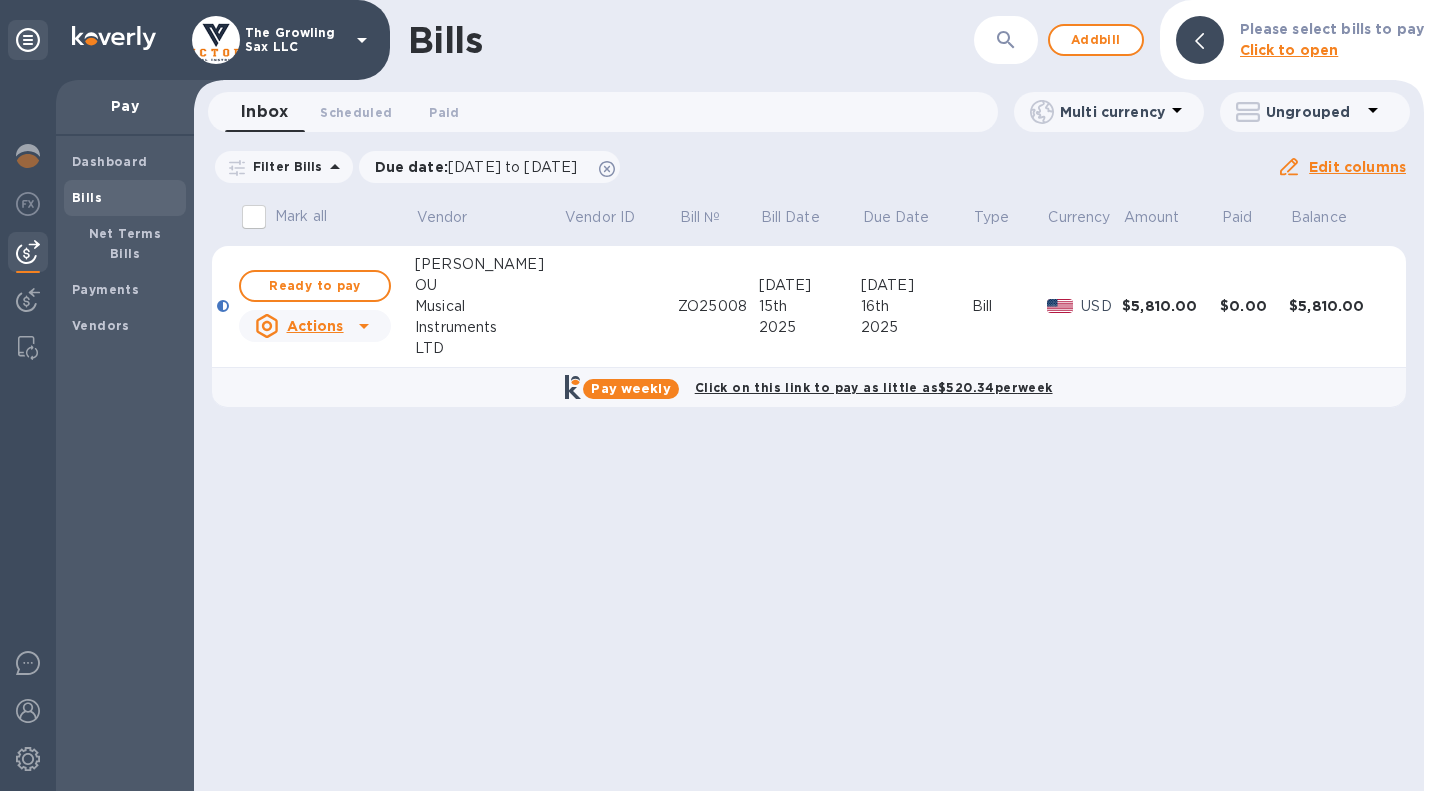 click on "OU" at bounding box center (489, 285) 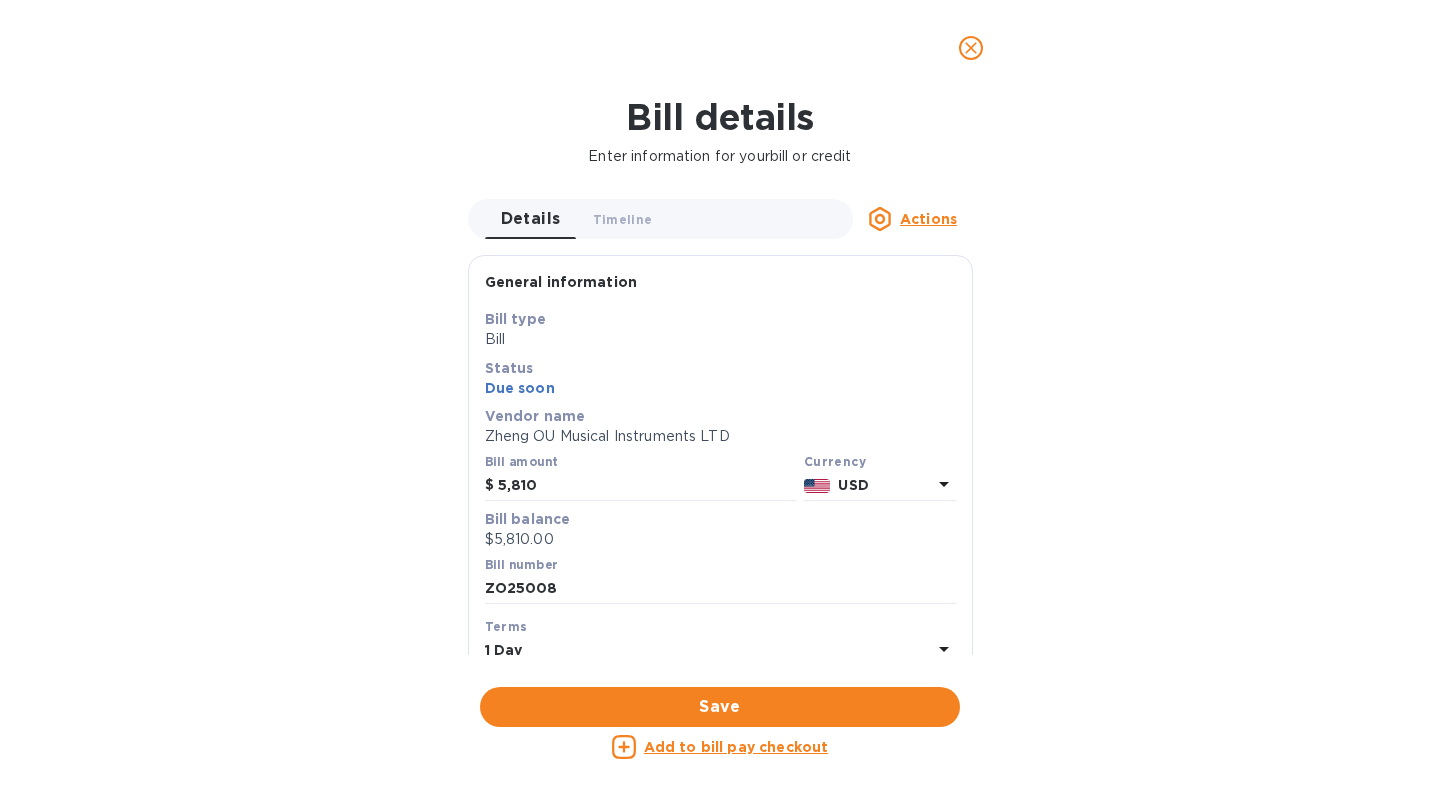 click on "Actions" at bounding box center [928, 219] 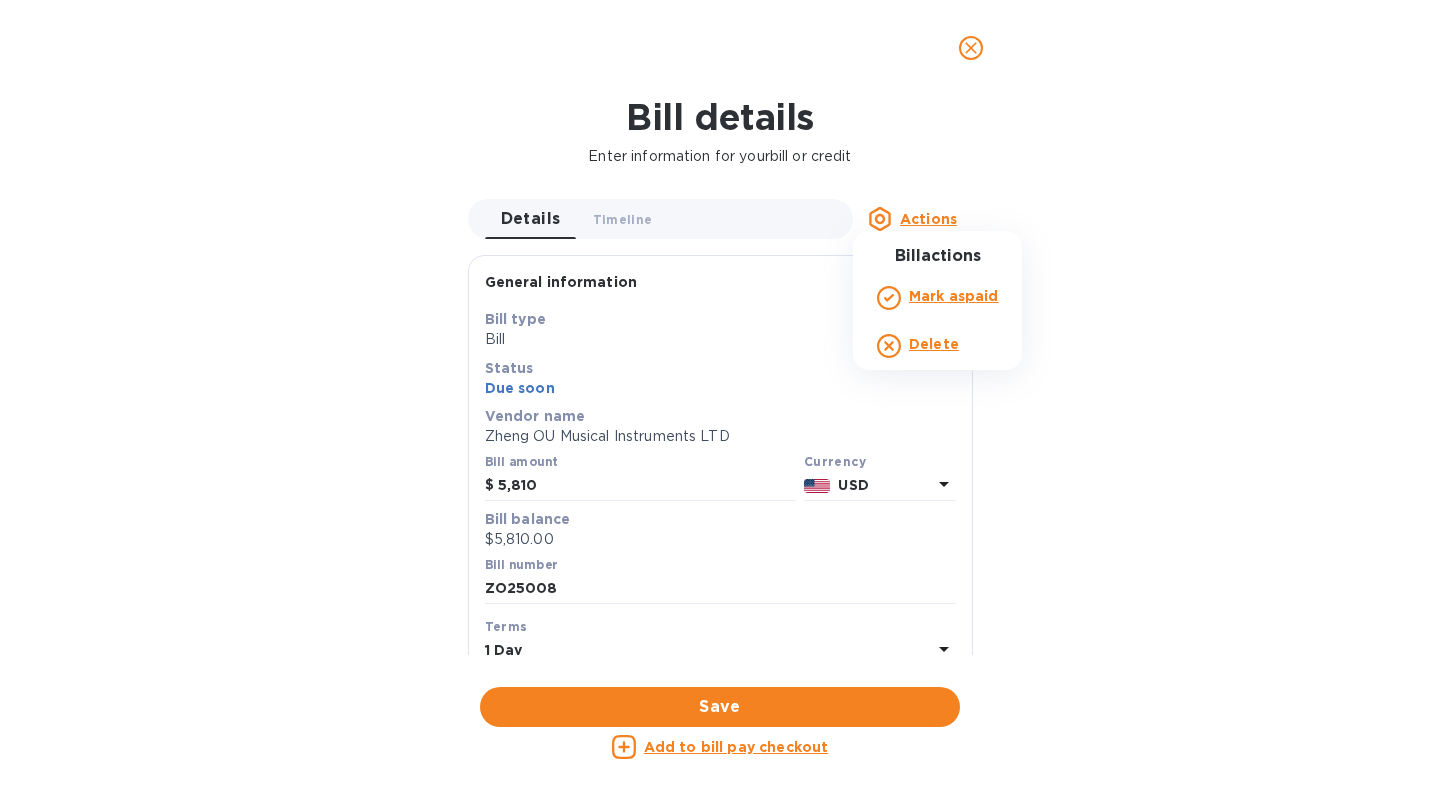 click at bounding box center (720, 395) 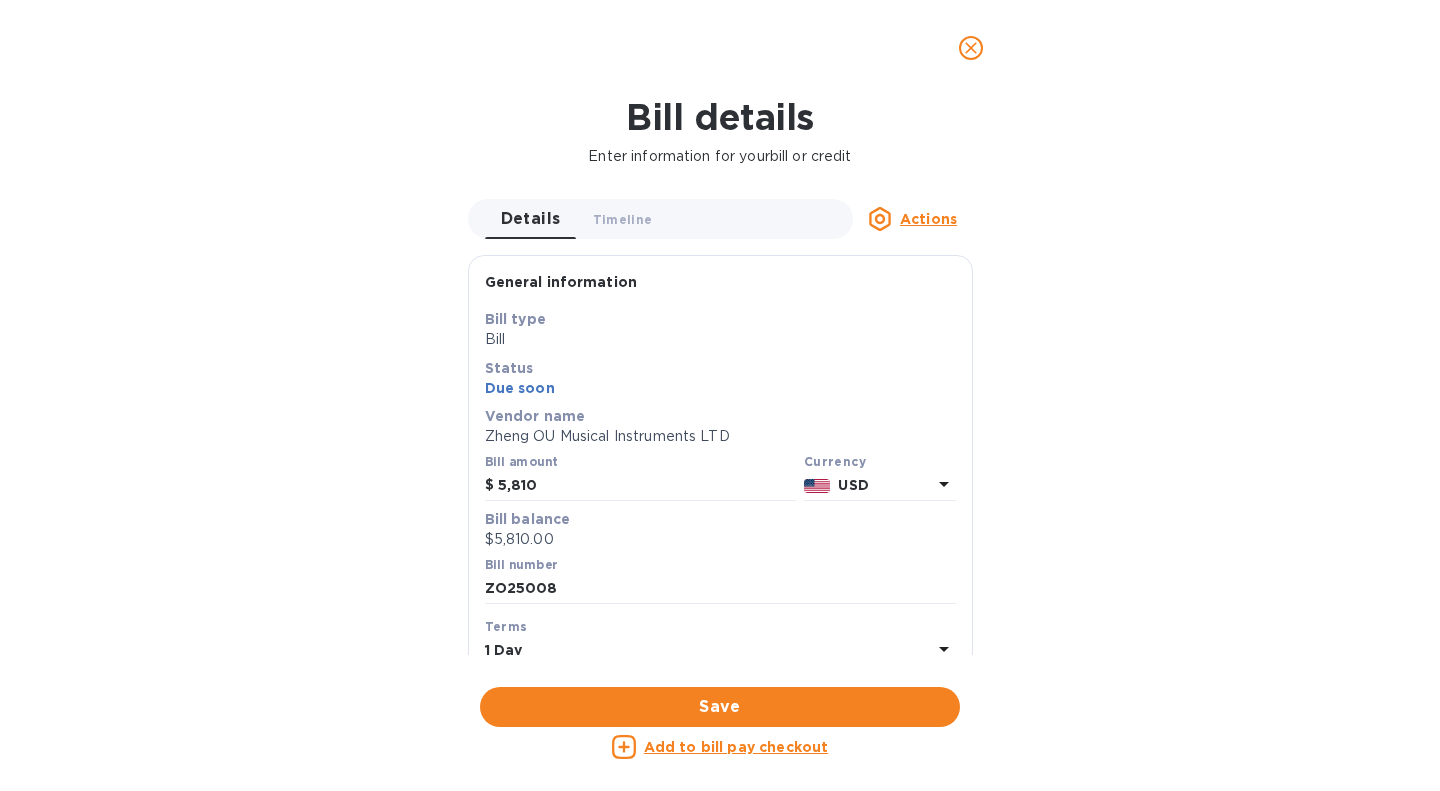 click 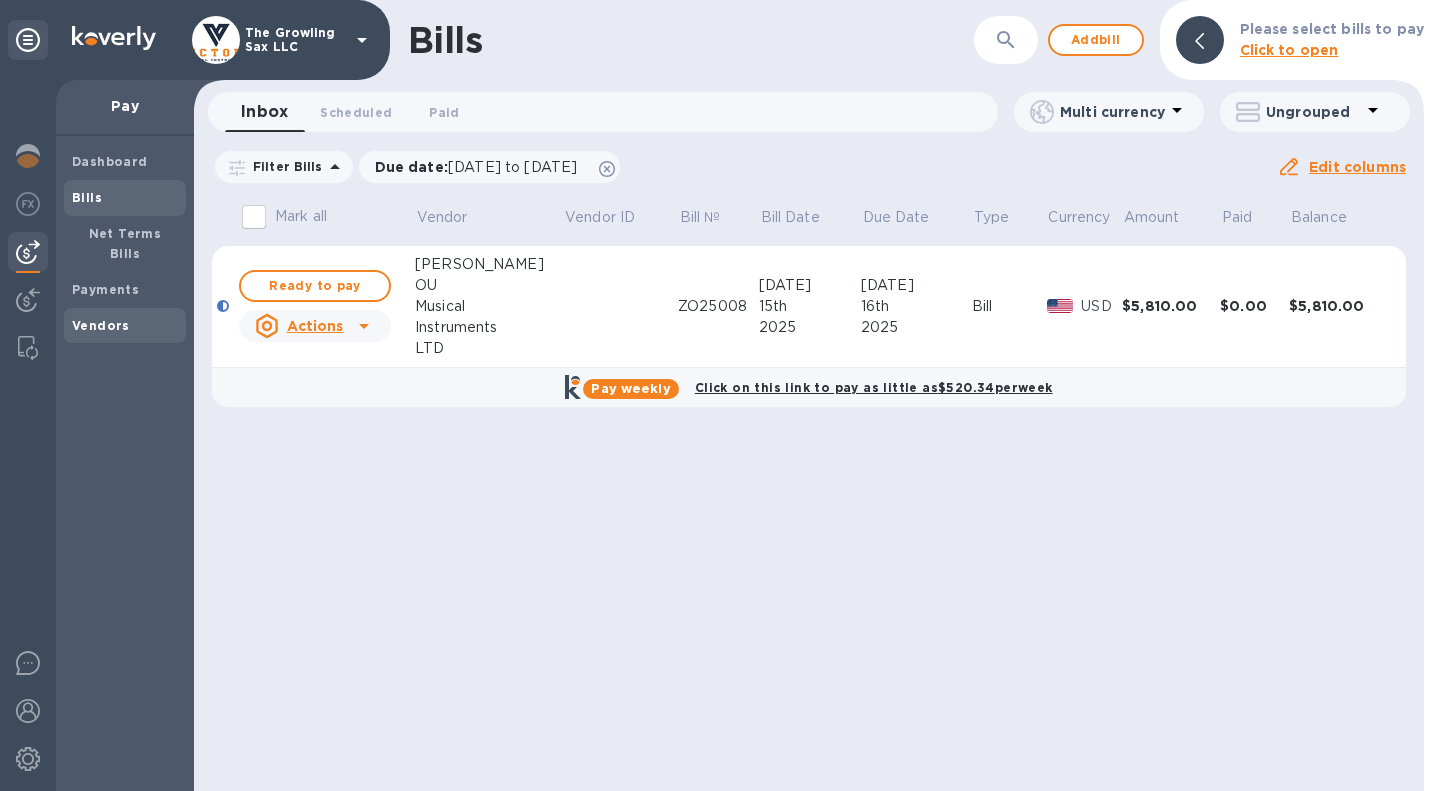 click on "Vendors" at bounding box center (101, 326) 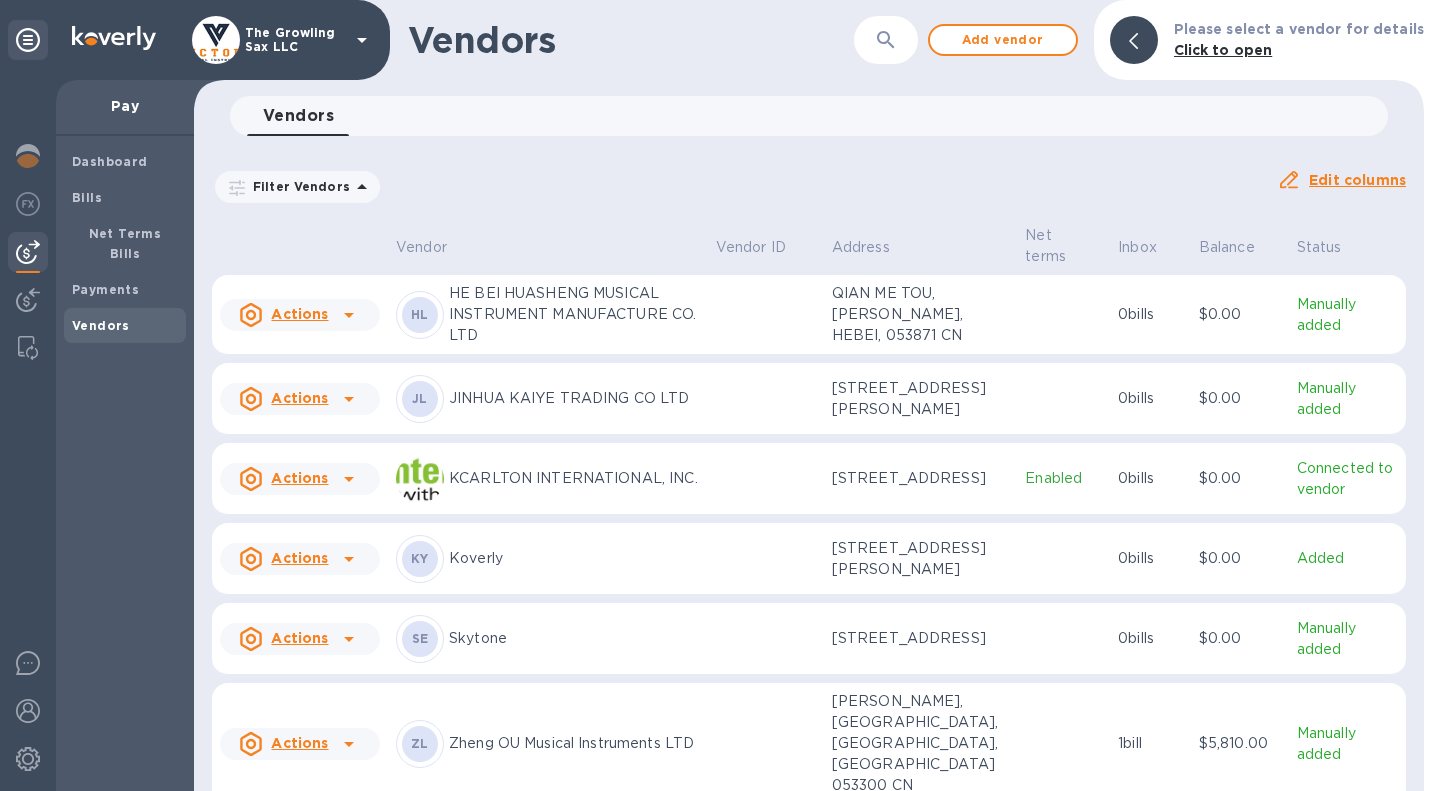 scroll, scrollTop: 180, scrollLeft: 0, axis: vertical 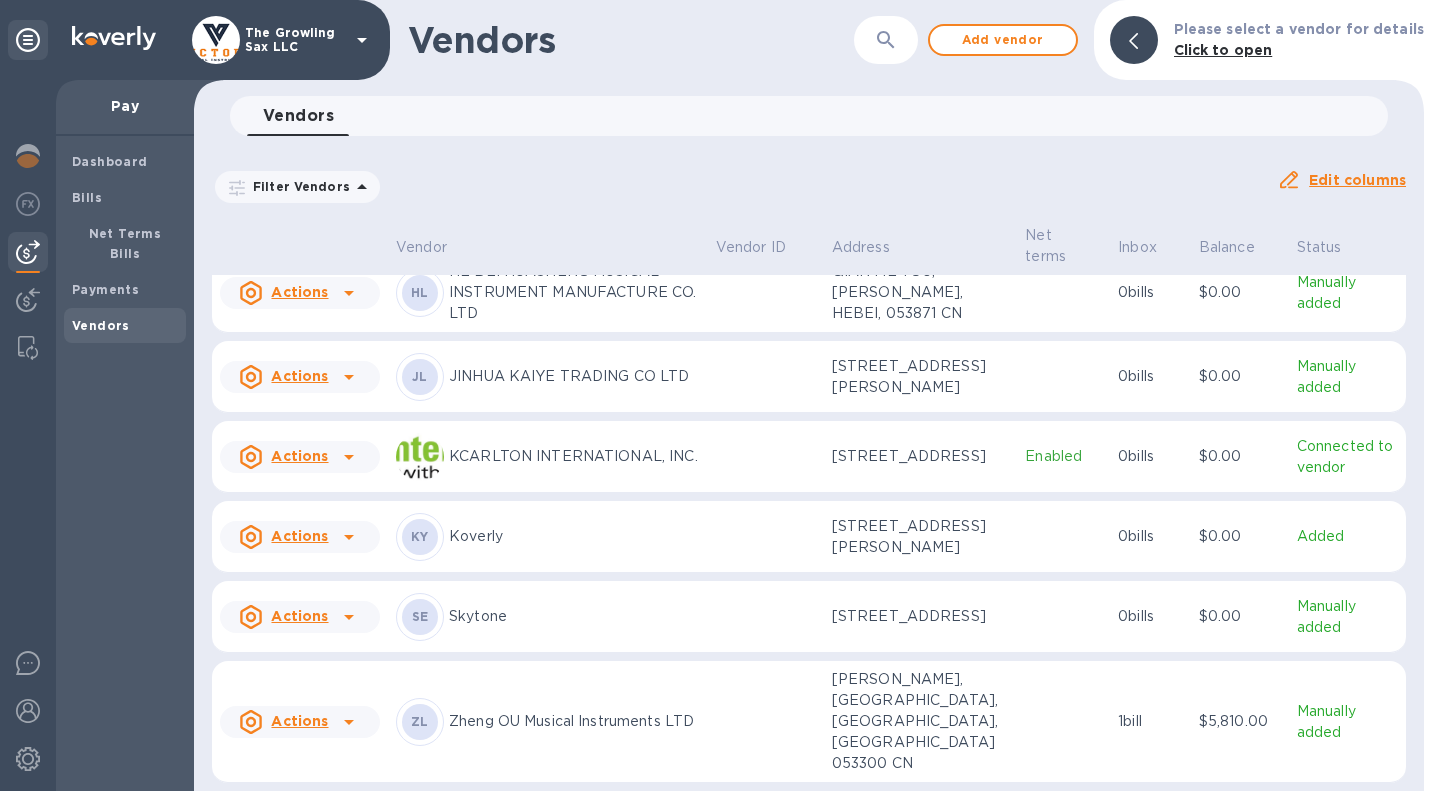 click on "Zheng OU Musical Instruments LTD" at bounding box center (574, 721) 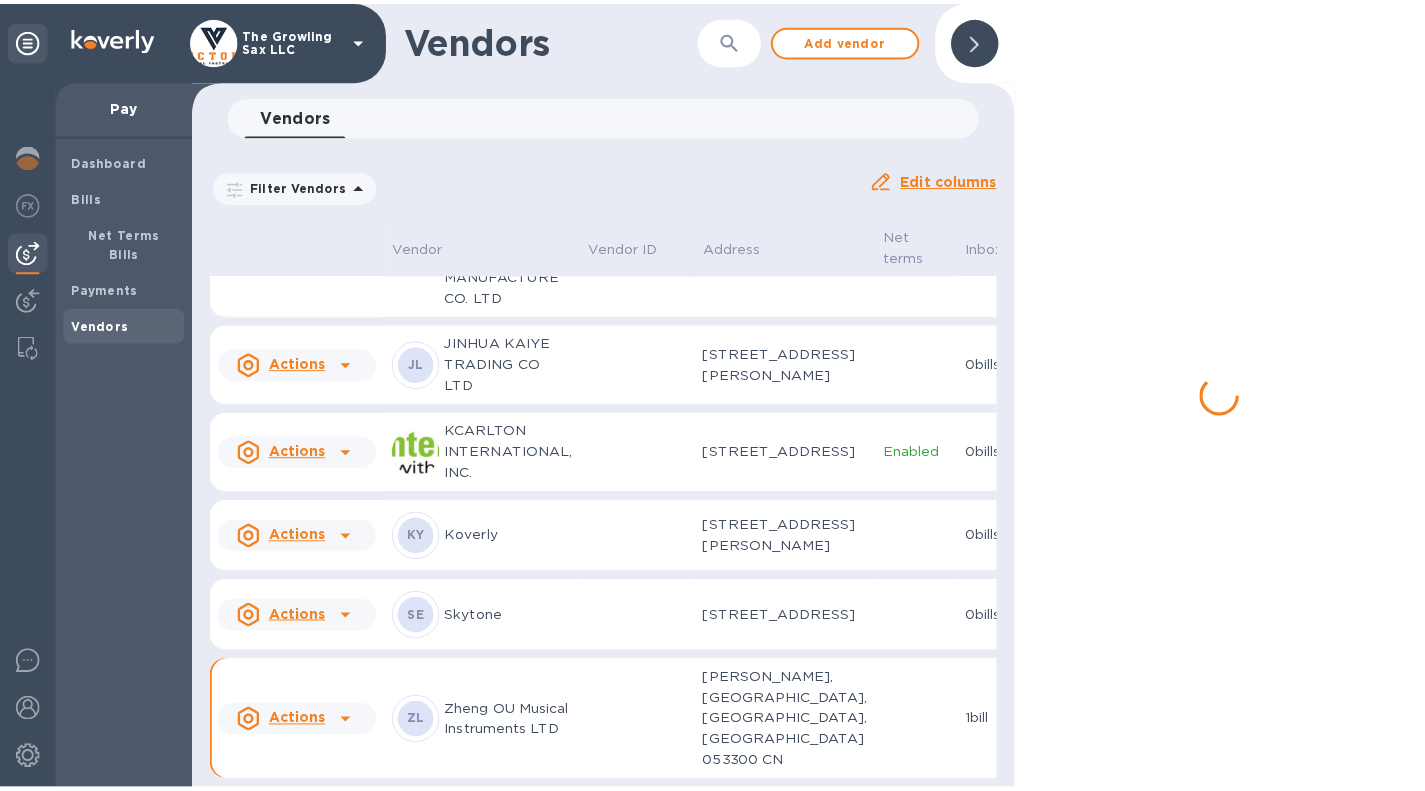 scroll, scrollTop: 274, scrollLeft: 0, axis: vertical 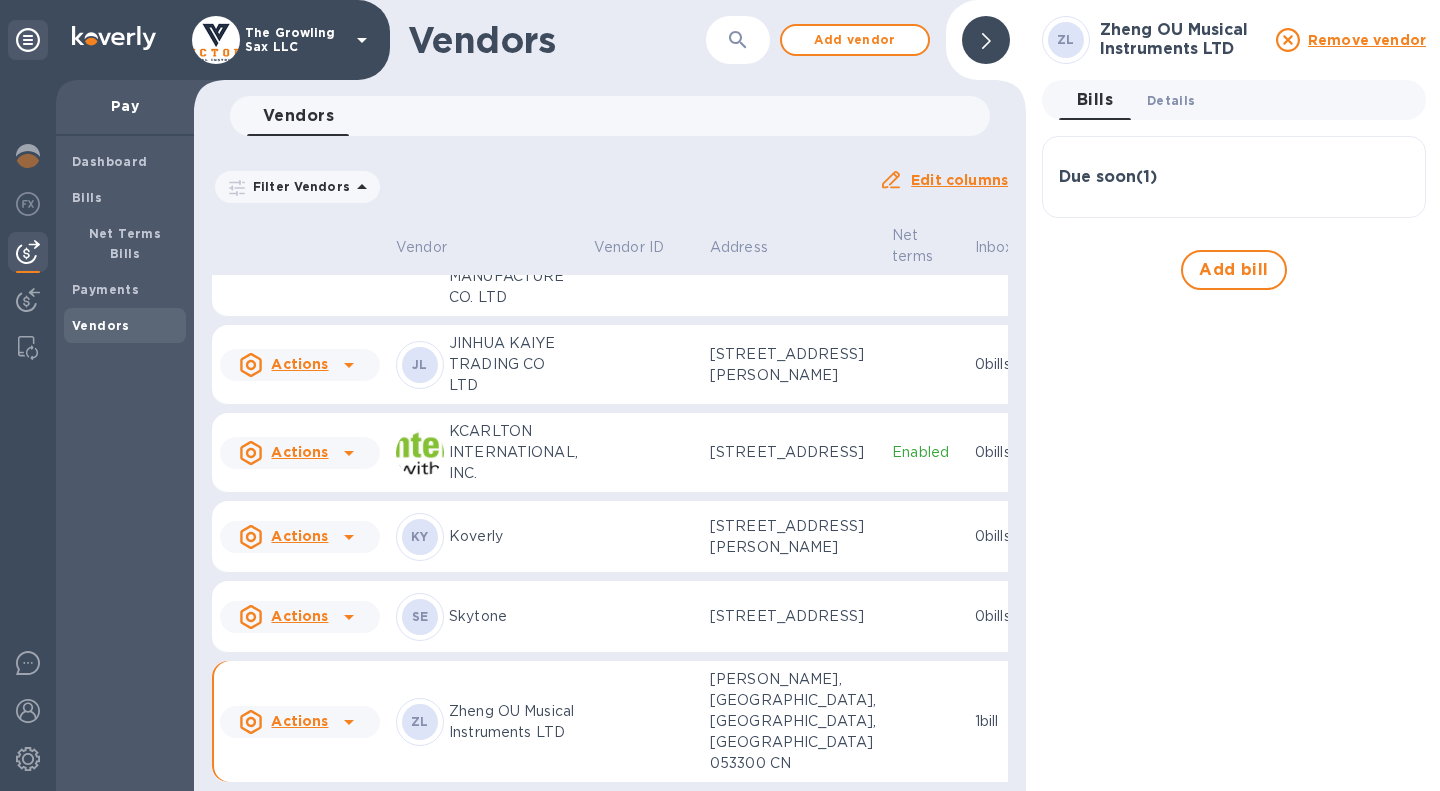 click on "Details 0" at bounding box center [1171, 100] 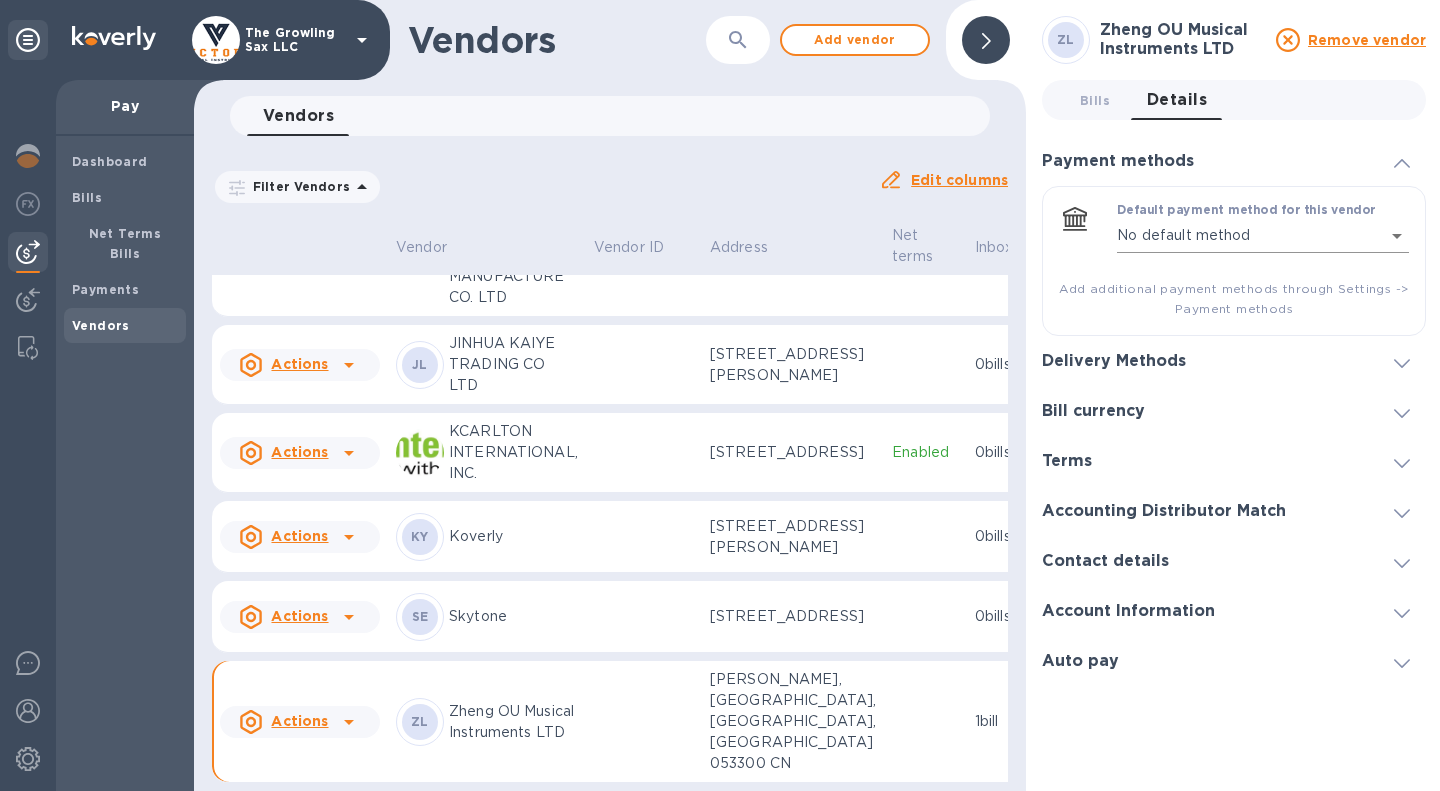 click on "The Growling Sax LLC Pay Dashboard Bills Net Terms Bills Payments Vendors Vendors ​ Add vendor Vendors 0 Filter Vendors Auto pay:  All Edit columns Vendor Vendor ID Address Net terms Inbox Balance Status Actions HL HE BEI HUASHENG MUSICAL INSTRUMENT MANUFACTURE CO. LTD QIAN [GEOGRAPHIC_DATA][PERSON_NAME] CN 0  bills $0.00 Manually added Actions JL JINHUA KAIYE TRADING CO LTD [STREET_ADDRESS][PERSON_NAME] CN 0  bills $0.00 Manually added Actions KCARLTON INTERNATIONAL, INC. [STREET_ADDRESS] Enabled 0  bills $0.00 Connected to vendor Actions KY Koverly [STREET_ADDRESS][PERSON_NAME] 0  bills $0.00 Added Actions SE Skytone [STREET_ADDRESS] ROC 220 TW 0  bills $0.00 Manually added Actions [PERSON_NAME] OU Musical Instruments LTD Hebei Hengshui, [GEOGRAPHIC_DATA], [GEOGRAPHIC_DATA],   Hebei 053300 CN 1  bill $5,810.00 Manually added ZL" at bounding box center (720, 395) 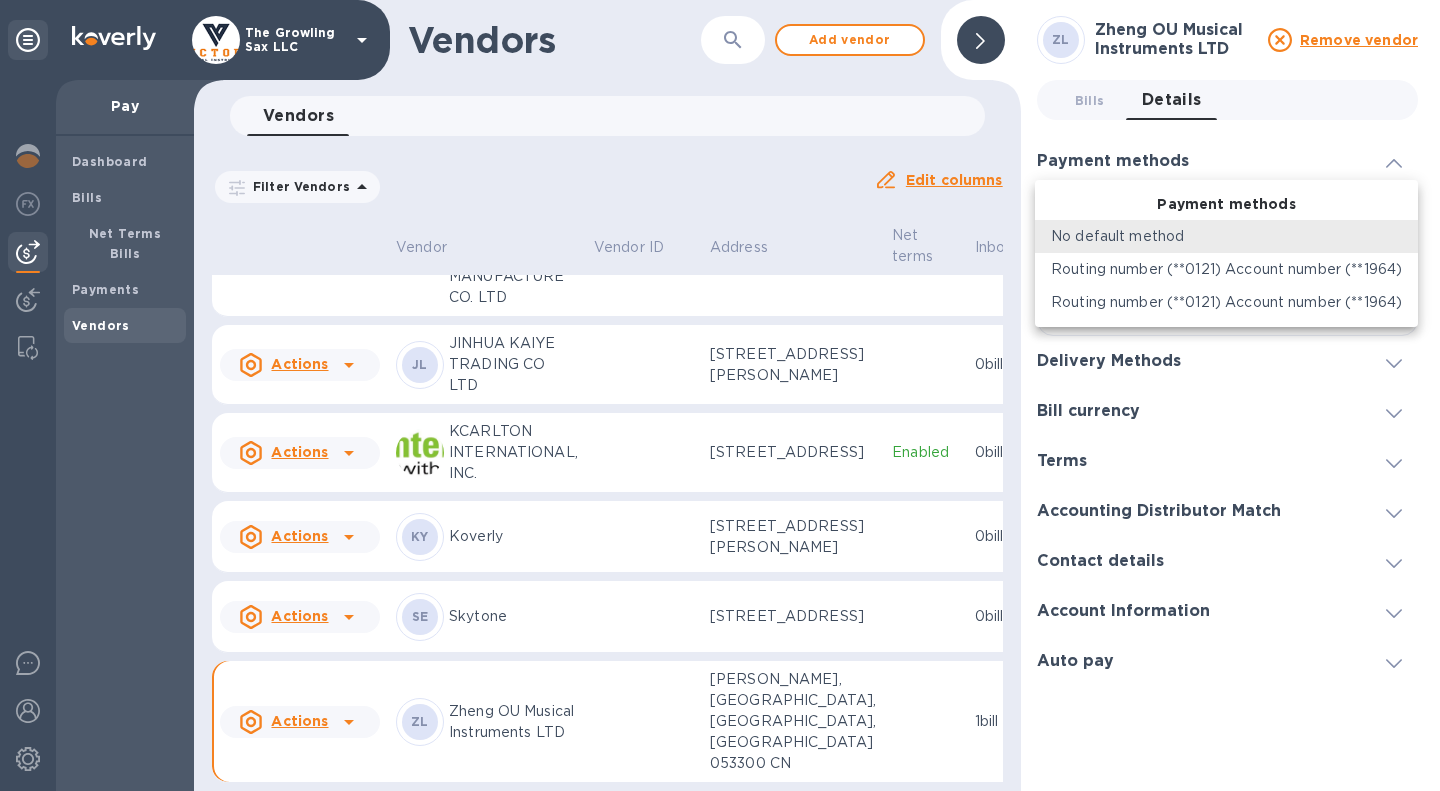 click at bounding box center (720, 395) 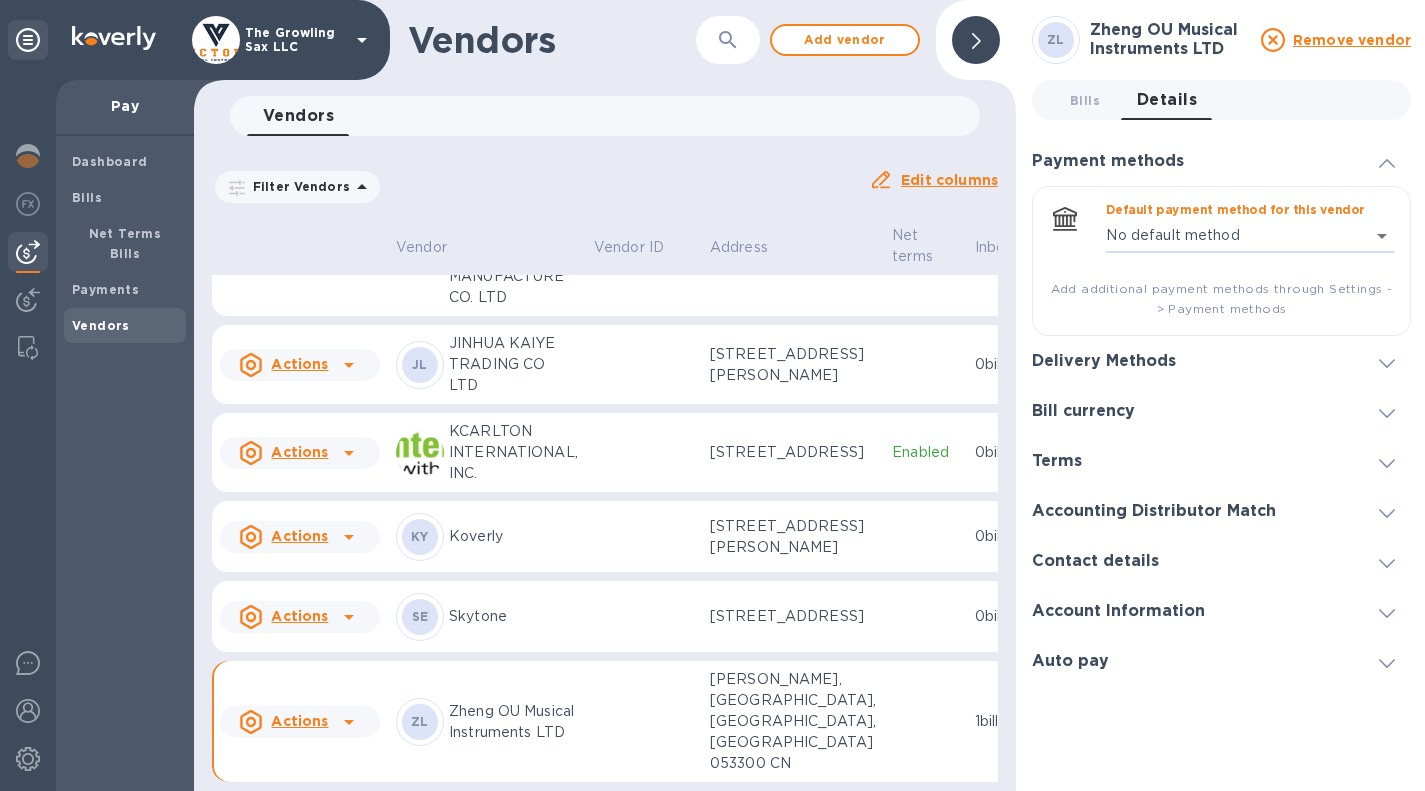 click on "Delivery Methods" at bounding box center [1104, 361] 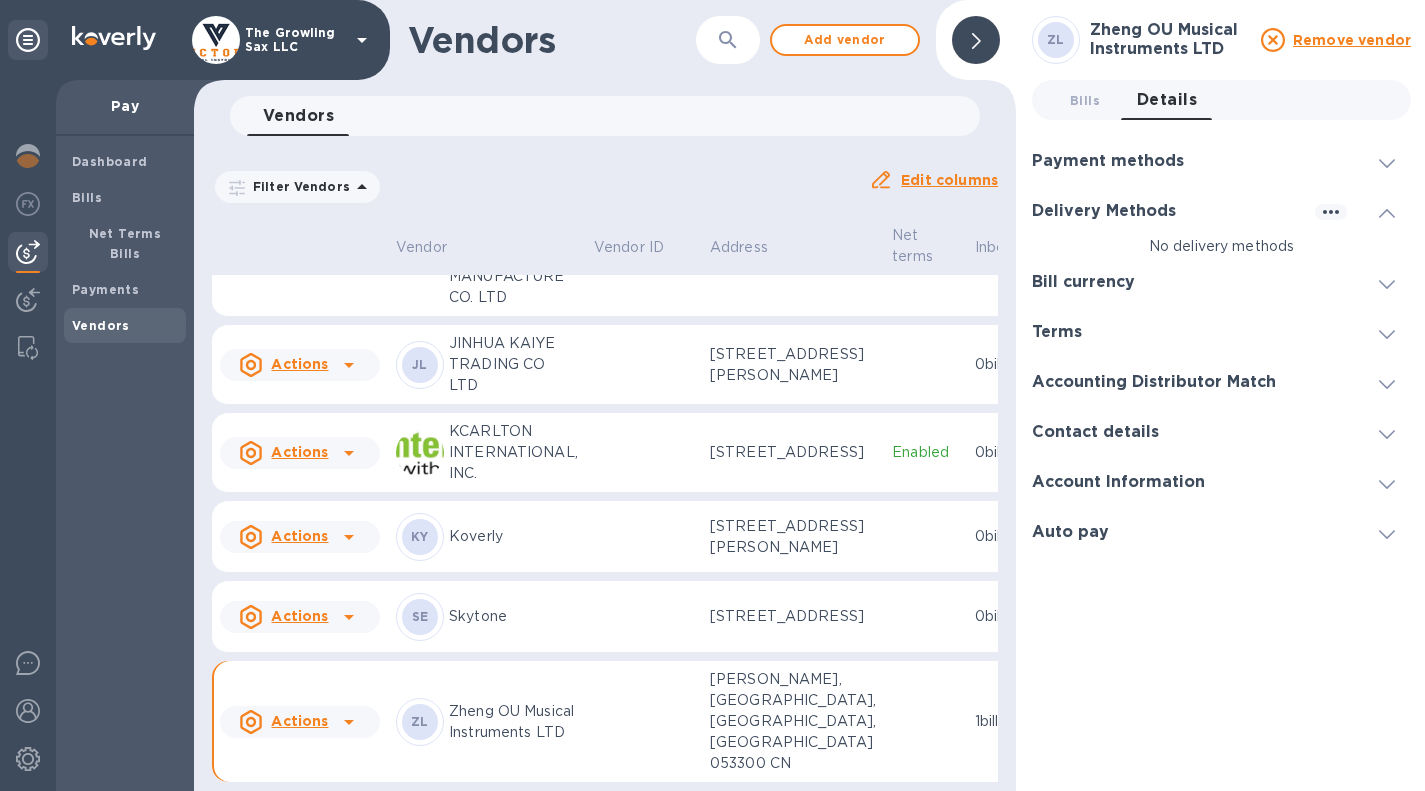 click on "Payment methods" at bounding box center [1108, 161] 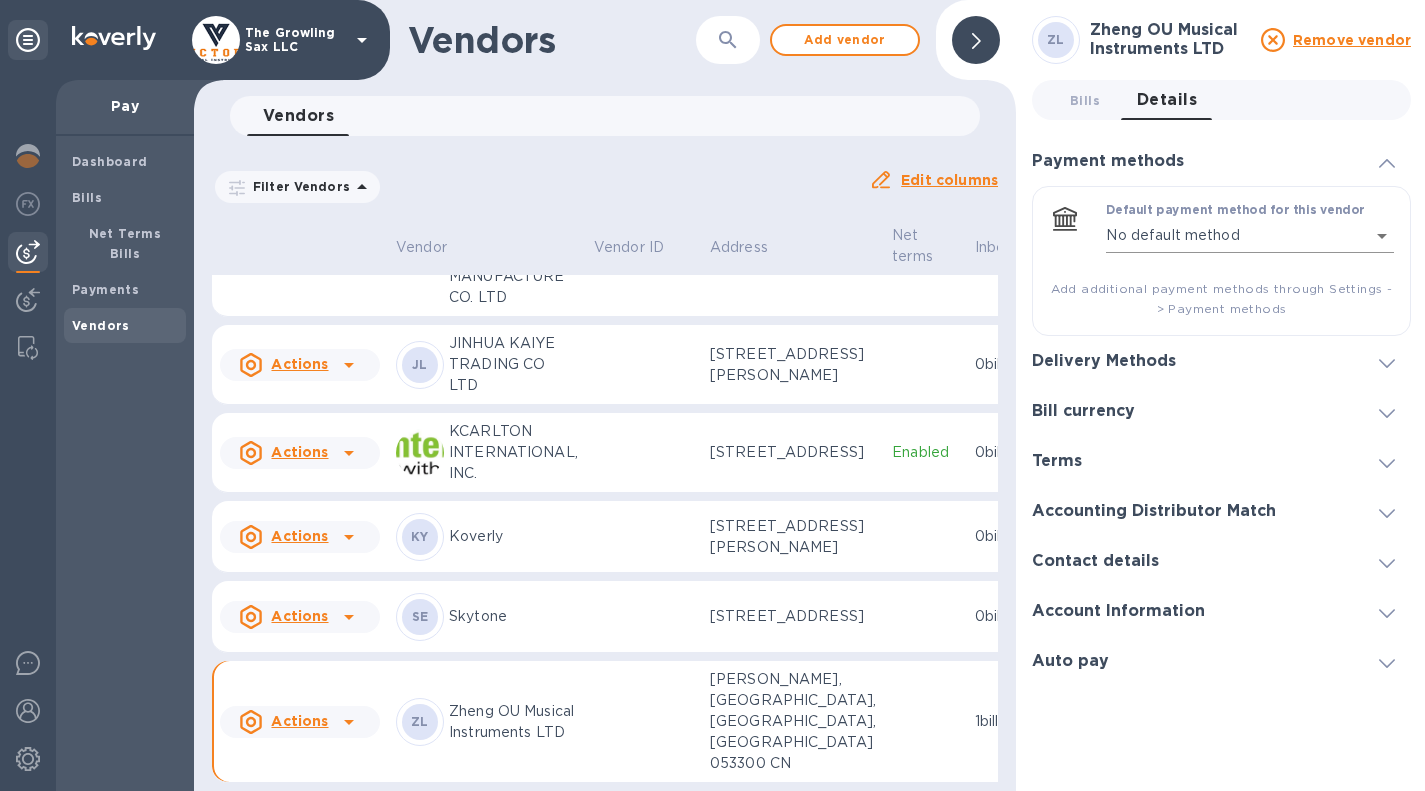 click on "The Growling Sax LLC Pay Dashboard Bills Net Terms Bills Payments Vendors Vendors ​ Add vendor Vendors 0 Filter Vendors Auto pay:  All Edit columns Vendor Vendor ID Address Net terms Inbox Balance Status Actions HL HE BEI HUASHENG MUSICAL INSTRUMENT MANUFACTURE CO. LTD QIAN [GEOGRAPHIC_DATA][PERSON_NAME] CN 0  bills $0.00 Manually added Actions JL JINHUA KAIYE TRADING CO LTD [STREET_ADDRESS][PERSON_NAME] CN 0  bills $0.00 Manually added Actions KCARLTON INTERNATIONAL, INC. [STREET_ADDRESS] Enabled 0  bills $0.00 Connected to vendor Actions KY Koverly [STREET_ADDRESS][PERSON_NAME] 0  bills $0.00 Added Actions SE Skytone [STREET_ADDRESS] ROC 220 TW 0  bills $0.00 Manually added Actions [PERSON_NAME] OU Musical Instruments LTD Hebei Hengshui, [GEOGRAPHIC_DATA], [GEOGRAPHIC_DATA],   Hebei 053300 CN 1  bill $5,810.00 Manually added ZL" at bounding box center [712, 395] 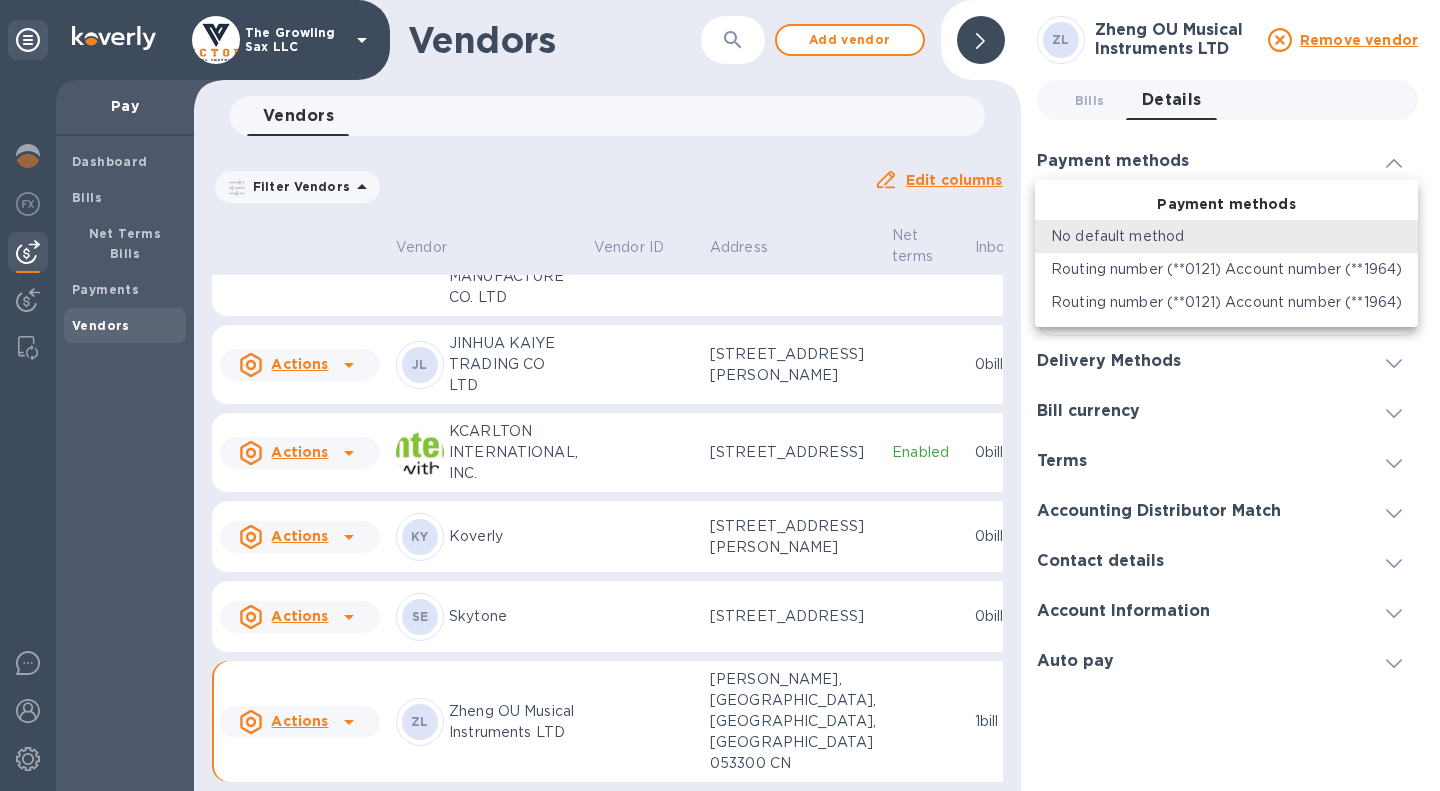 click on "Routing number (**0121) Account number (**1964)" at bounding box center [1226, 302] 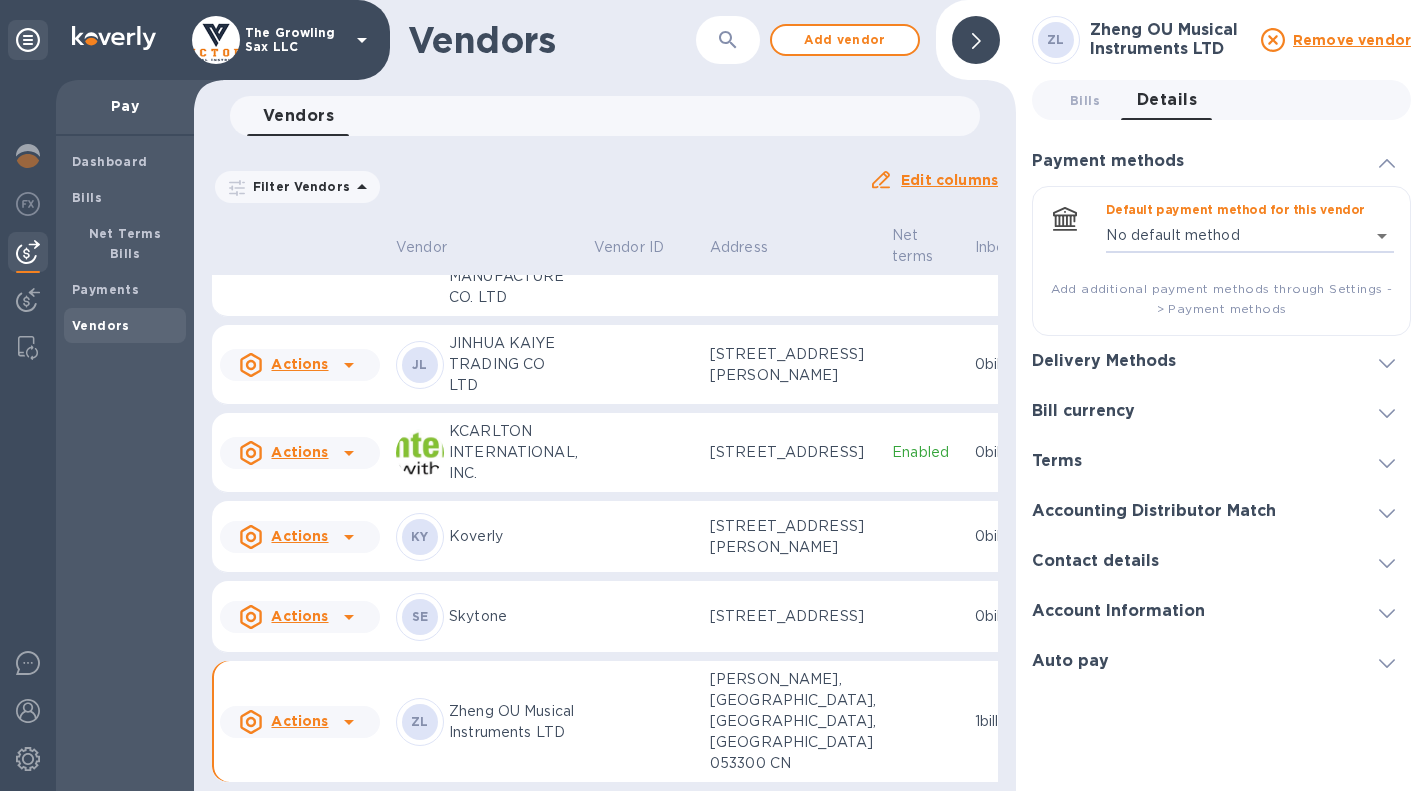 type on "3935322530050217252182370671300016" 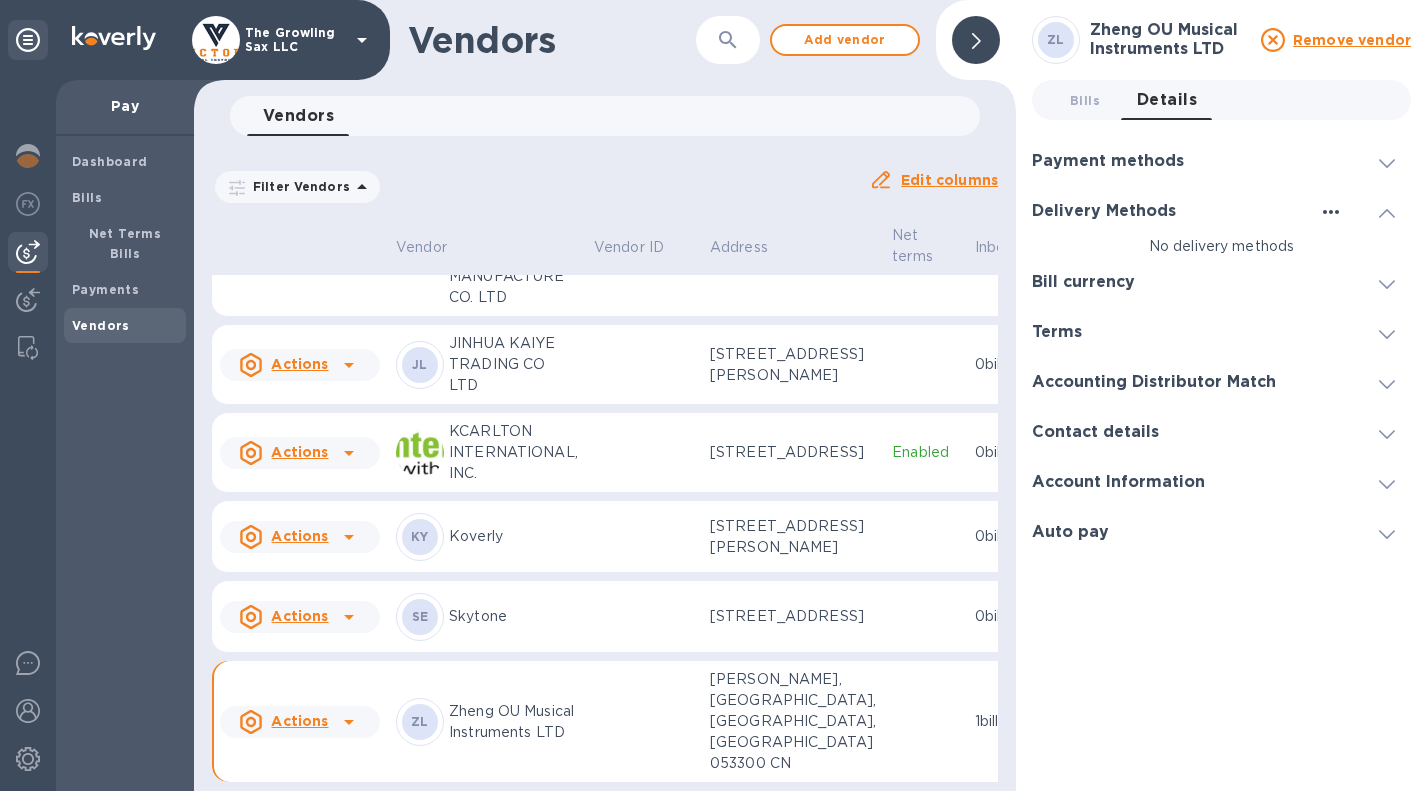 click 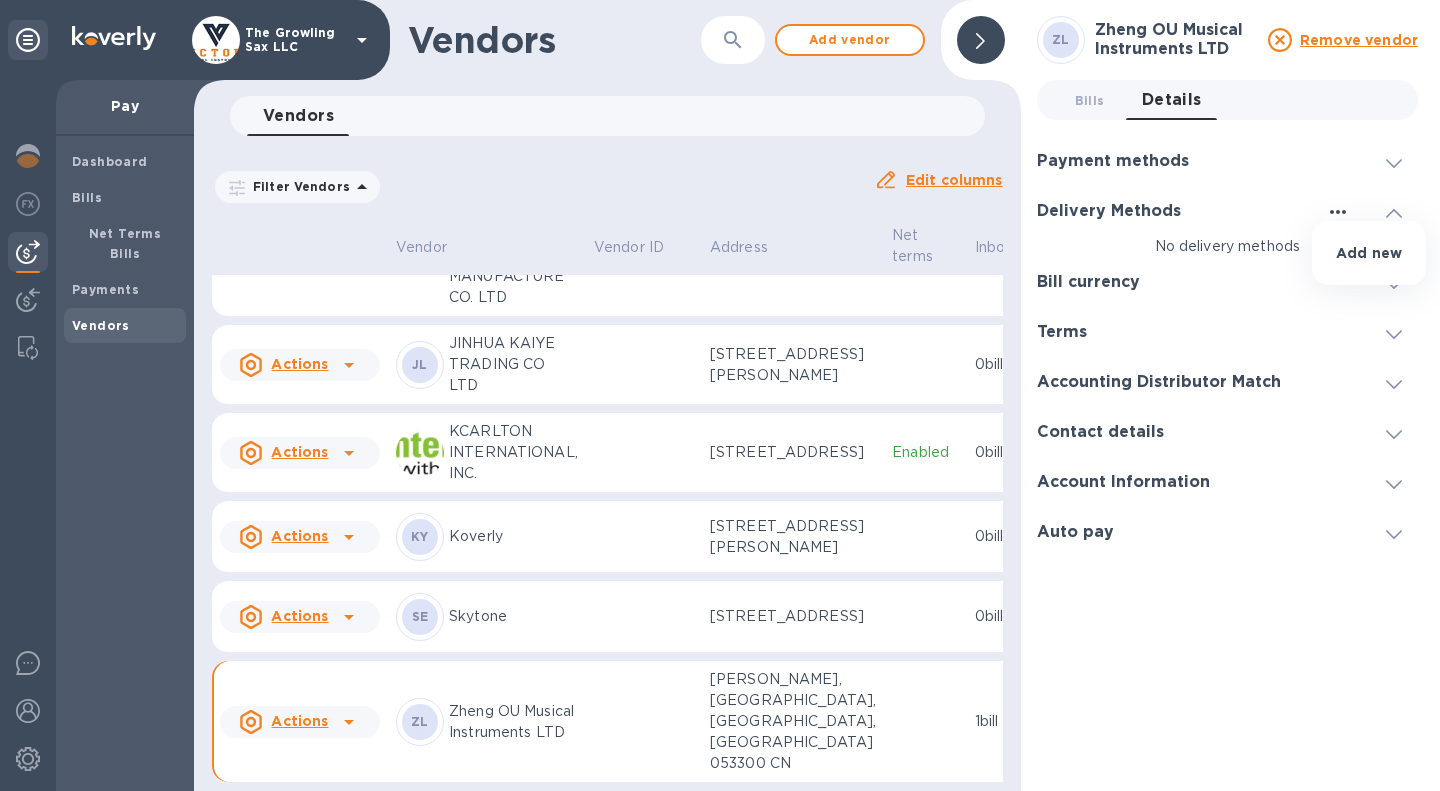 click at bounding box center [720, 395] 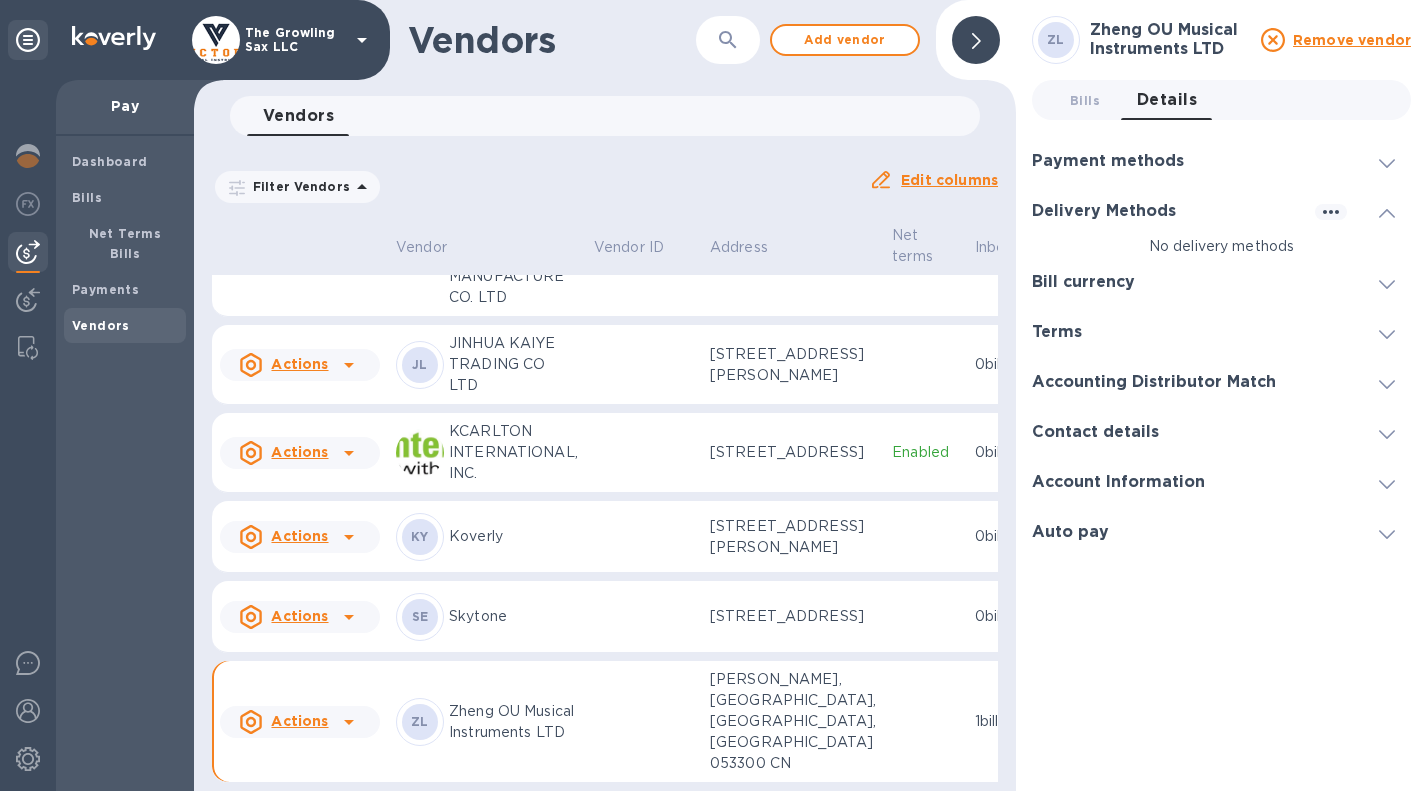 click on "Terms" at bounding box center (1221, 332) 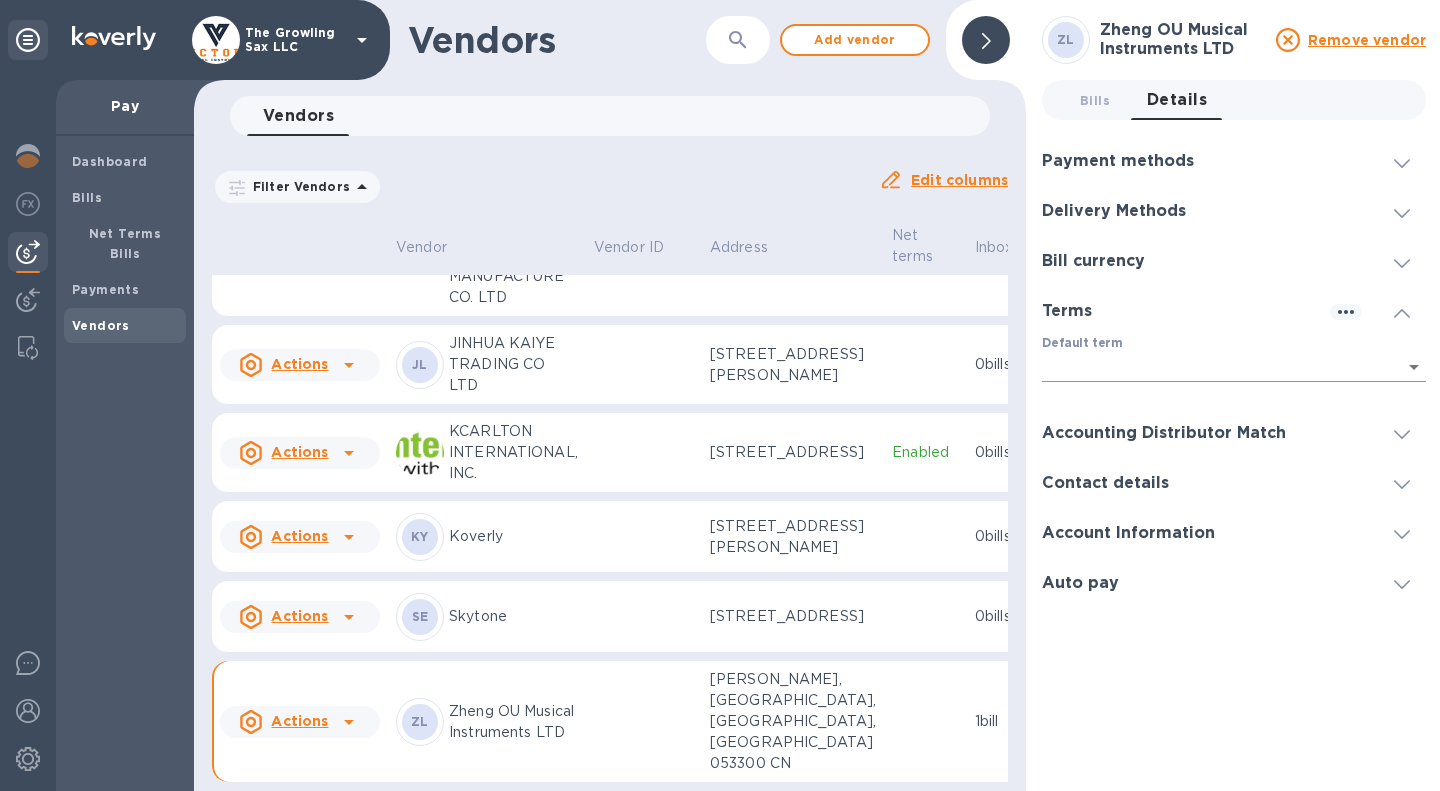 click on "The Growling Sax LLC Pay Dashboard Bills Net Terms Bills Payments Vendors Vendors ​ Add vendor Vendors 0 Filter Vendors Auto pay:  All Edit columns Vendor Vendor ID Address Net terms Inbox Balance Status Actions HL HE BEI HUASHENG MUSICAL INSTRUMENT MANUFACTURE CO. LTD QIAN [GEOGRAPHIC_DATA][PERSON_NAME] CN 0  bills $0.00 Manually added Actions JL JINHUA KAIYE TRADING CO LTD [STREET_ADDRESS][PERSON_NAME] CN 0  bills $0.00 Manually added Actions KCARLTON INTERNATIONAL, INC. [STREET_ADDRESS] Enabled 0  bills $0.00 Connected to vendor Actions KY Koverly [STREET_ADDRESS][PERSON_NAME] 0  bills $0.00 Added Actions SE Skytone [STREET_ADDRESS] ROC 220 TW 0  bills $0.00 Manually added Actions [PERSON_NAME] OU Musical Instruments LTD Hebei Hengshui, [GEOGRAPHIC_DATA], [GEOGRAPHIC_DATA],   Hebei 053300 CN 1  bill $5,810.00 Manually added ZL" at bounding box center (720, 395) 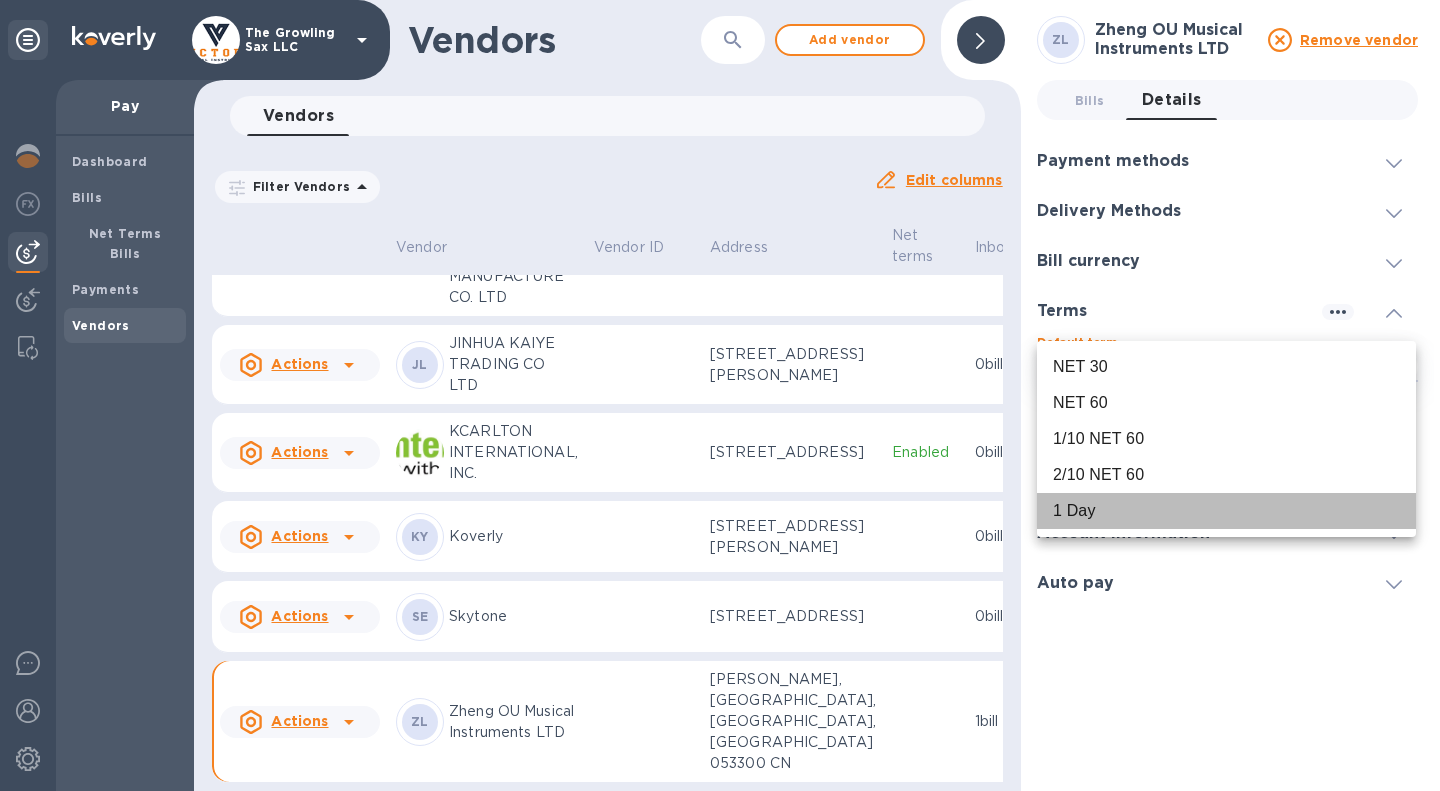 click on "1 Day" at bounding box center [1226, 511] 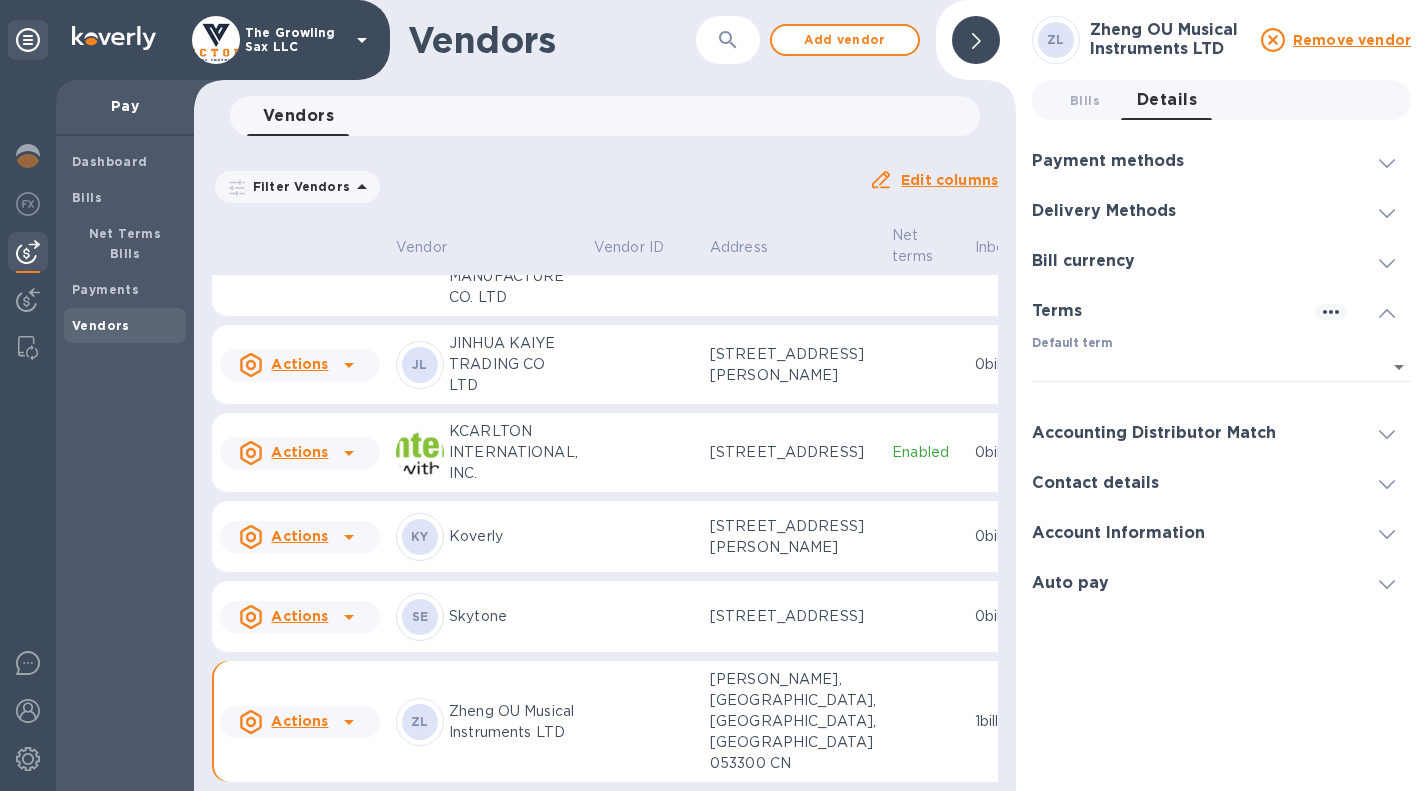 click on "Accounting Distributor Match" at bounding box center [1154, 433] 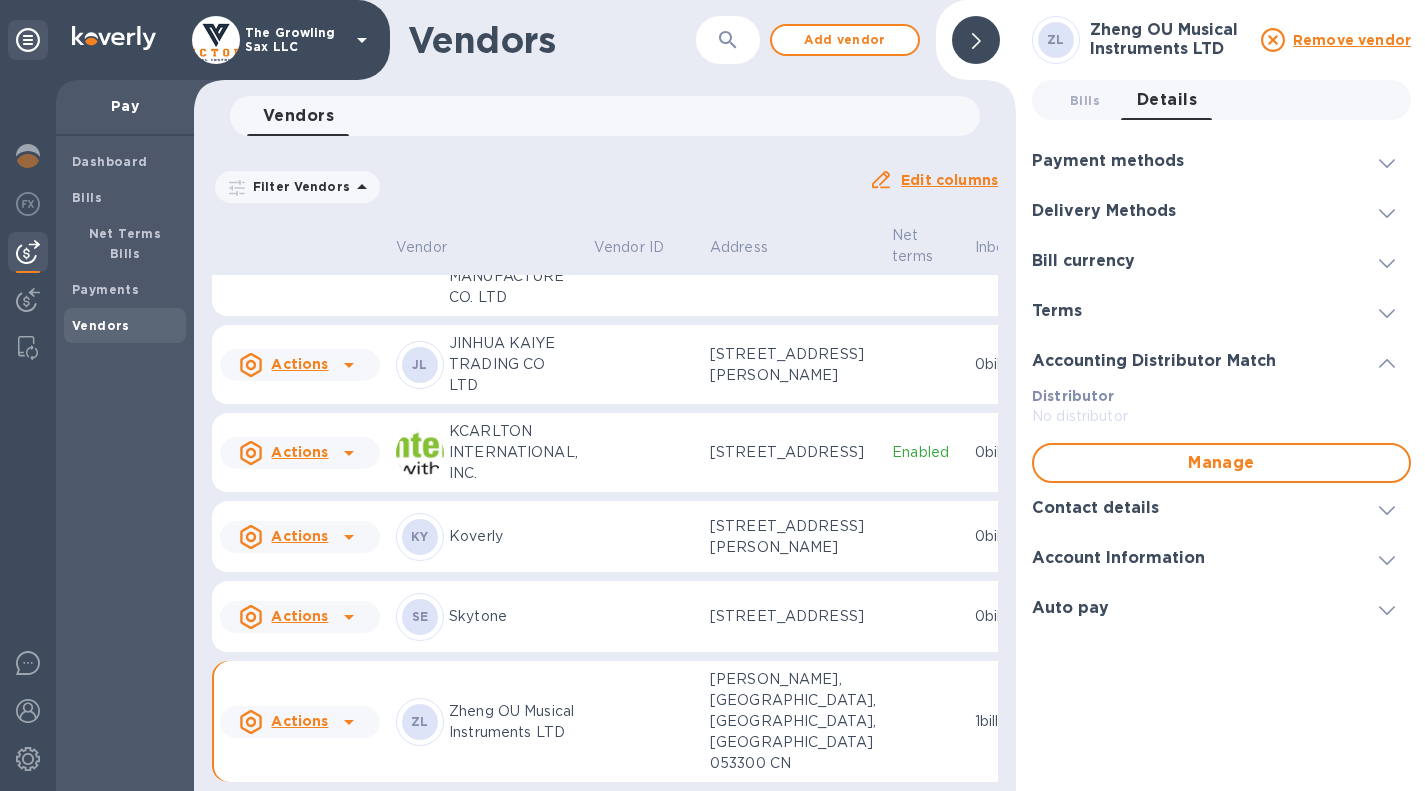 type on "0a1505de-91a7-44d2-87db-5a001f74bcfd" 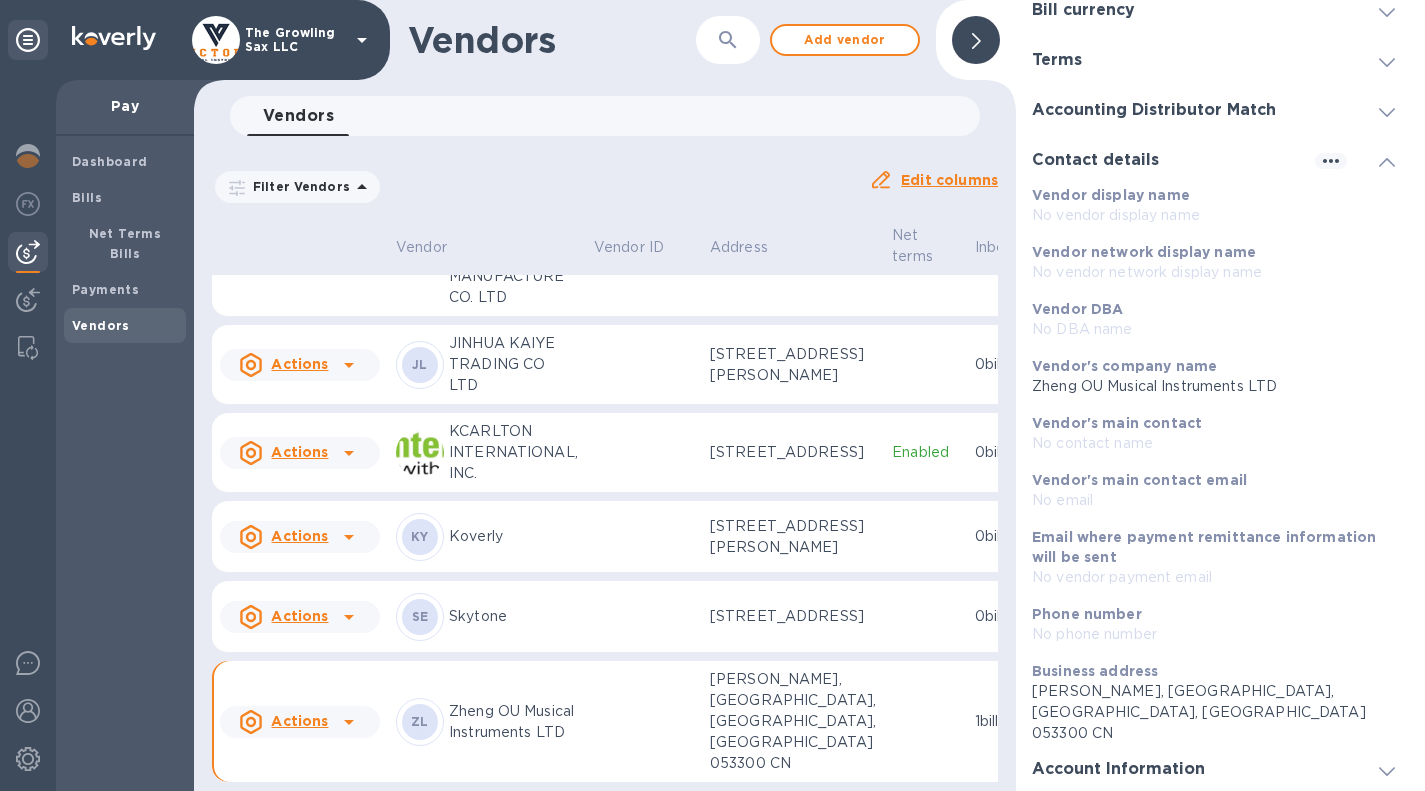 scroll, scrollTop: 283, scrollLeft: 0, axis: vertical 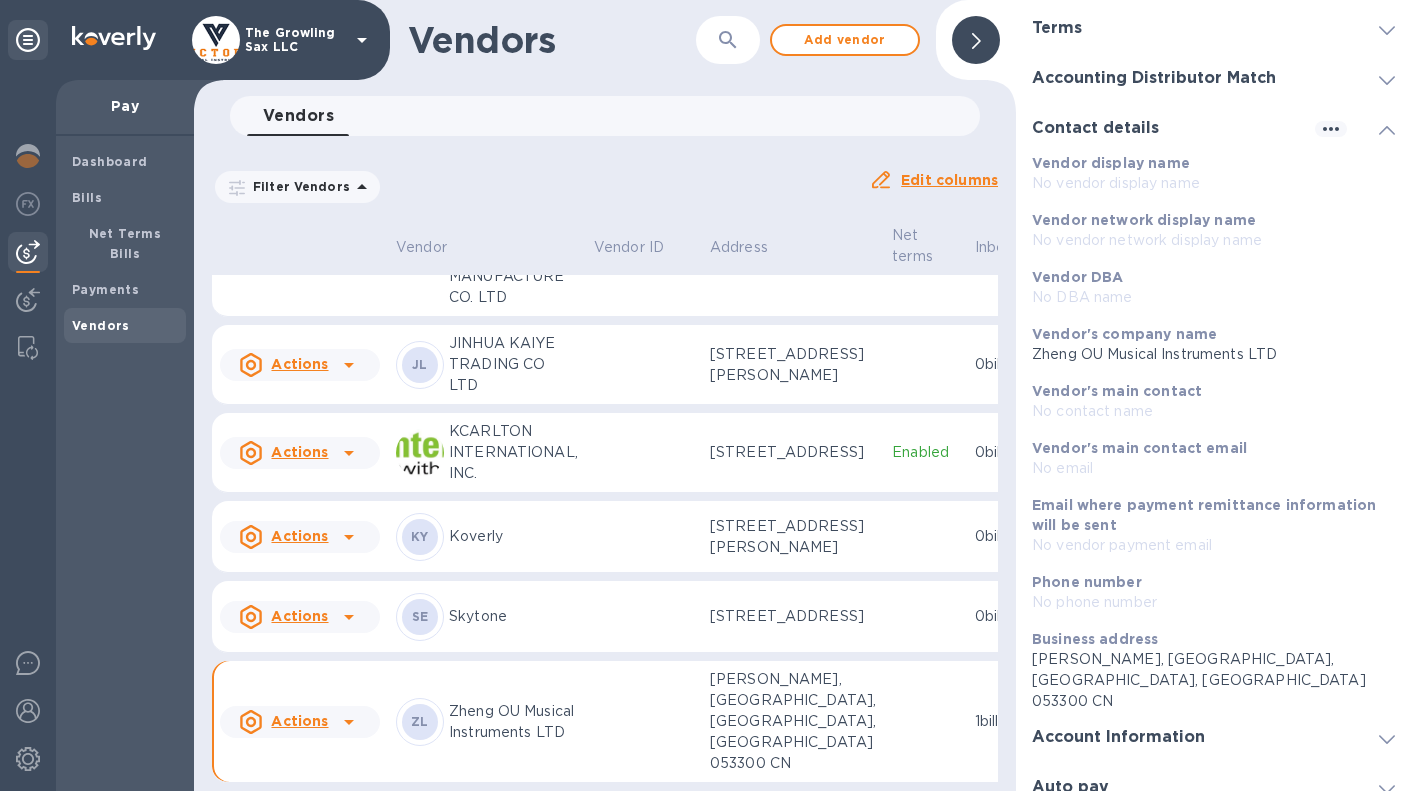 click on "No email" at bounding box center [1213, 468] 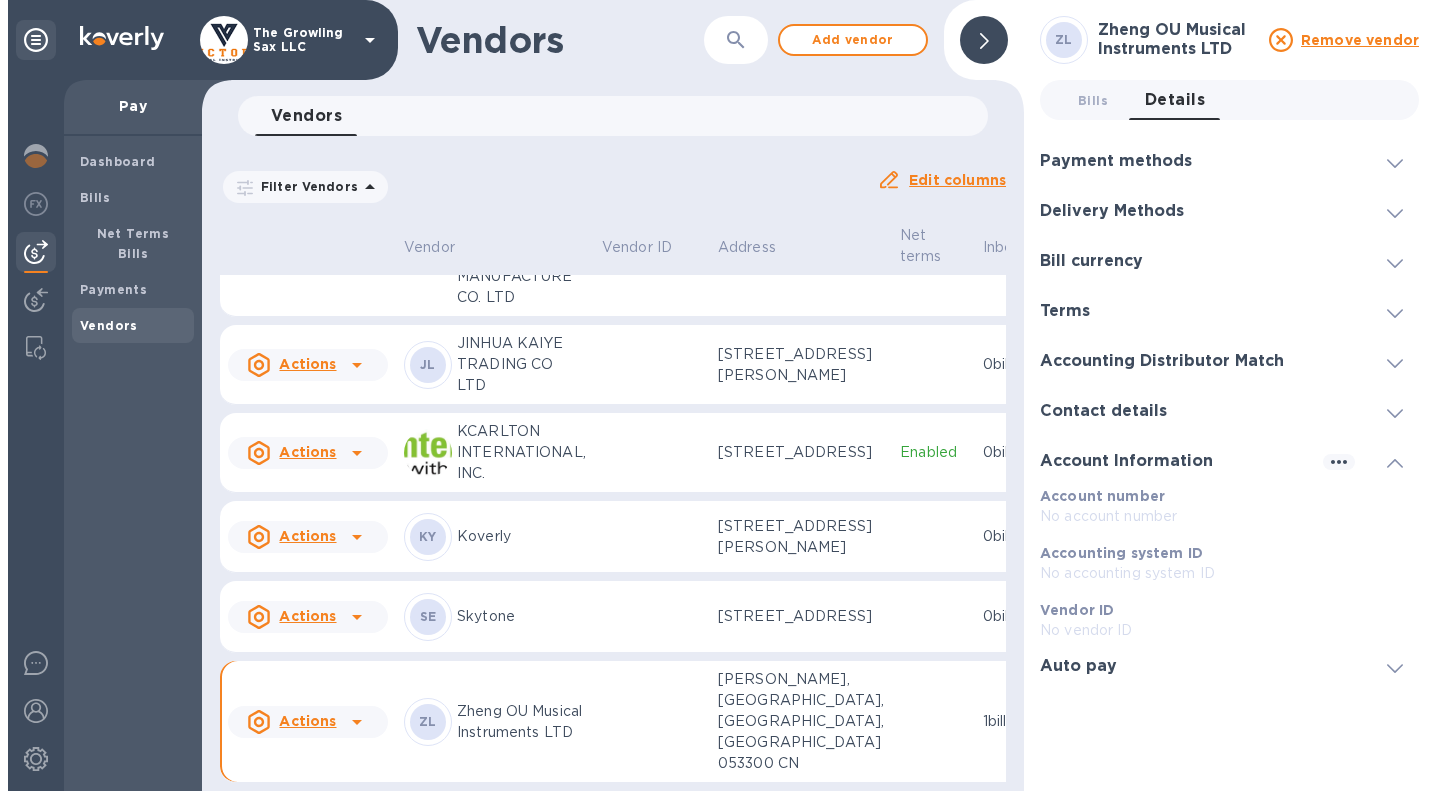 scroll, scrollTop: 0, scrollLeft: 0, axis: both 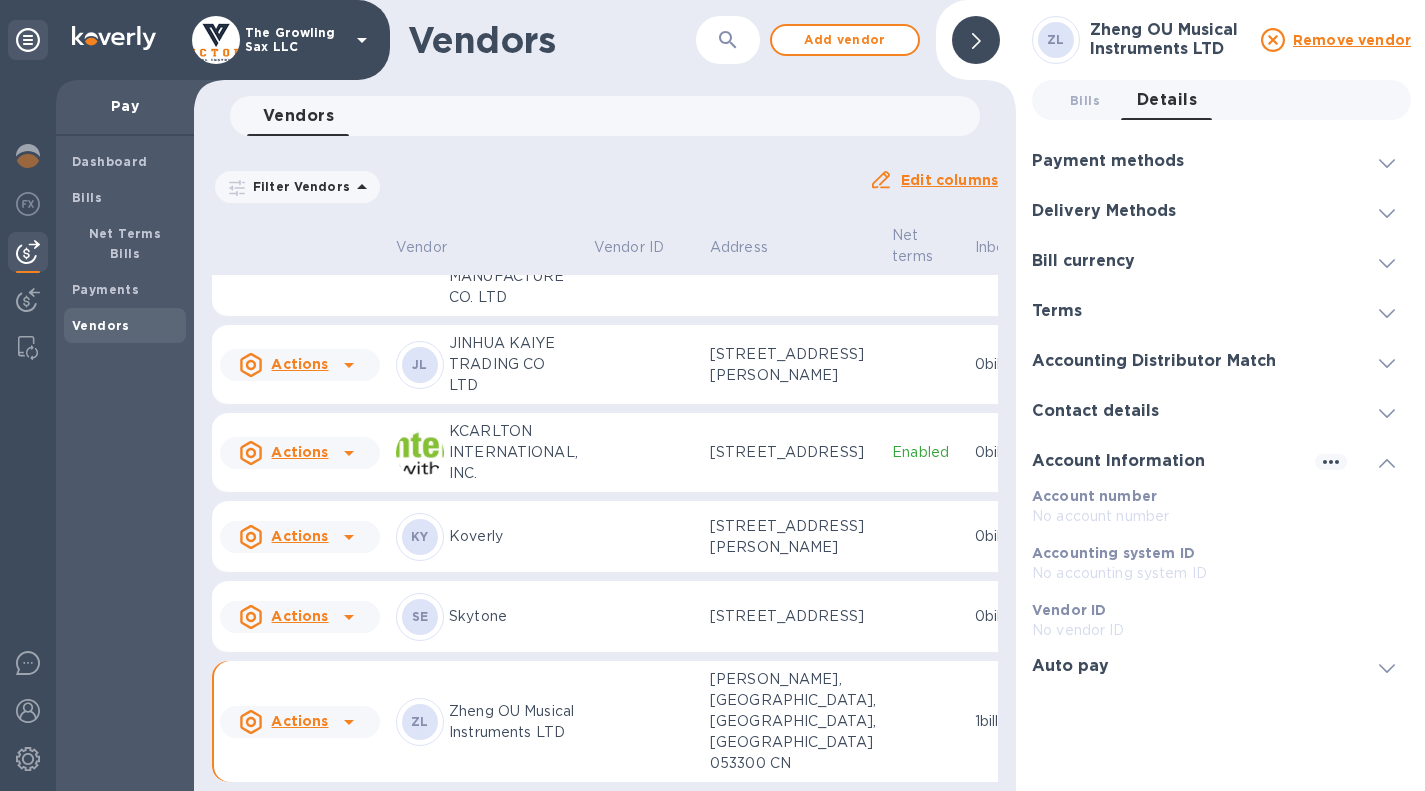 click on "Payment methods" at bounding box center [1108, 161] 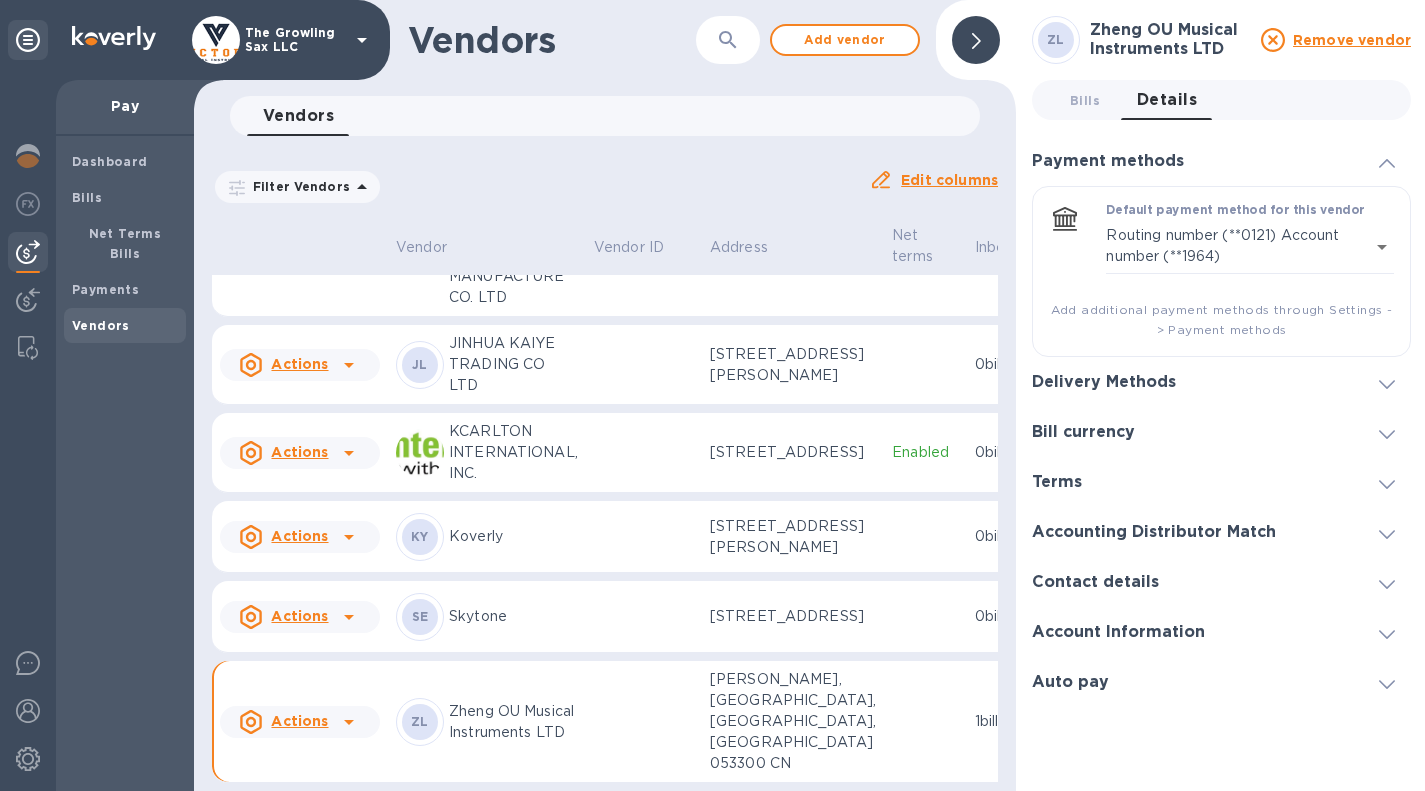 click on "Delivery Methods" at bounding box center [1104, 382] 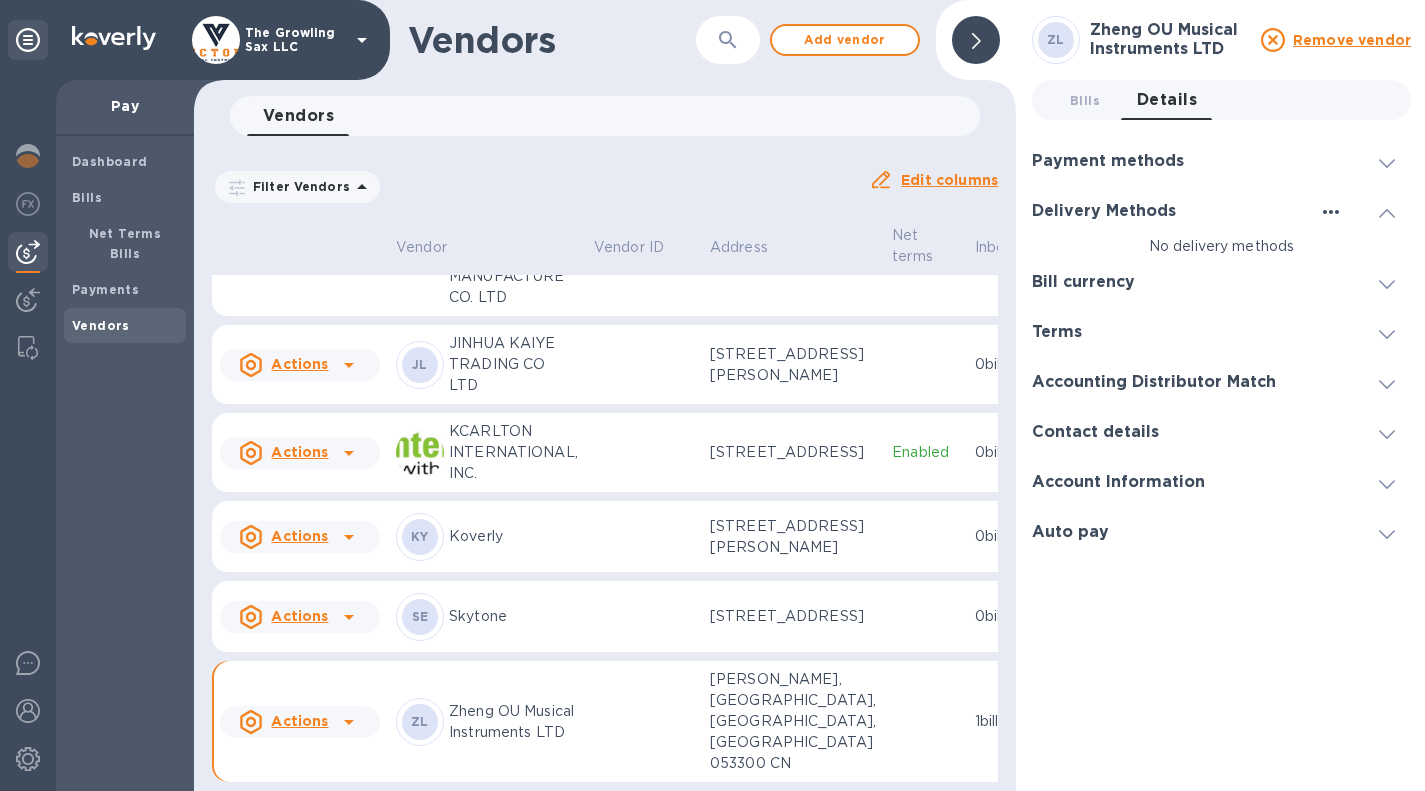 click 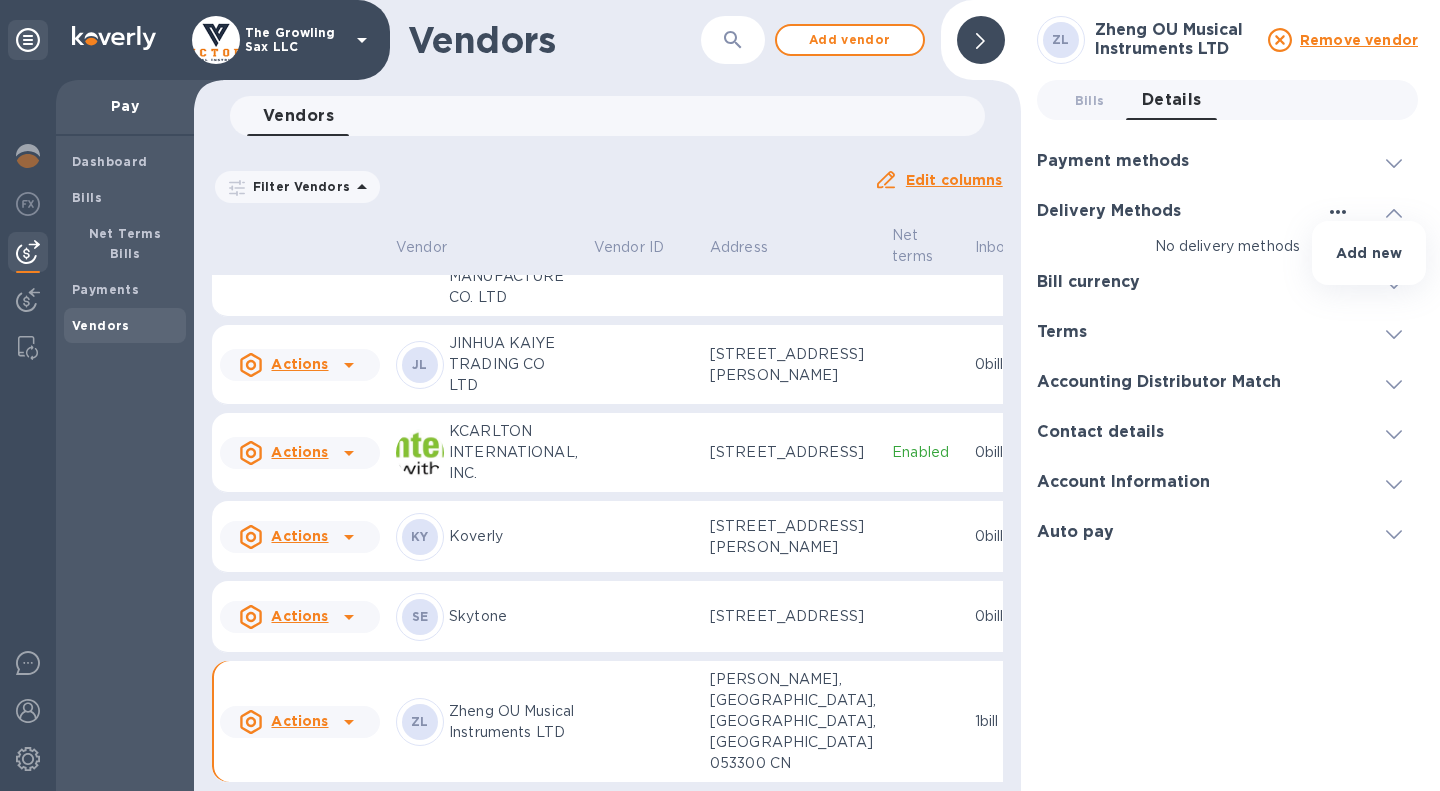 click at bounding box center [720, 395] 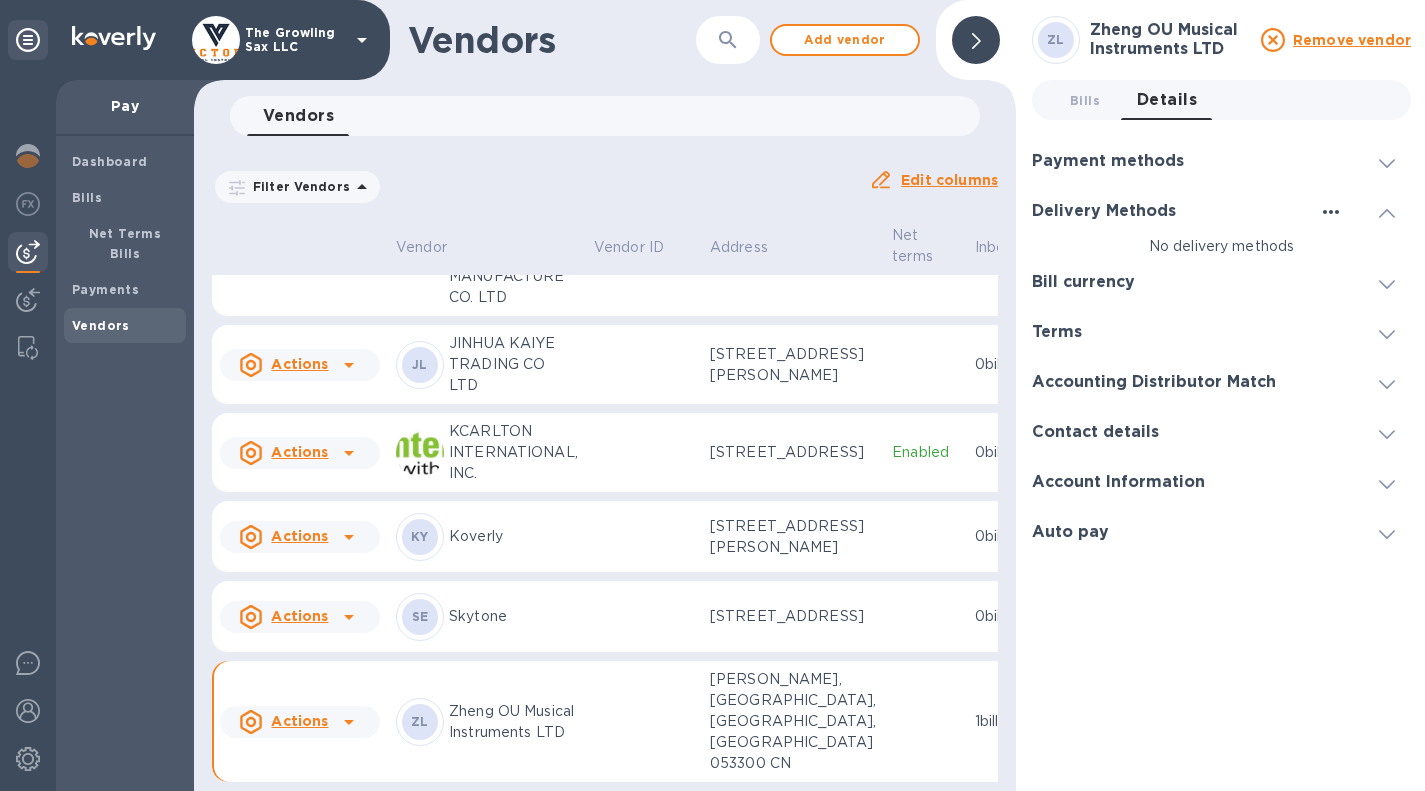 click 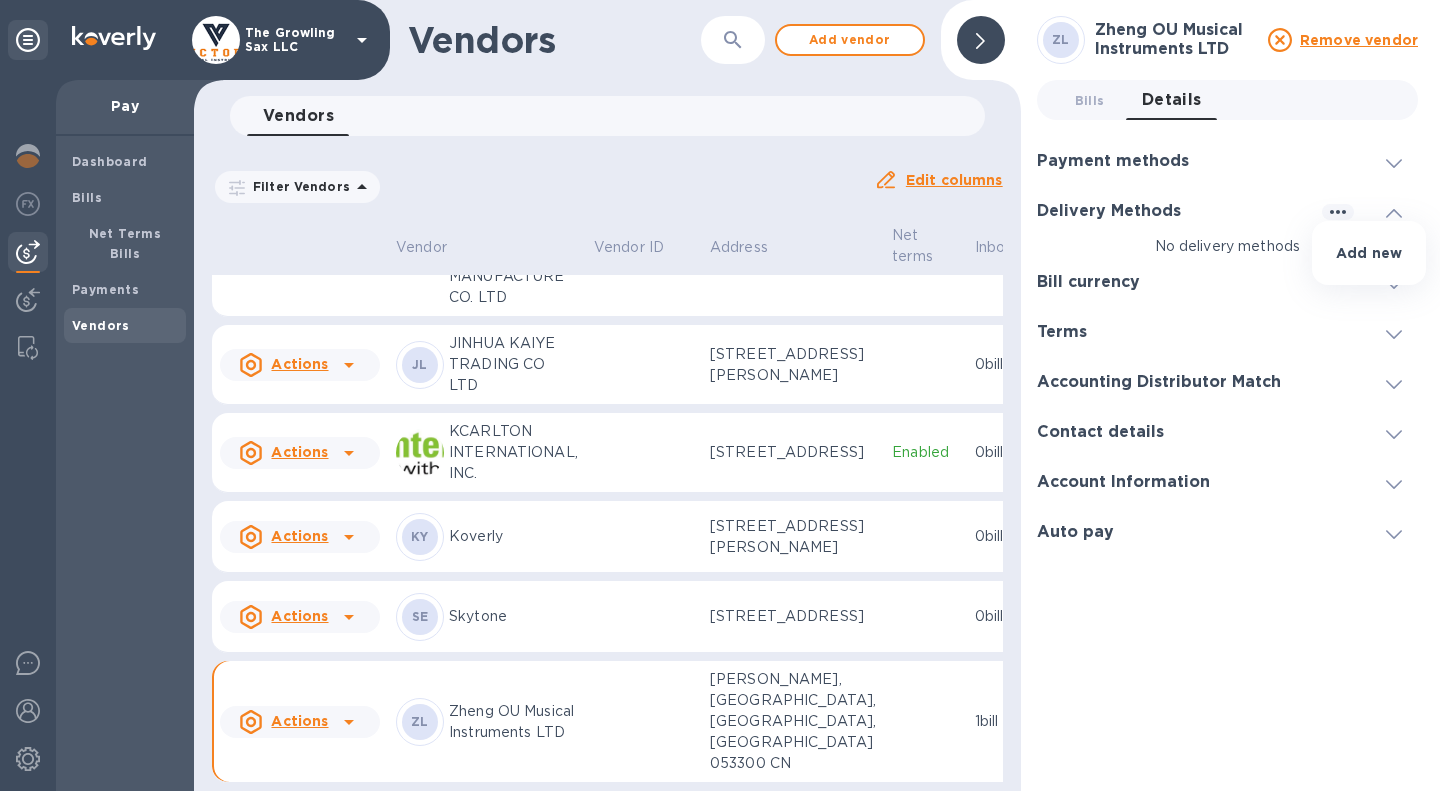 click on "Add new" at bounding box center [1369, 253] 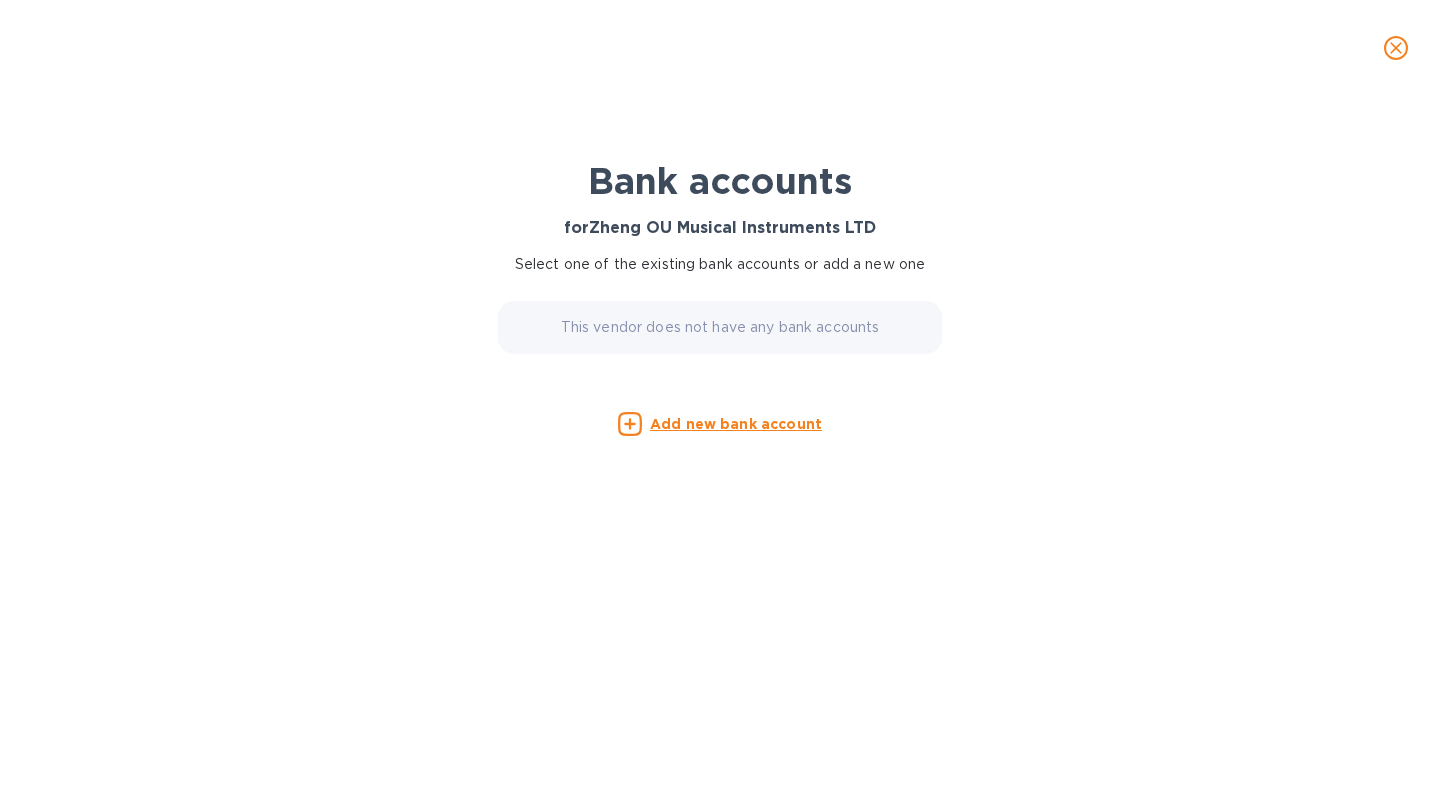 click on "Add new bank account" at bounding box center (736, 424) 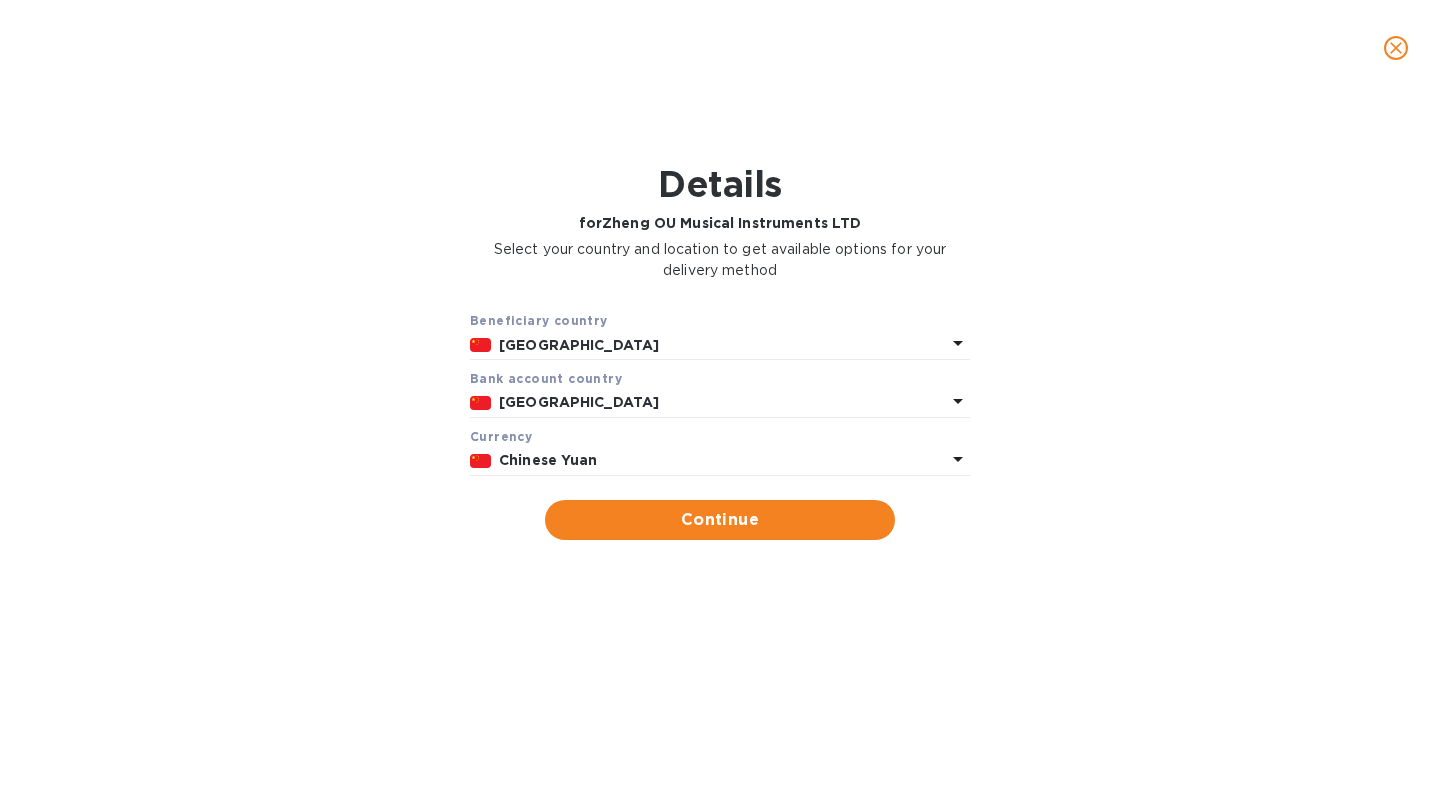 click on "[GEOGRAPHIC_DATA]" at bounding box center (722, 345) 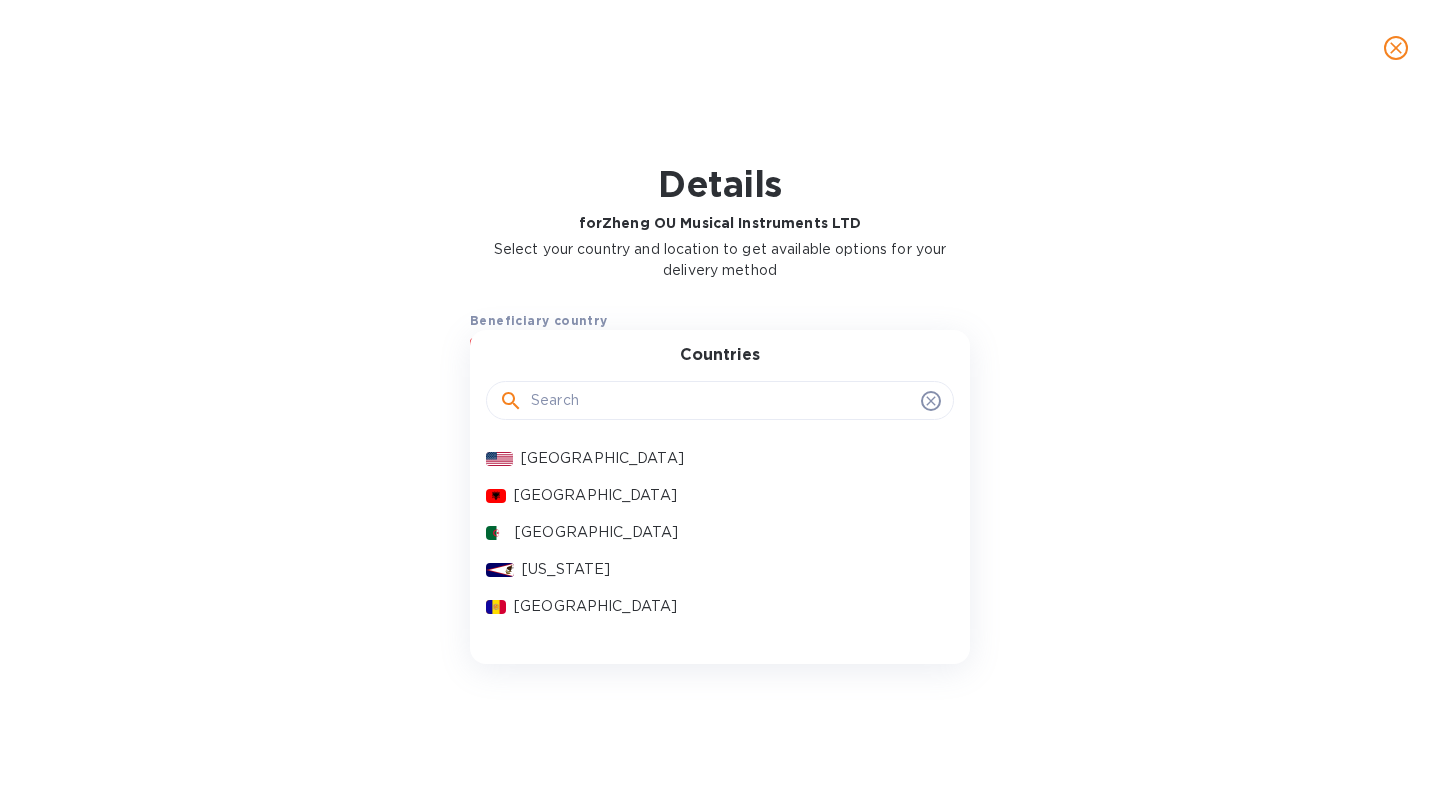 click on "Beneficiary country [GEOGRAPHIC_DATA] Countries [GEOGRAPHIC_DATA] [GEOGRAPHIC_DATA] [GEOGRAPHIC_DATA] [US_STATE] [GEOGRAPHIC_DATA] [GEOGRAPHIC_DATA] [GEOGRAPHIC_DATA] [GEOGRAPHIC_DATA] [GEOGRAPHIC_DATA] [GEOGRAPHIC_DATA] [GEOGRAPHIC_DATA] [GEOGRAPHIC_DATA] [GEOGRAPHIC_DATA] [GEOGRAPHIC_DATA] [GEOGRAPHIC_DATA] [GEOGRAPHIC_DATA] [GEOGRAPHIC_DATA] [GEOGRAPHIC_DATA] [GEOGRAPHIC_DATA] [GEOGRAPHIC_DATA] [GEOGRAPHIC_DATA] [GEOGRAPHIC_DATA] [GEOGRAPHIC_DATA] [GEOGRAPHIC_DATA] [GEOGRAPHIC_DATA] [GEOGRAPHIC_DATA] [GEOGRAPHIC_DATA] [GEOGRAPHIC_DATA] [GEOGRAPHIC_DATA] [GEOGRAPHIC_DATA] [GEOGRAPHIC_DATA] [GEOGRAPHIC_DATA] [GEOGRAPHIC_DATA] [GEOGRAPHIC_DATA] [GEOGRAPHIC_DATA] [GEOGRAPHIC_DATA] [GEOGRAPHIC_DATA] [GEOGRAPHIC_DATA] [GEOGRAPHIC_DATA] [GEOGRAPHIC_DATA] [GEOGRAPHIC_DATA] [GEOGRAPHIC_DATA] [GEOGRAPHIC_DATA] [GEOGRAPHIC_DATA] [GEOGRAPHIC_DATA] [GEOGRAPHIC_DATA] [GEOGRAPHIC_DATA] [GEOGRAPHIC_DATA] [GEOGRAPHIC_DATA] [GEOGRAPHIC_DATA] [GEOGRAPHIC_DATA] [GEOGRAPHIC_DATA] [GEOGRAPHIC_DATA] [GEOGRAPHIC_DATA] [GEOGRAPHIC_DATA] [GEOGRAPHIC_DATA] [GEOGRAPHIC_DATA] [GEOGRAPHIC_DATA] [GEOGRAPHIC_DATA] [GEOGRAPHIC_DATA] [GEOGRAPHIC_DATA] [GEOGRAPHIC_DATA] [GEOGRAPHIC_DATA] ([GEOGRAPHIC_DATA]) [GEOGRAPHIC_DATA] [GEOGRAPHIC_DATA] [GEOGRAPHIC_DATA] [GEOGRAPHIC_DATA] [GEOGRAPHIC_DATA] [GEOGRAPHIC_DATA] [GEOGRAPHIC_DATA] [US_STATE] [GEOGRAPHIC_DATA] [GEOGRAPHIC_DATA] [GEOGRAPHIC_DATA] [GEOGRAPHIC_DATA] [GEOGRAPHIC_DATA] [GEOGRAPHIC_DATA] [GEOGRAPHIC_DATA] [US_STATE] [GEOGRAPHIC_DATA] [GEOGRAPHIC_DATA] [GEOGRAPHIC_DATA] [GEOGRAPHIC_DATA] [GEOGRAPHIC_DATA] [GEOGRAPHIC_DATA] [GEOGRAPHIC_DATA] [GEOGRAPHIC_DATA] [GEOGRAPHIC_DATA] [GEOGRAPHIC_DATA] [GEOGRAPHIC_DATA] [GEOGRAPHIC_DATA] [GEOGRAPHIC_DATA] [GEOGRAPHIC_DATA] [GEOGRAPHIC_DATA] [GEOGRAPHIC_DATA] [GEOGRAPHIC_DATA] [GEOGRAPHIC_DATA] [GEOGRAPHIC_DATA] [GEOGRAPHIC_DATA] [GEOGRAPHIC_DATA] [GEOGRAPHIC_DATA] [GEOGRAPHIC_DATA] [GEOGRAPHIC_DATA] [GEOGRAPHIC_DATA] [GEOGRAPHIC_DATA] [GEOGRAPHIC_DATA] [GEOGRAPHIC_DATA] [GEOGRAPHIC_DATA]" at bounding box center [720, 425] 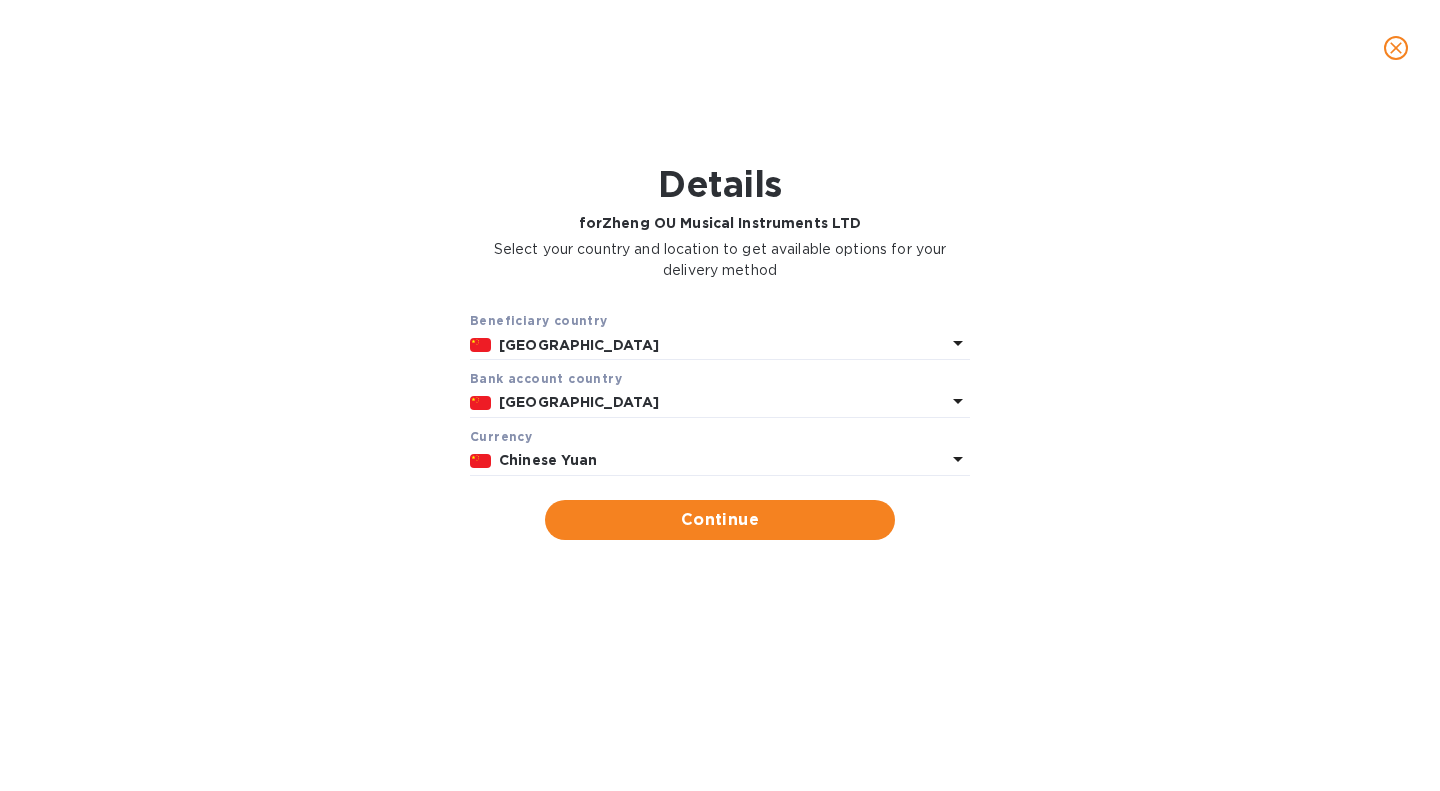 click on "Chinese Yuan" at bounding box center [722, 460] 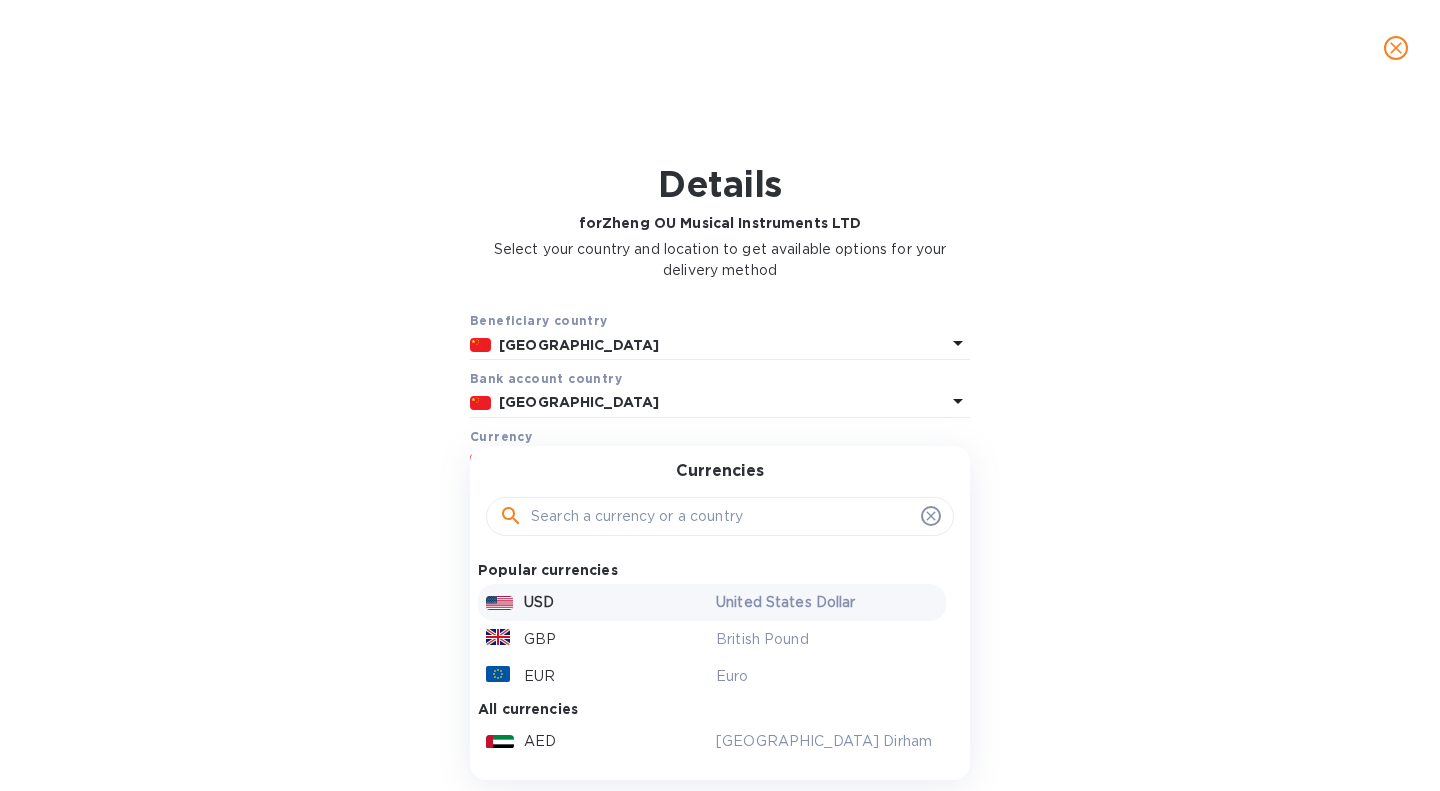 click on "USD" at bounding box center [597, 602] 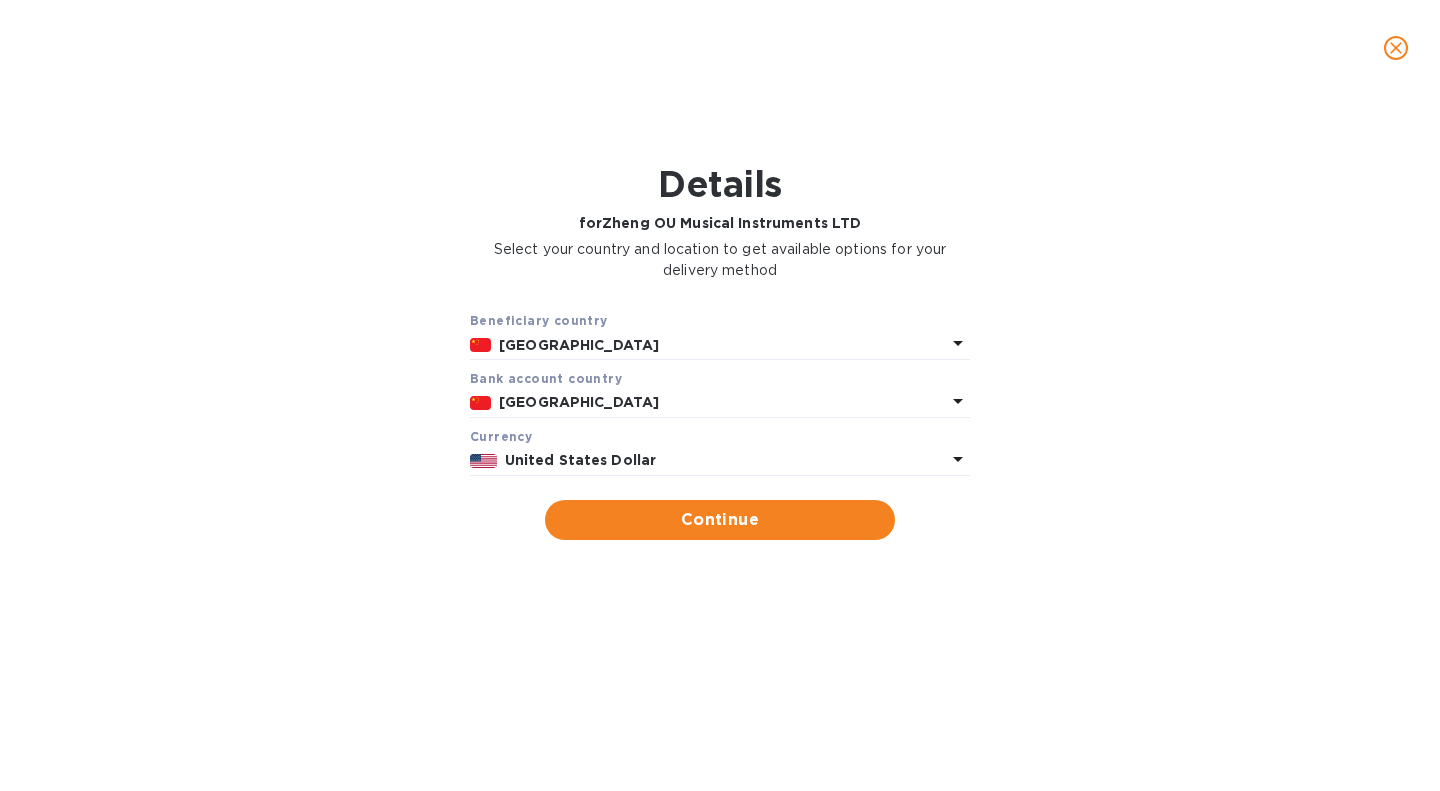 click on "Details for  Zheng OU Musical Instruments LTD Select your country and location to get available options for your delivery method Beneficiary country [GEOGRAPHIC_DATA] Bank account cоuntry China Currency United States Dollar Continue Bank Account Details Zheng OU Musical Instruments LTD Select a payment type and enter the required information. Bank account holder name Payment remittance information The added email addresses will be used to send payment remittance information. Email Email address will be added to the list of emails Add to the list Added emails Continue" at bounding box center [720, 443] 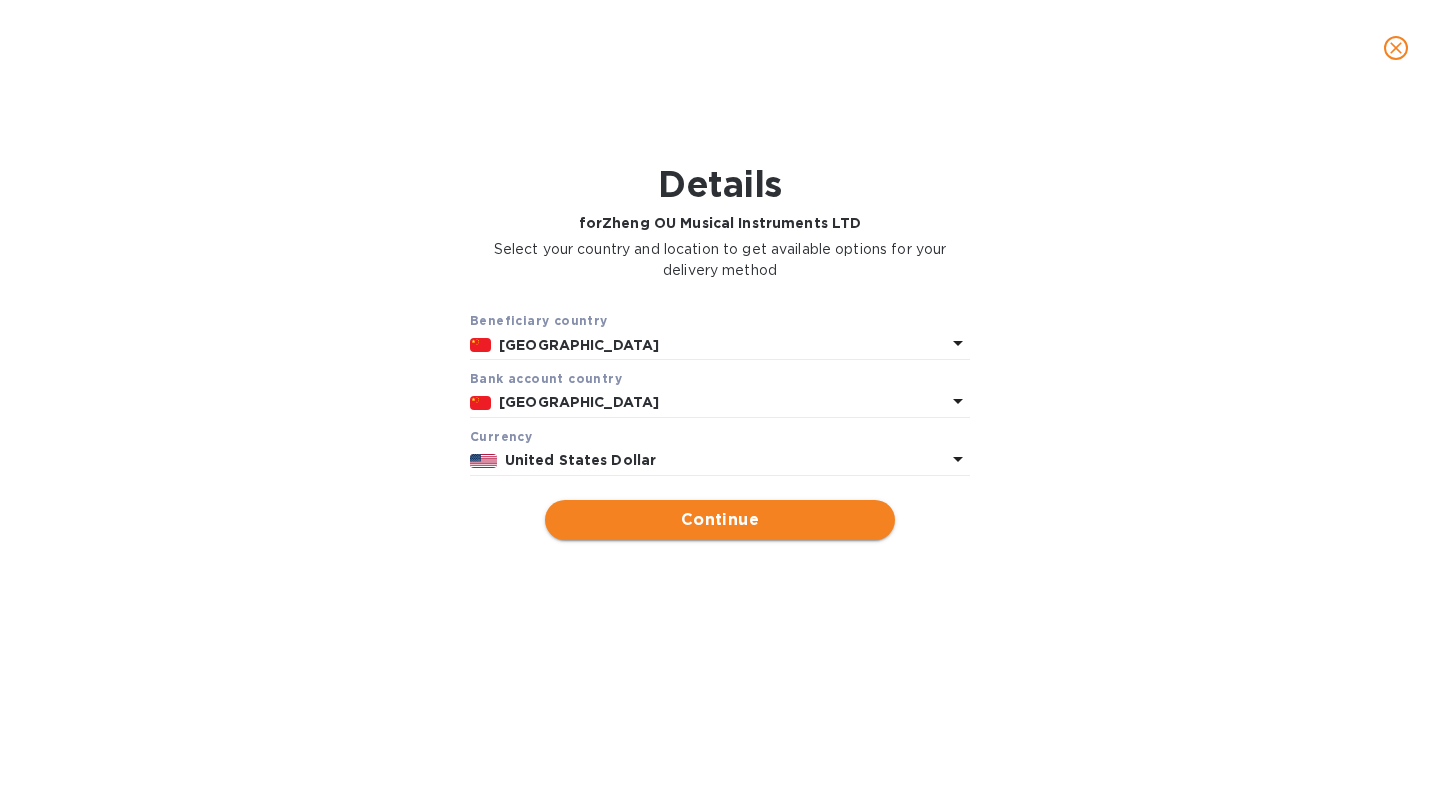 click on "Continue" at bounding box center [720, 520] 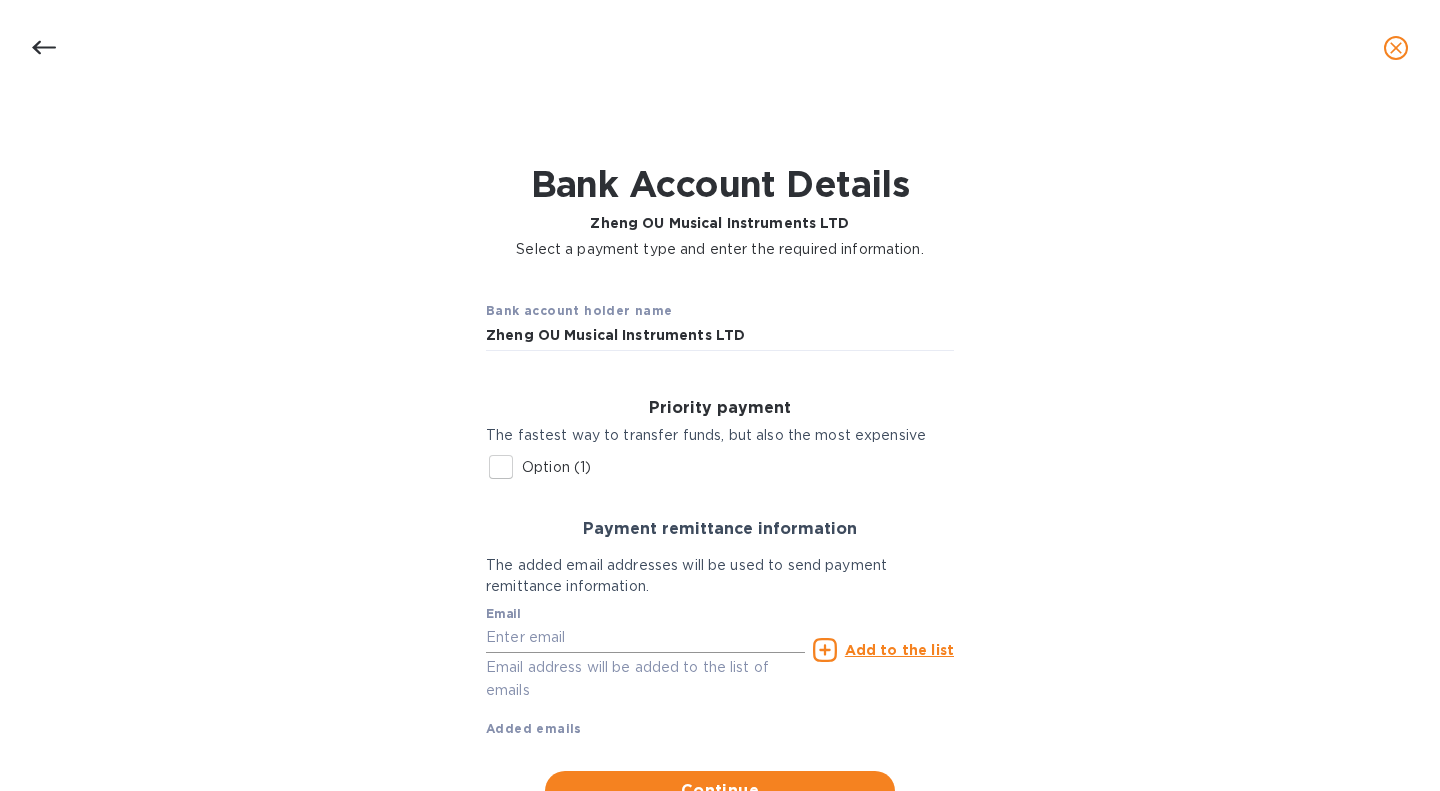 click at bounding box center [645, 638] 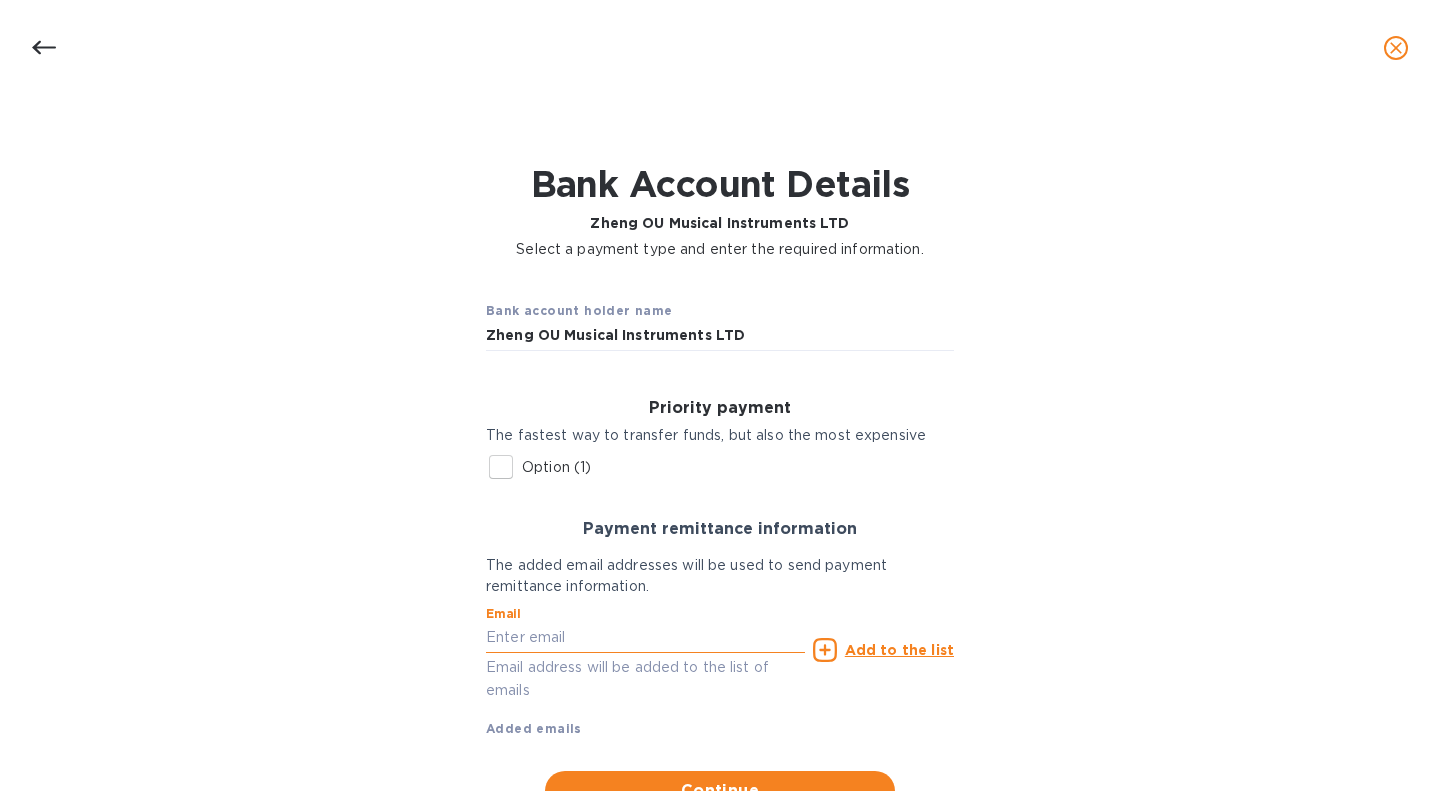 paste on "[EMAIL_ADDRESS][DOMAIN_NAME]" 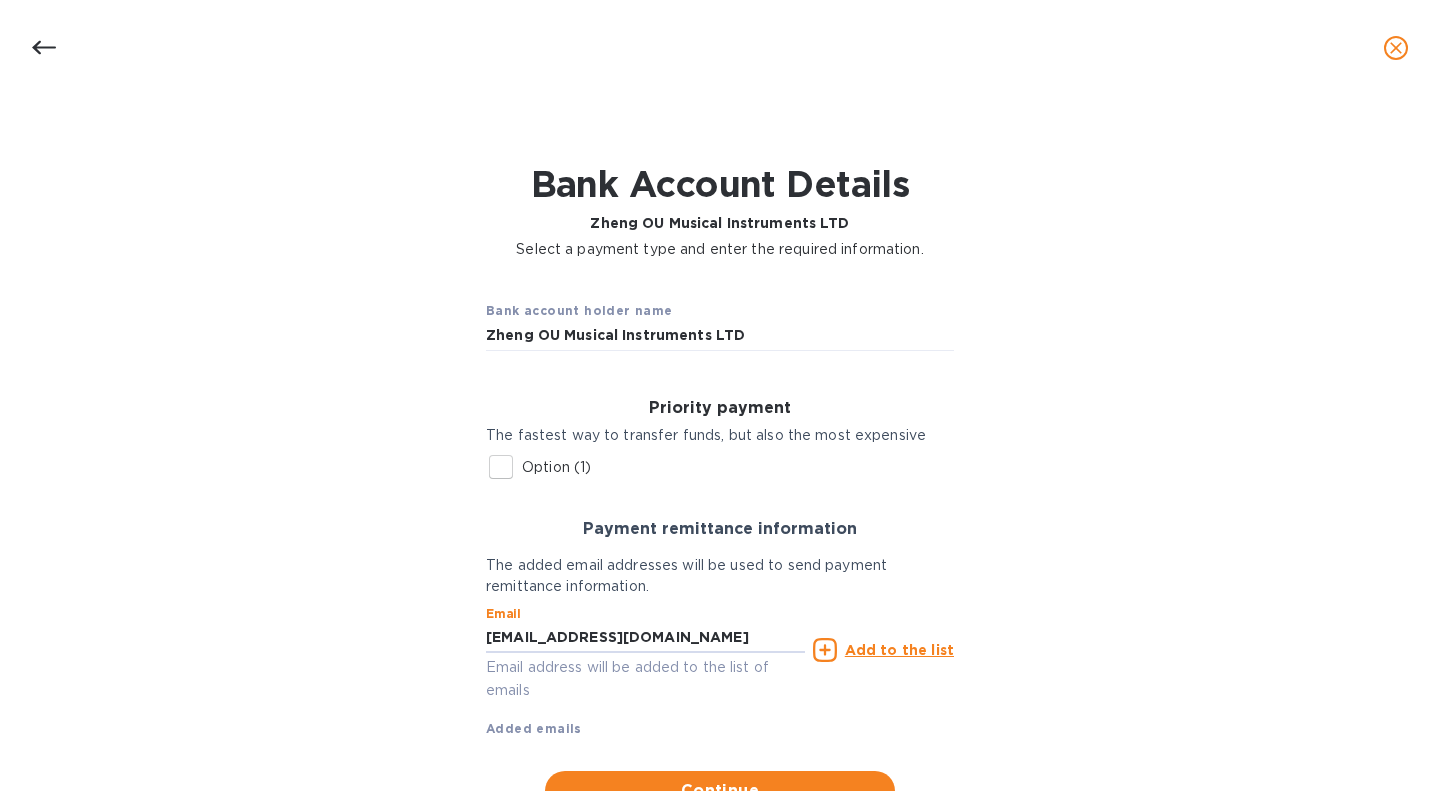 type on "[EMAIL_ADDRESS][DOMAIN_NAME]" 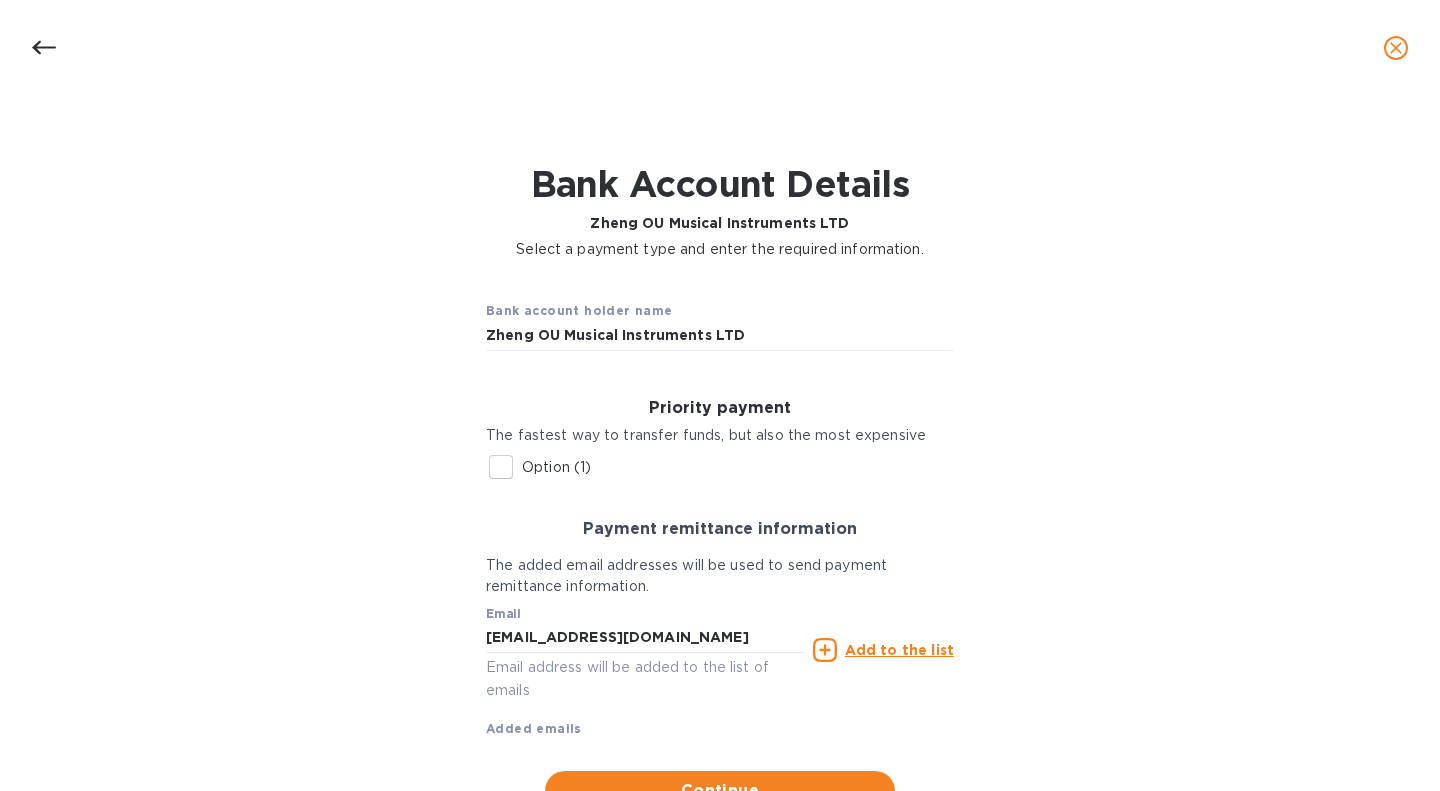 click on "Add to the list" at bounding box center (899, 650) 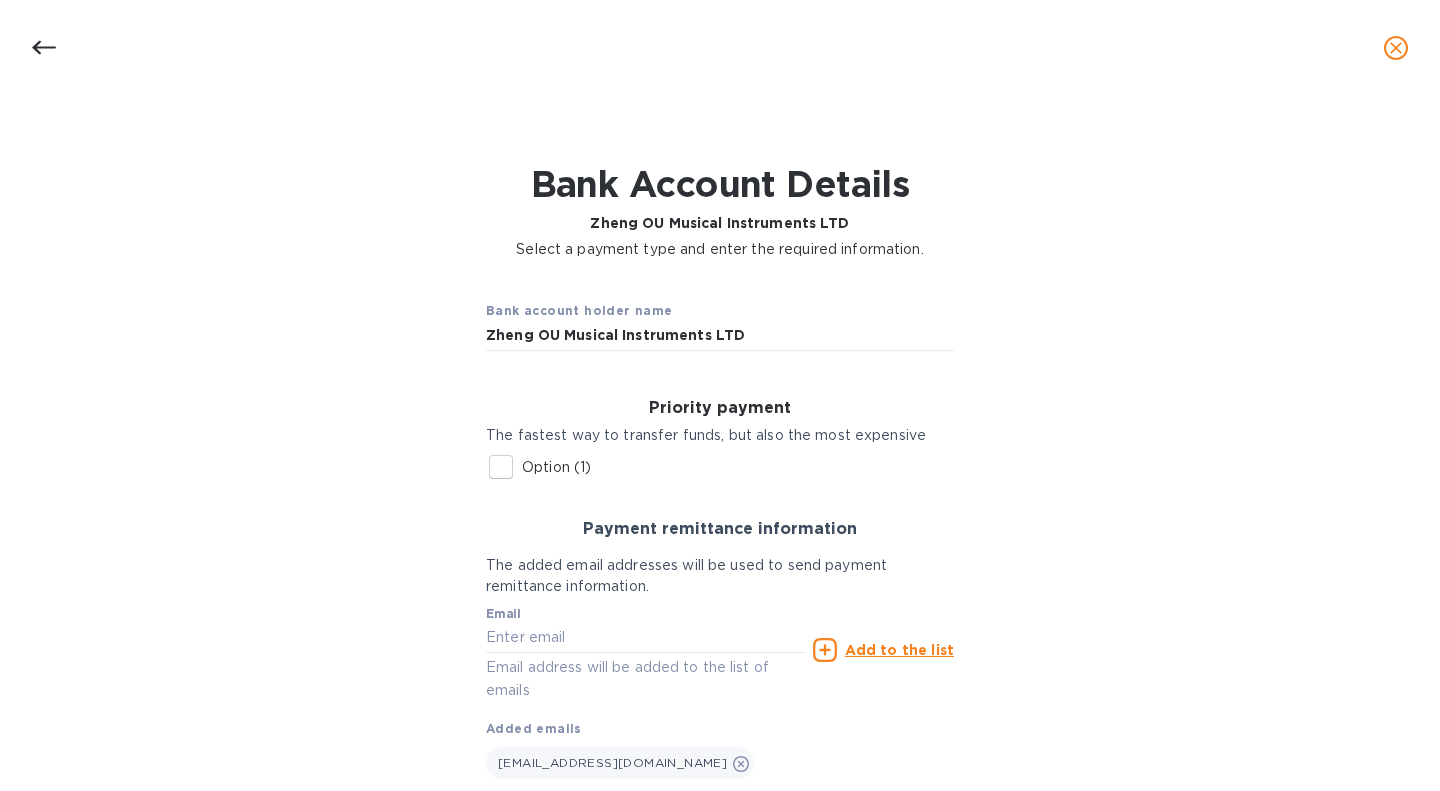 click on "Bank account holder name [PERSON_NAME] OU Musical Instruments LTD Priority payment The fastest way to transfer funds, but also the most expensive Option (1) Beneficiary account nickname Postal code City Account Number or IBAN The address of the beneficiary BIC SWIFT Payment remittance information The added email addresses will be used to send payment remittance information. Email Email address will be added to the list of emails Add to the list Added emails [EMAIL_ADDRESS][DOMAIN_NAME] Continue" at bounding box center [720, 567] 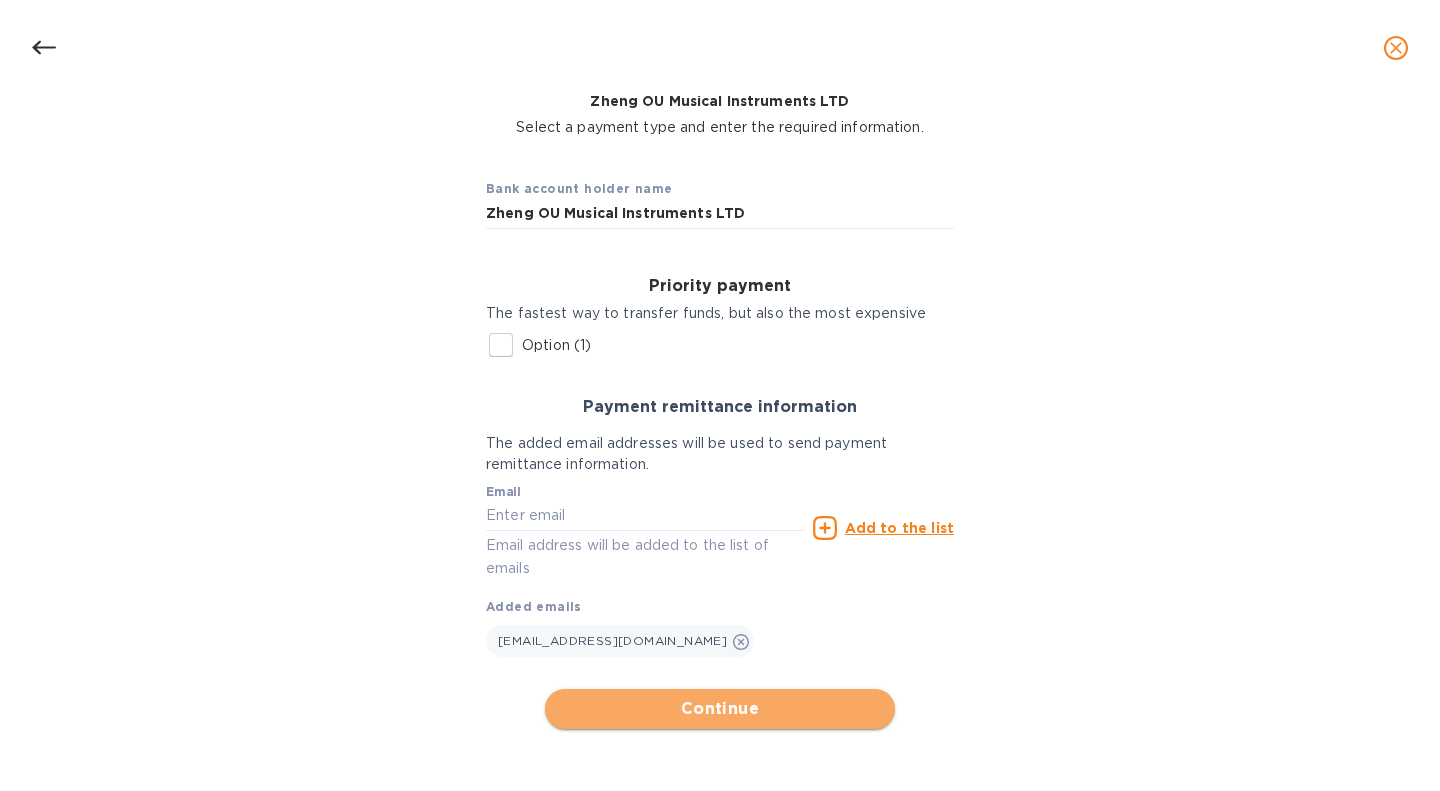 click on "Continue" at bounding box center (720, 709) 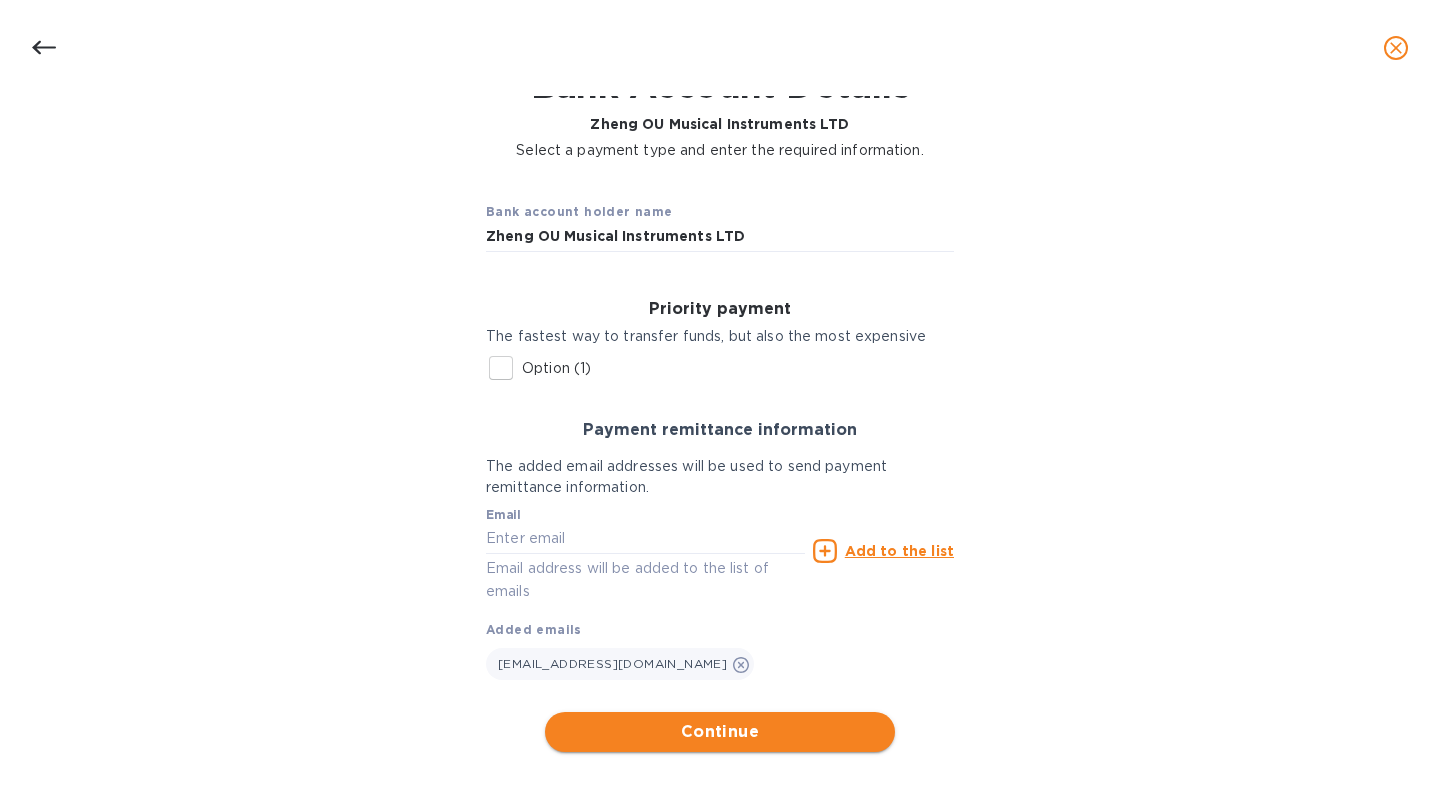 scroll, scrollTop: 123, scrollLeft: 0, axis: vertical 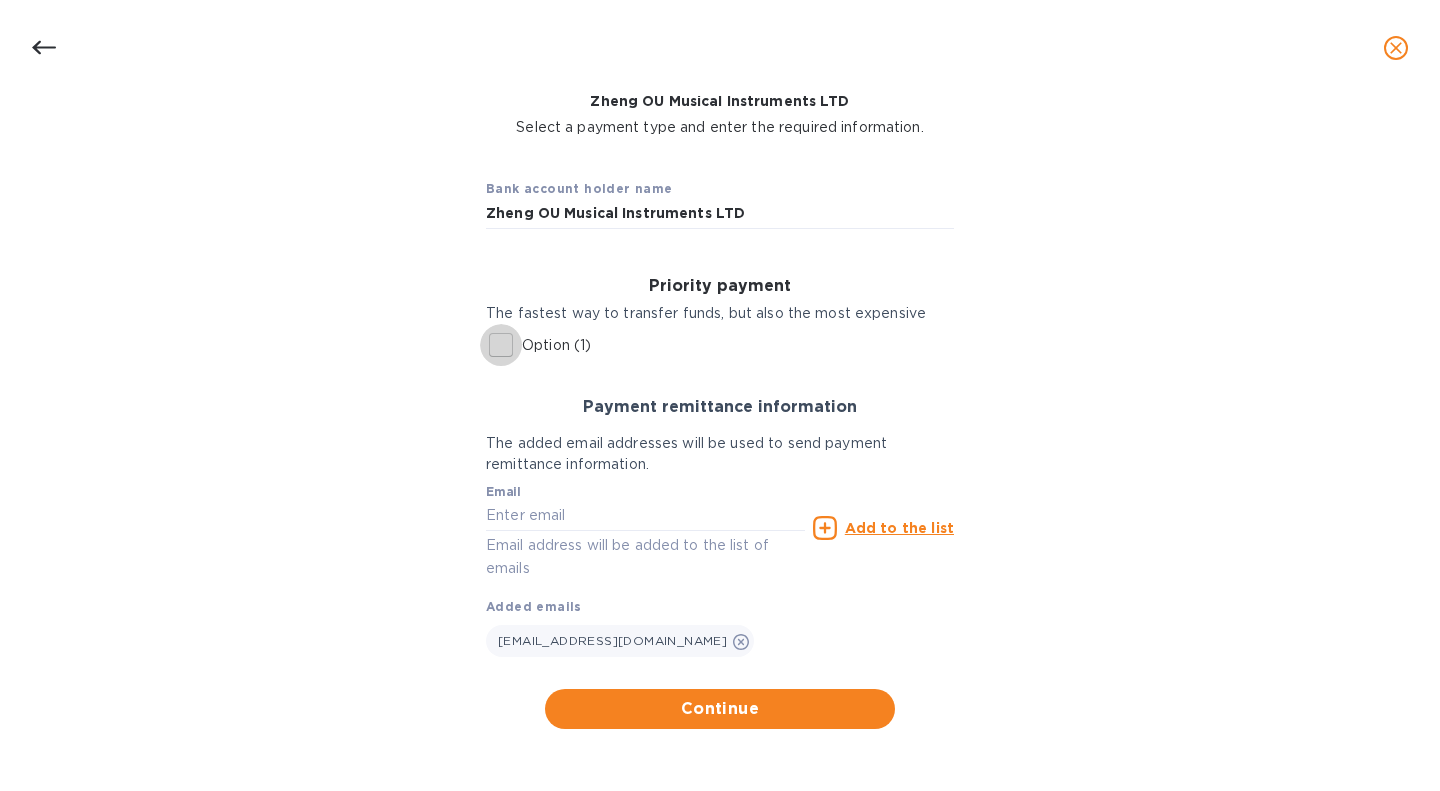 click on "Option (1)" at bounding box center [501, 345] 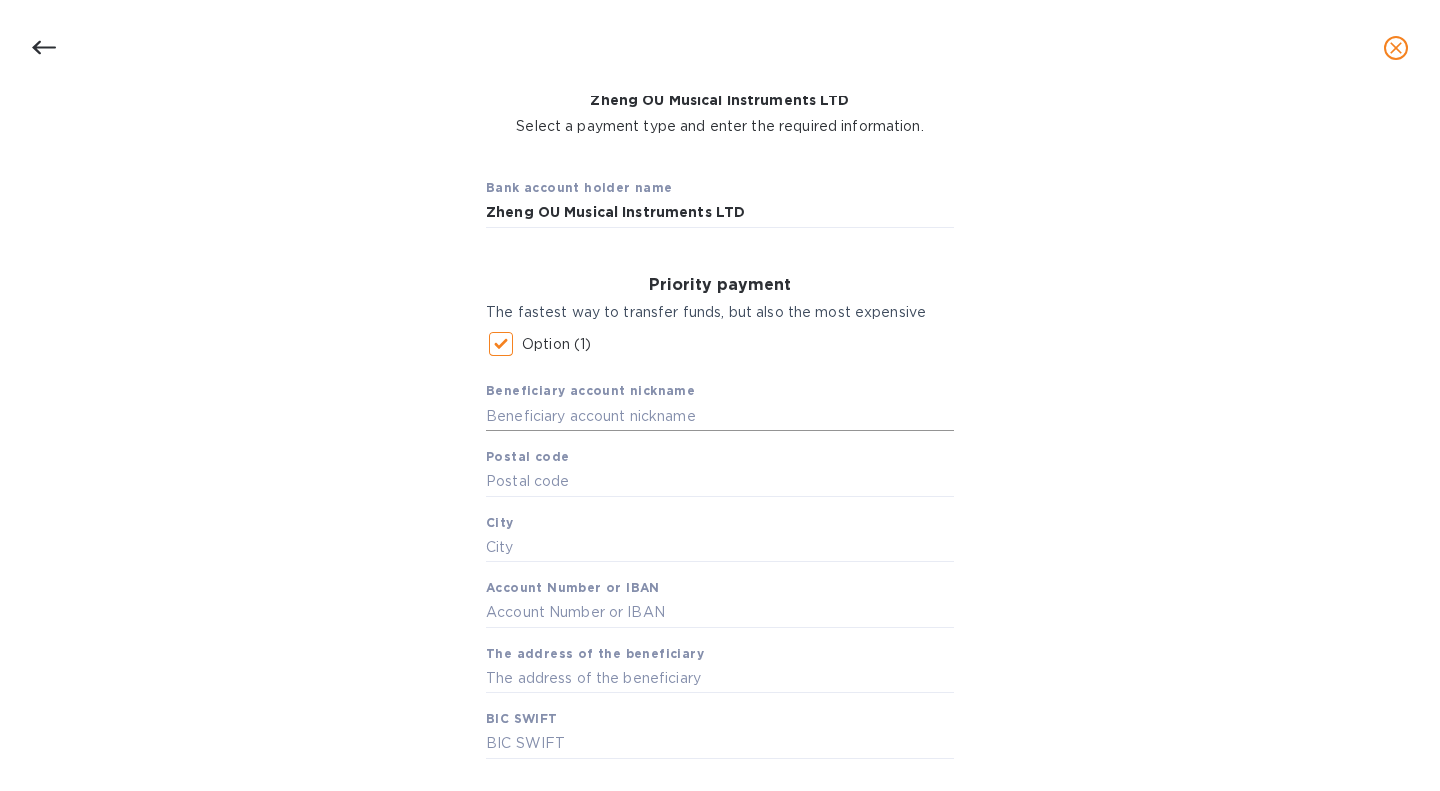 click at bounding box center (720, 416) 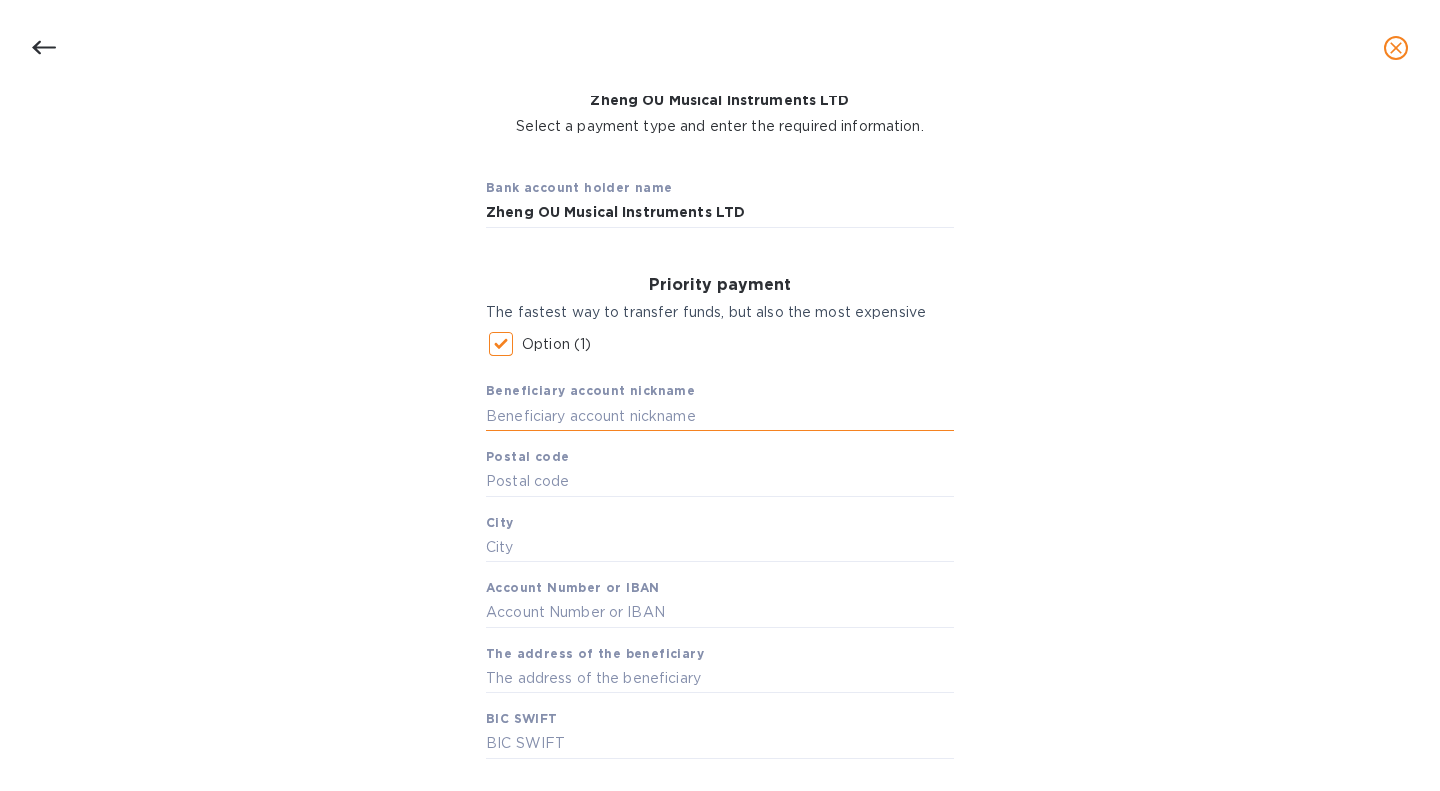paste on "Zheng OU Musical Instruments LTD" 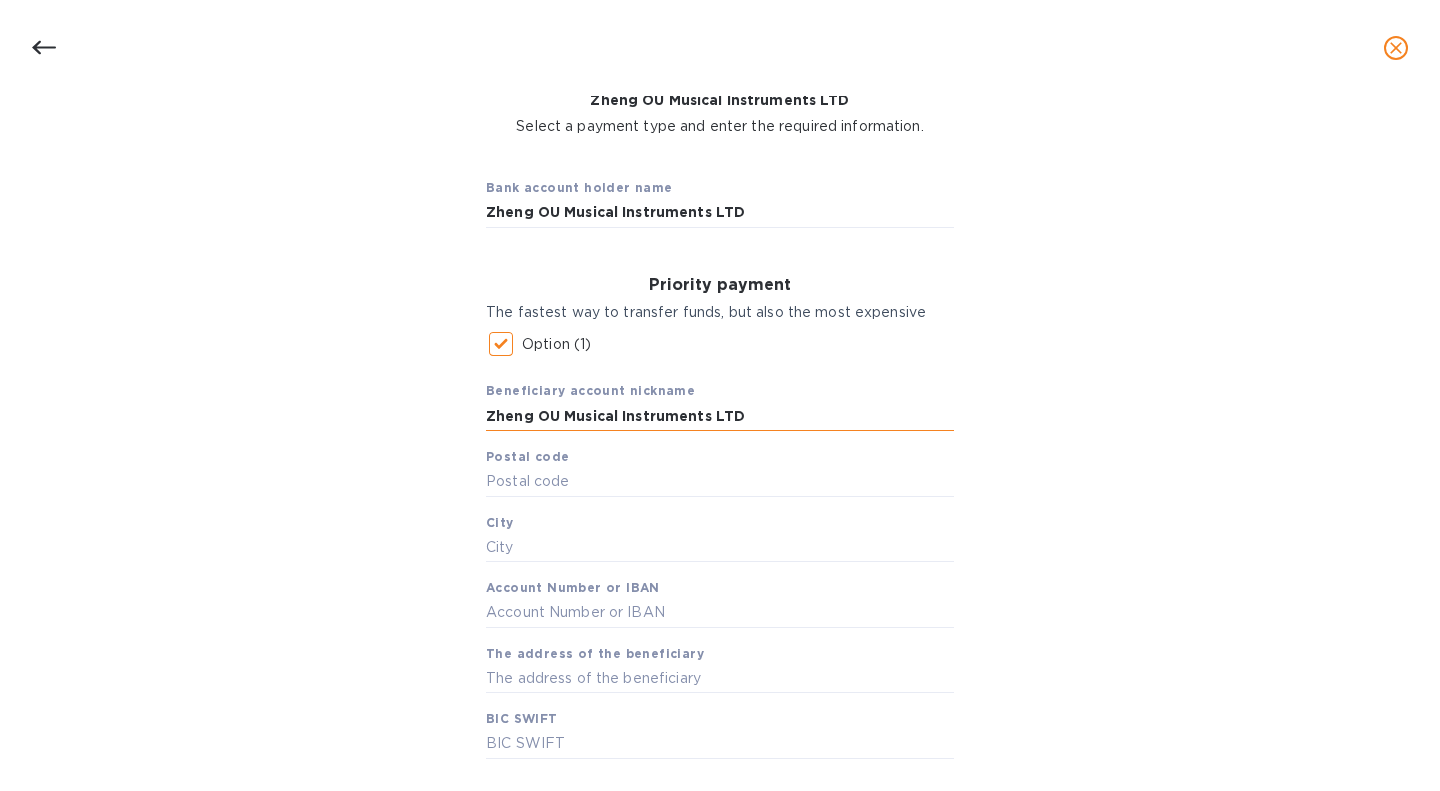 type on "Zheng OU Musical Instruments LTD" 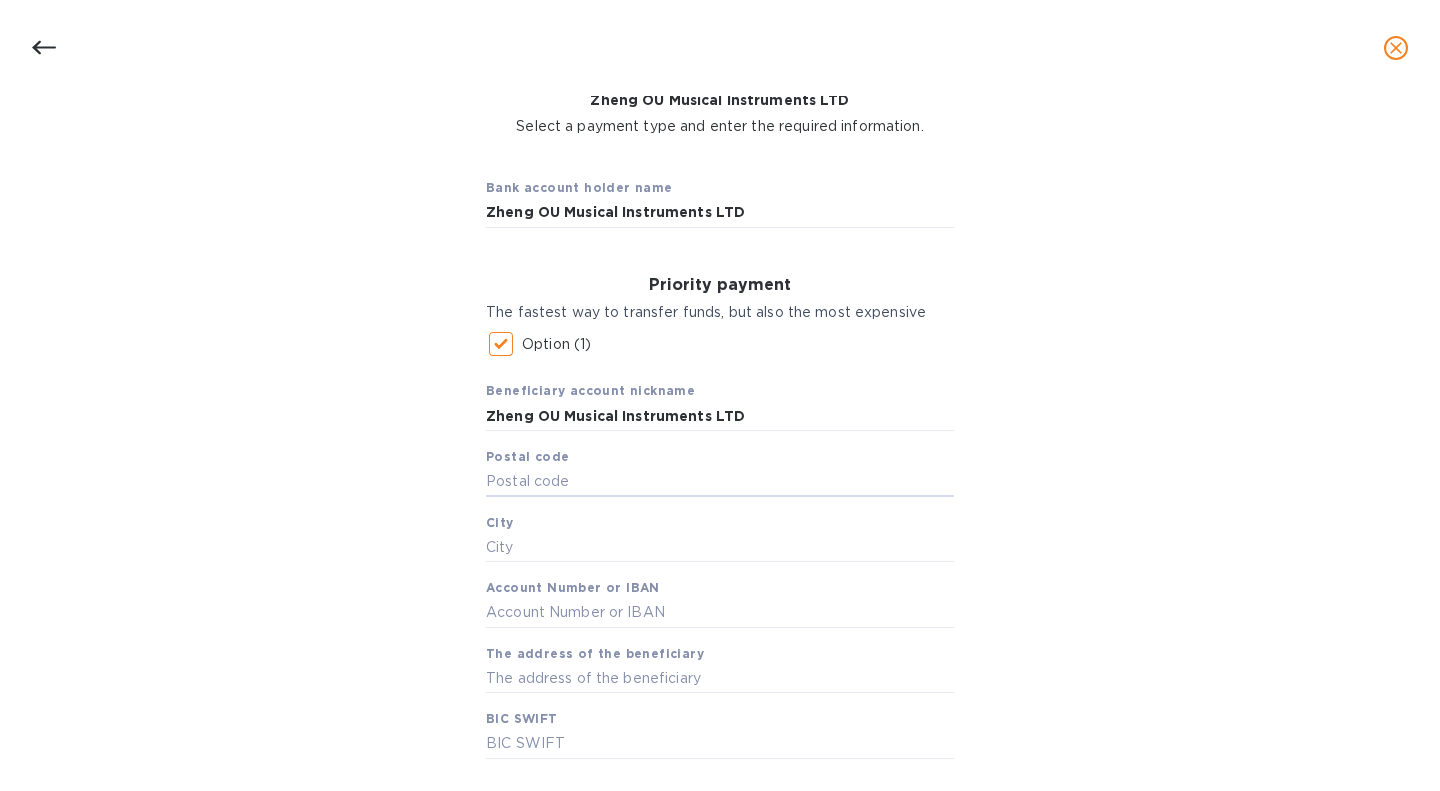 paste on "053300" 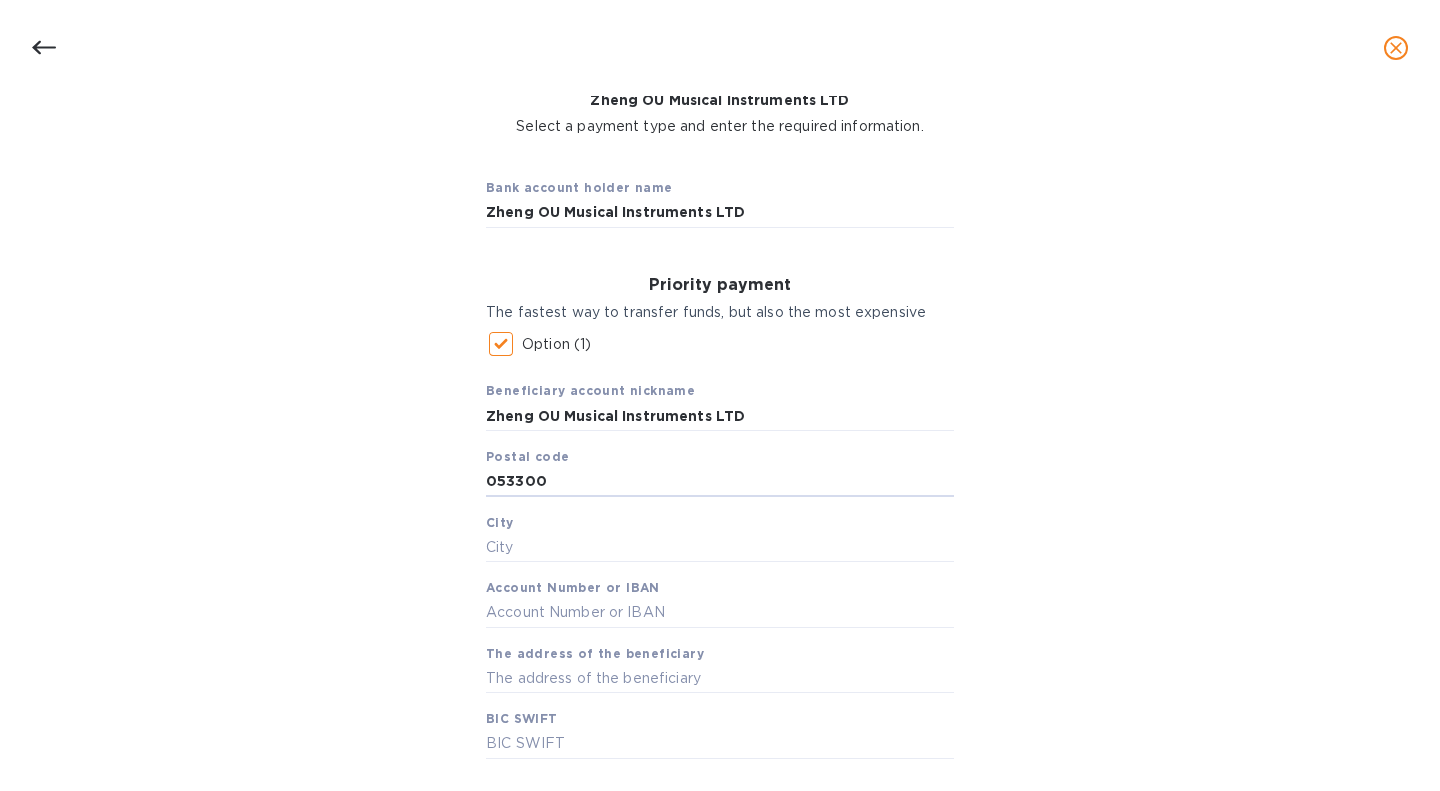 type on "053300" 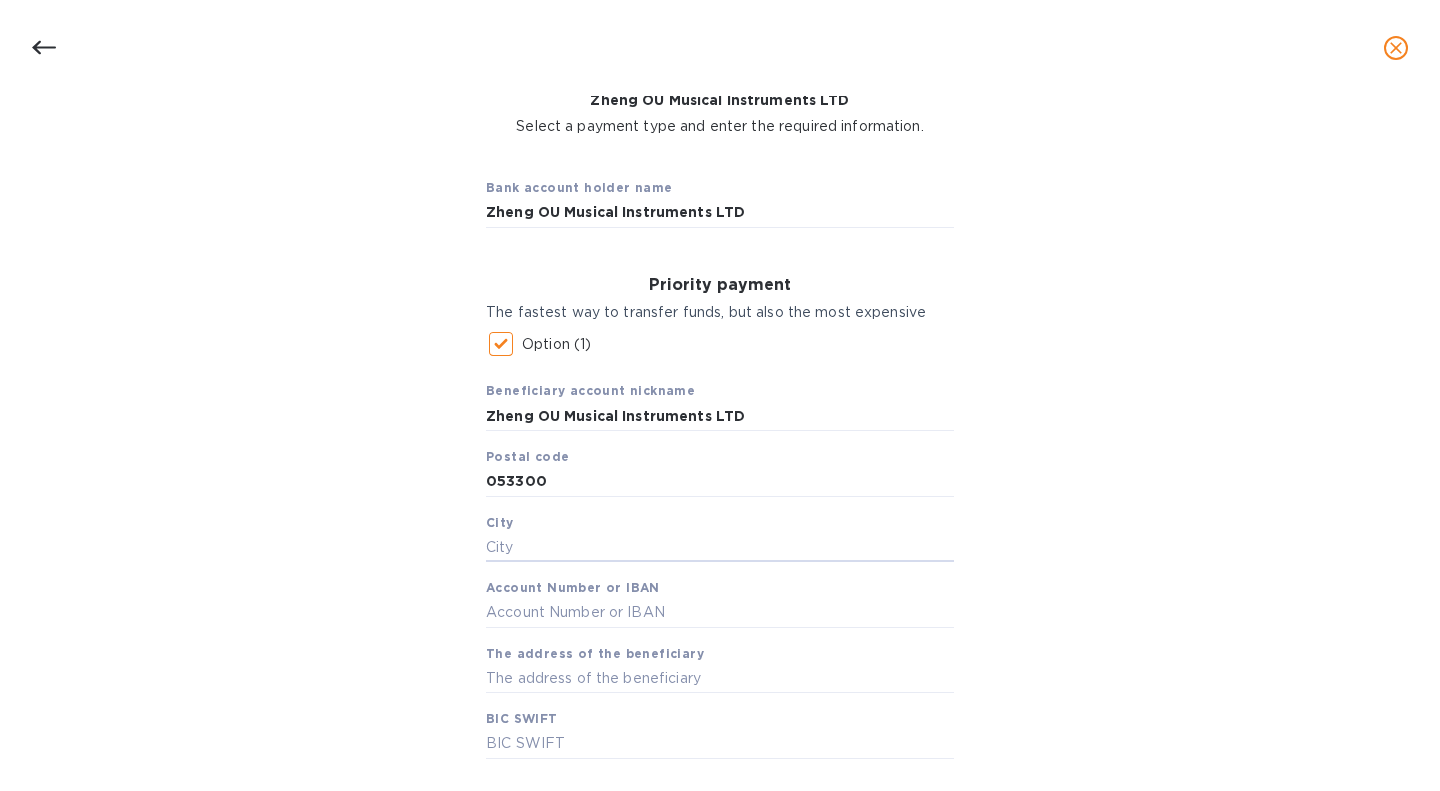 paste on "[GEOGRAPHIC_DATA]" 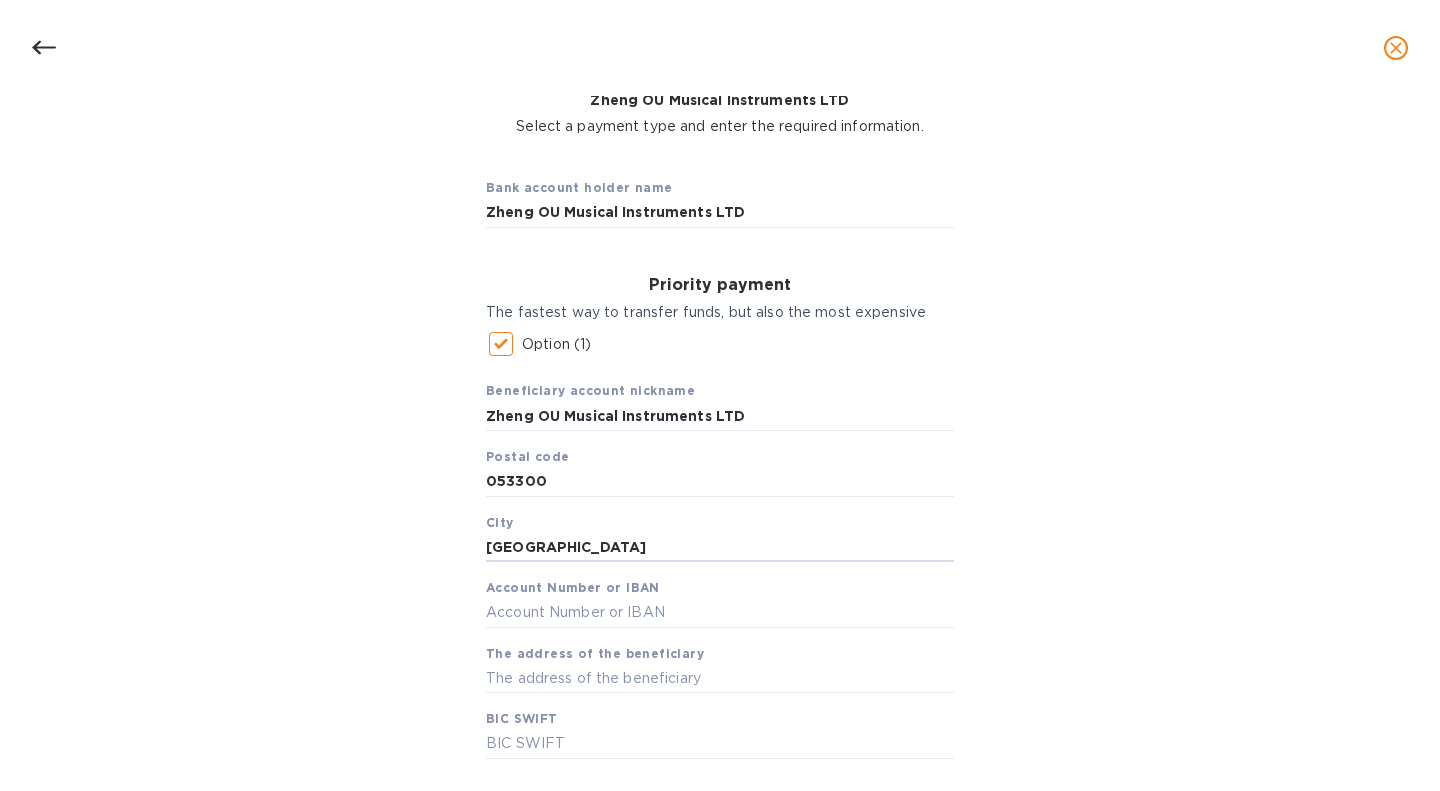 type on "[GEOGRAPHIC_DATA]" 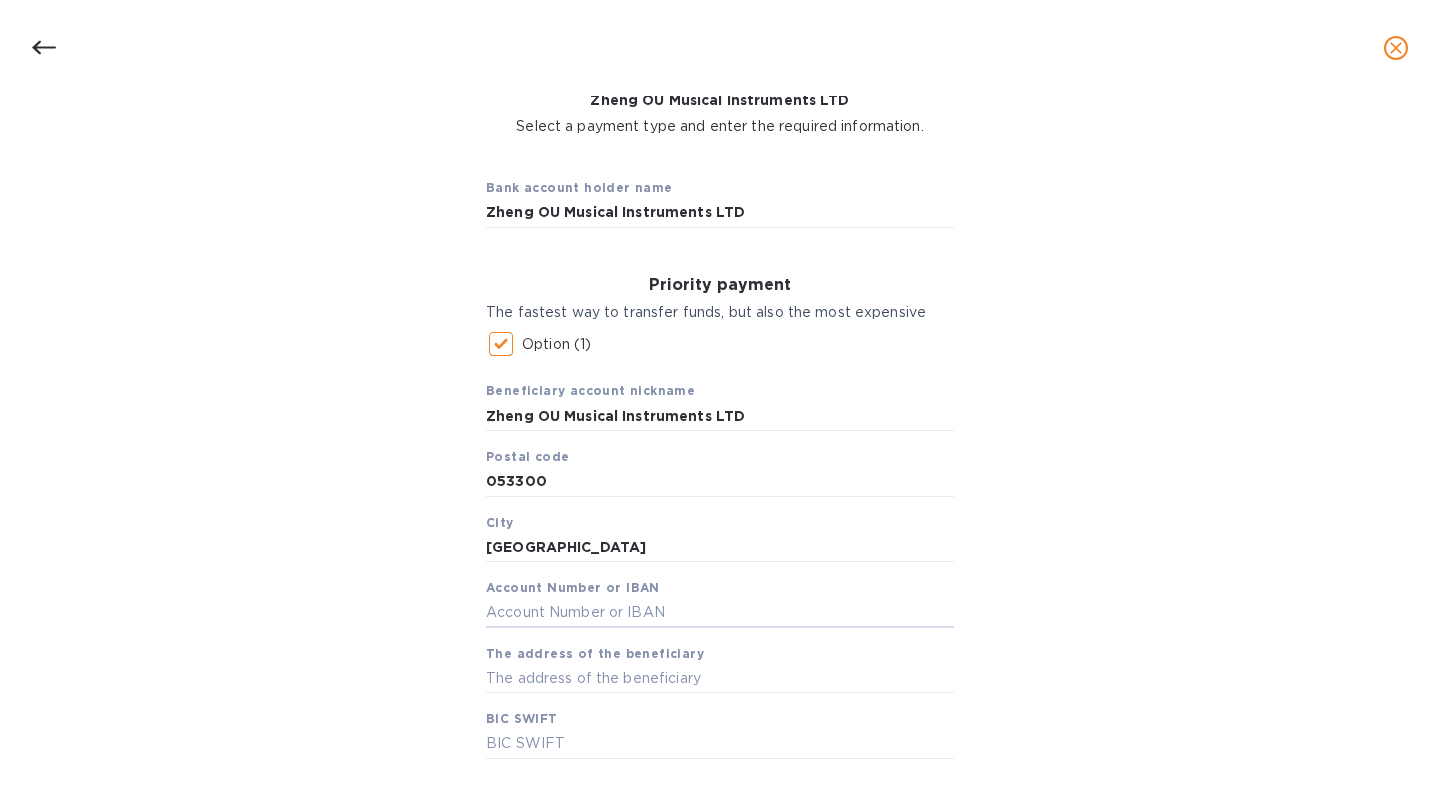 paste on "100292778282" 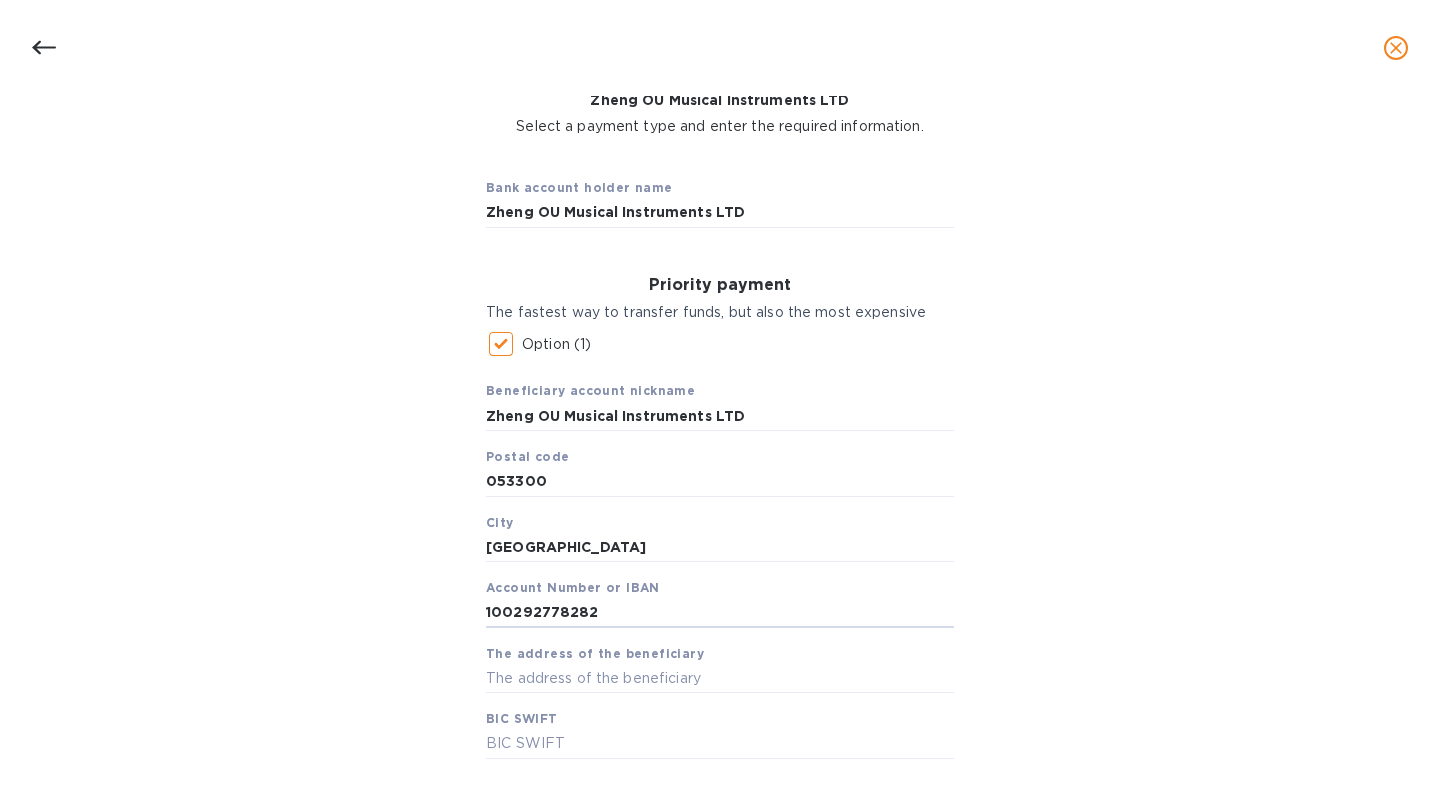type on "100292778282" 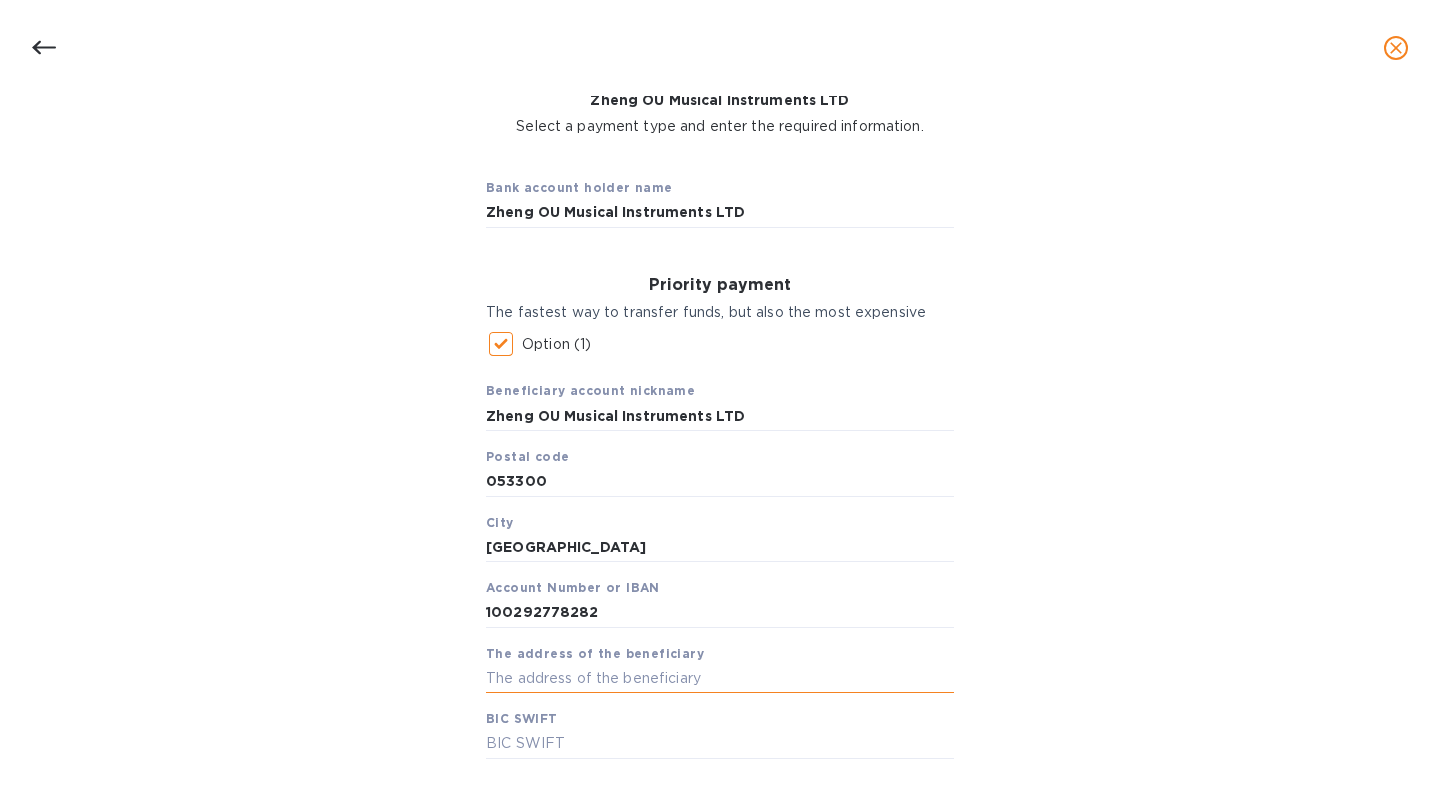 click at bounding box center (720, 678) 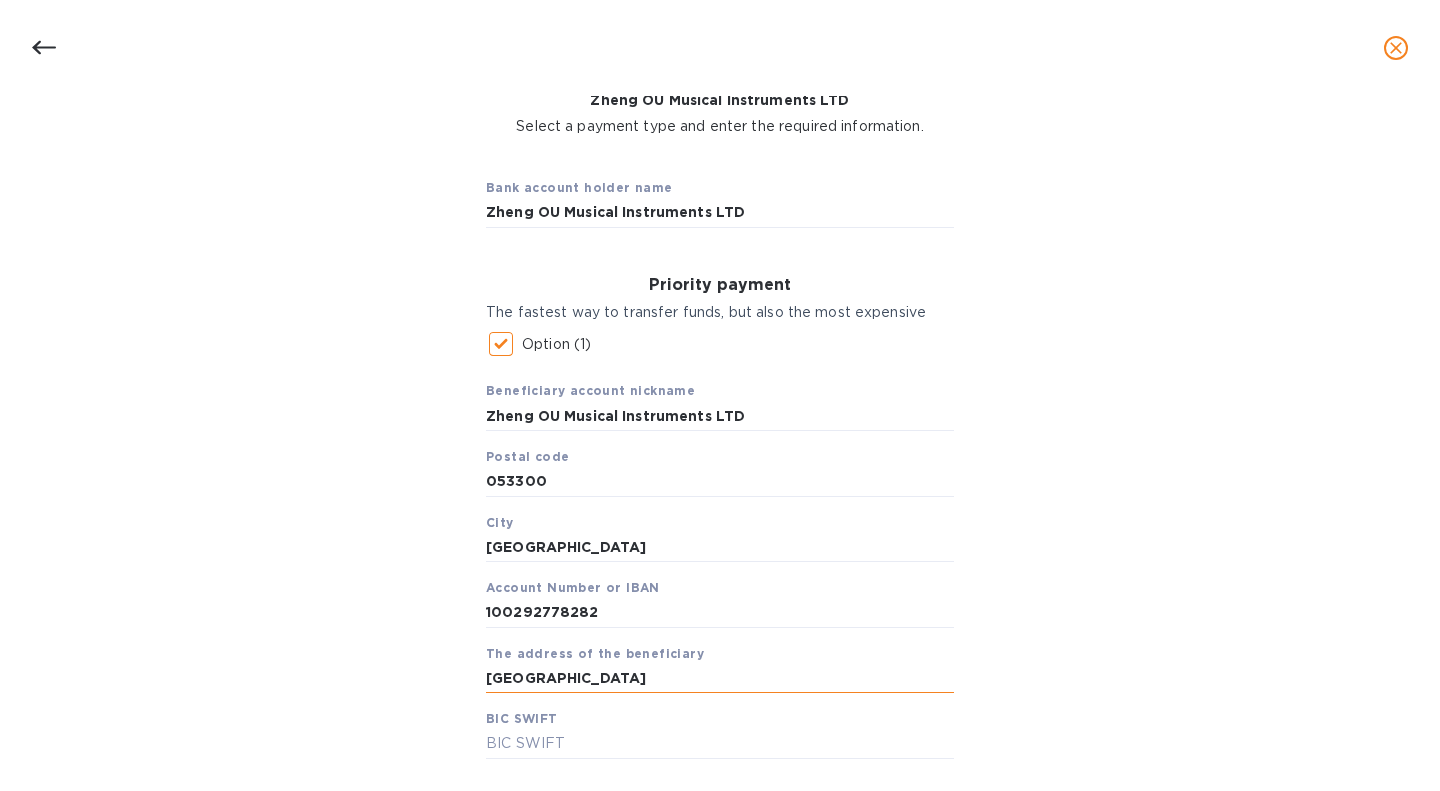 type on "[GEOGRAPHIC_DATA]" 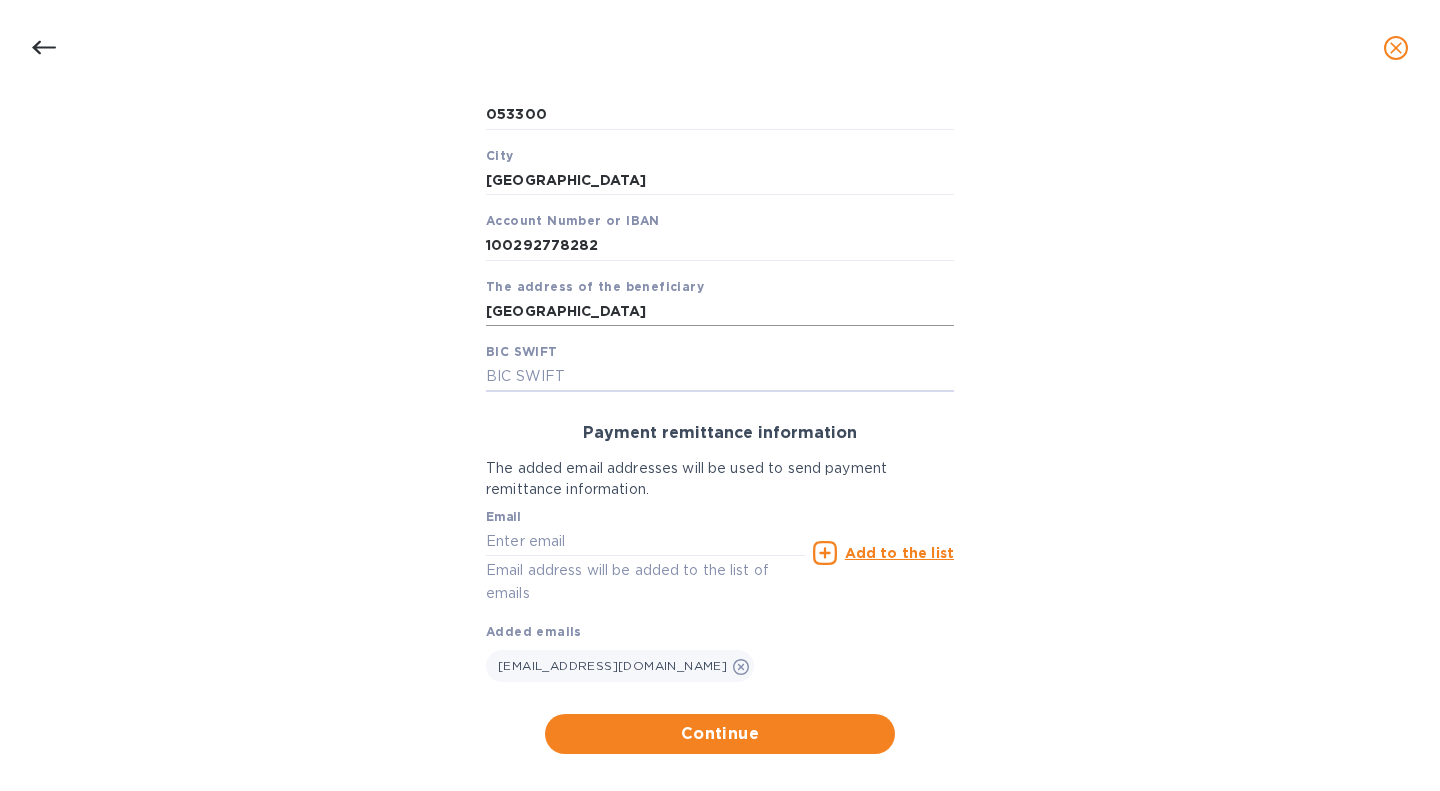 scroll, scrollTop: 498, scrollLeft: 0, axis: vertical 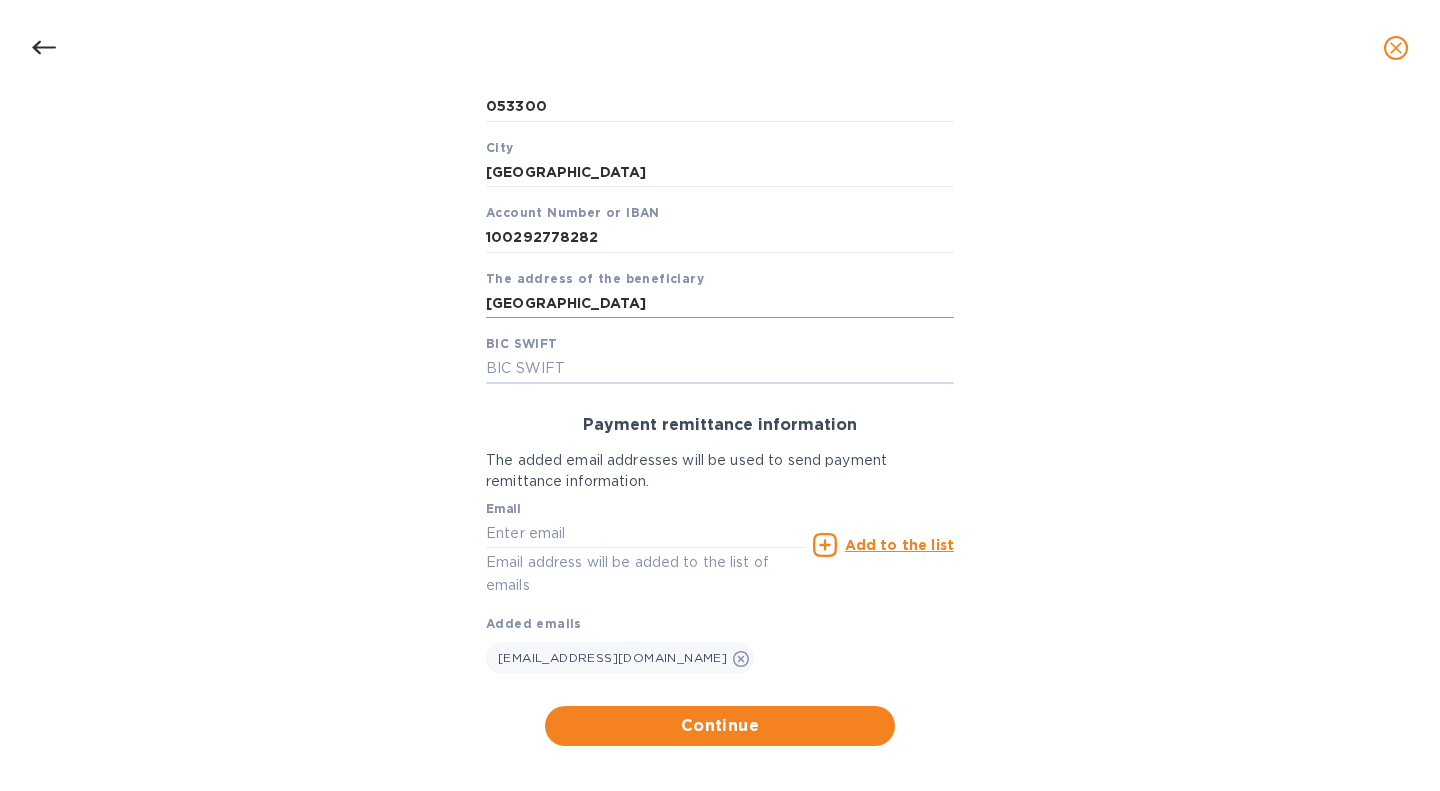 paste on "[SWIFT_CODE]" 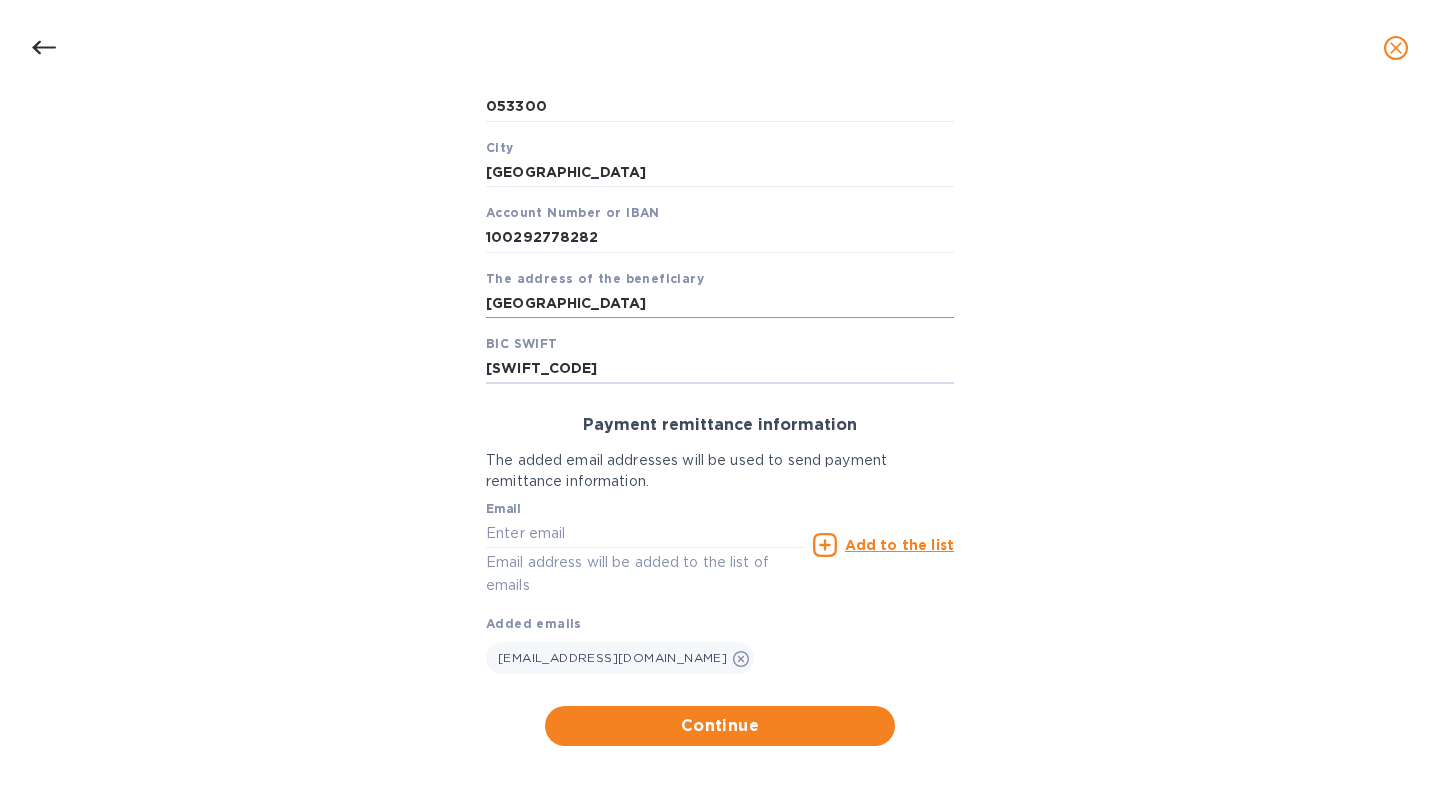 type on "[SWIFT_CODE]" 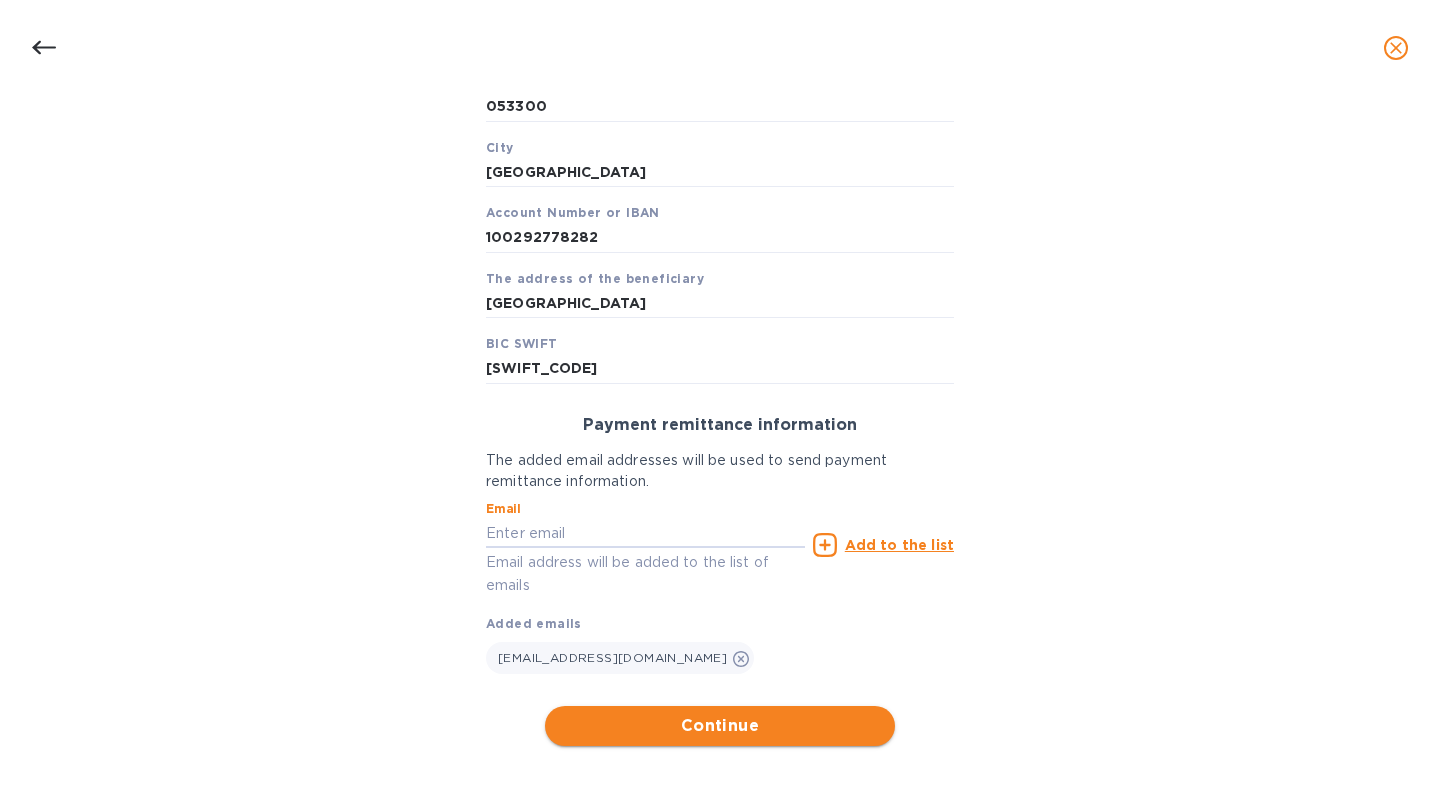 click on "Continue" at bounding box center (720, 726) 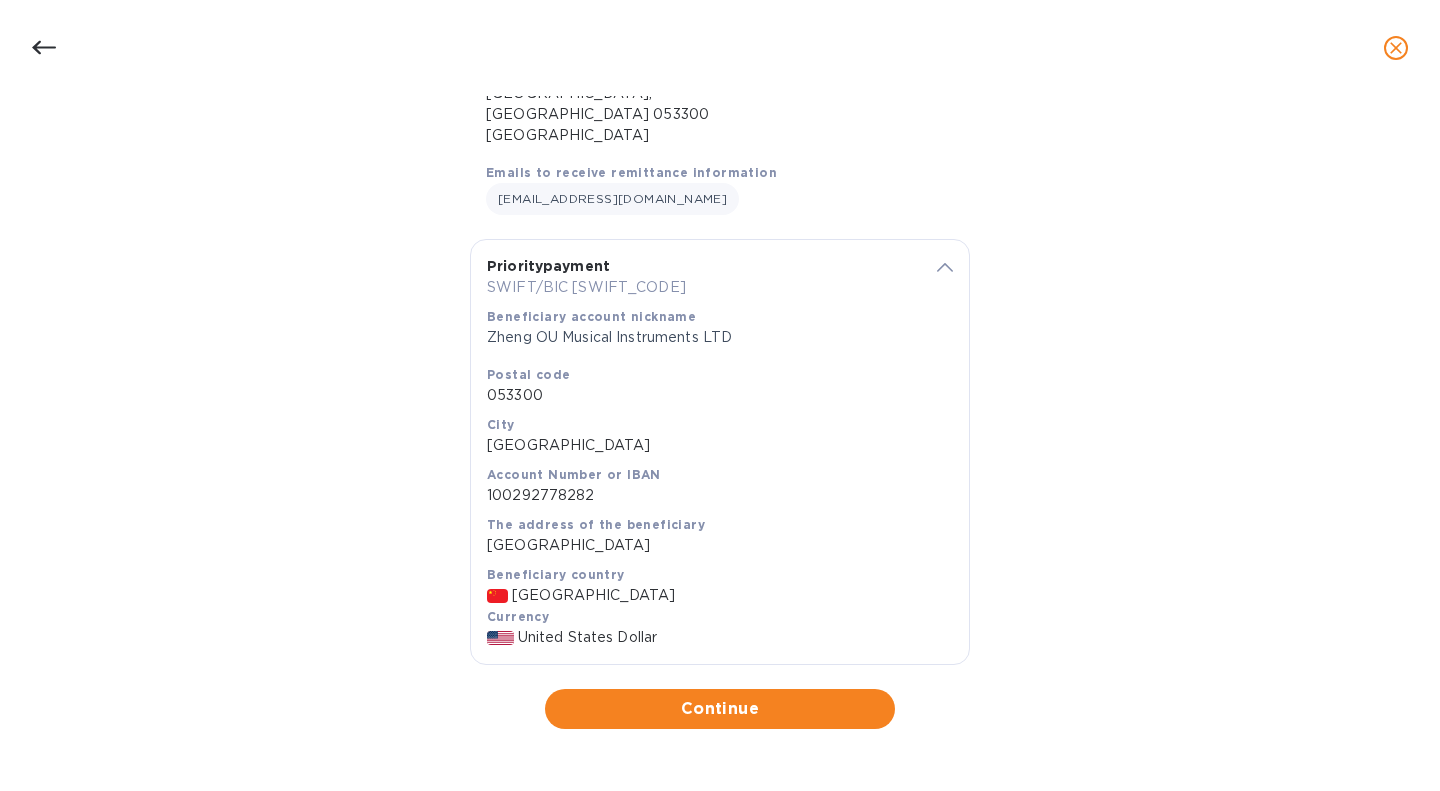 scroll, scrollTop: 259, scrollLeft: 0, axis: vertical 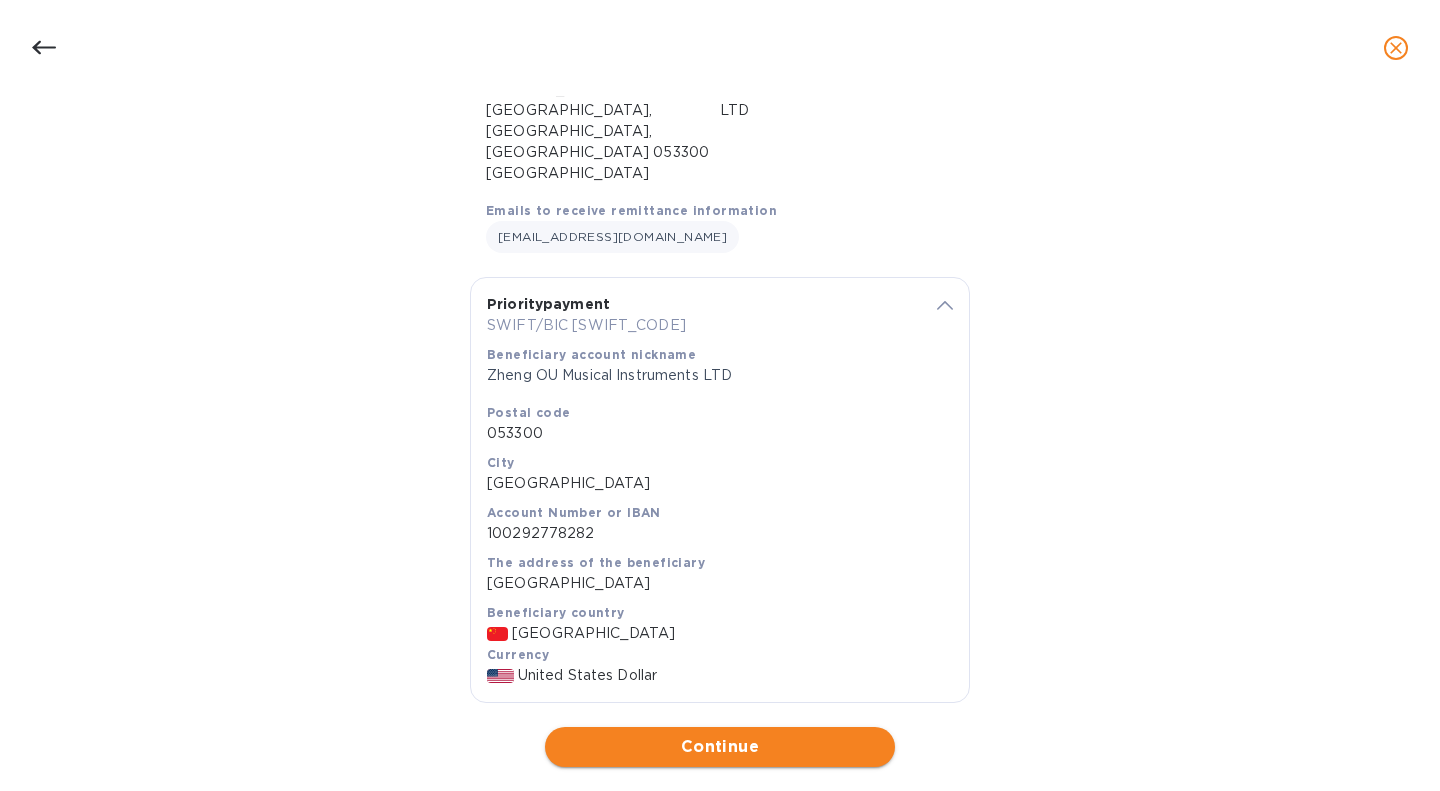 click on "Continue" at bounding box center (720, 747) 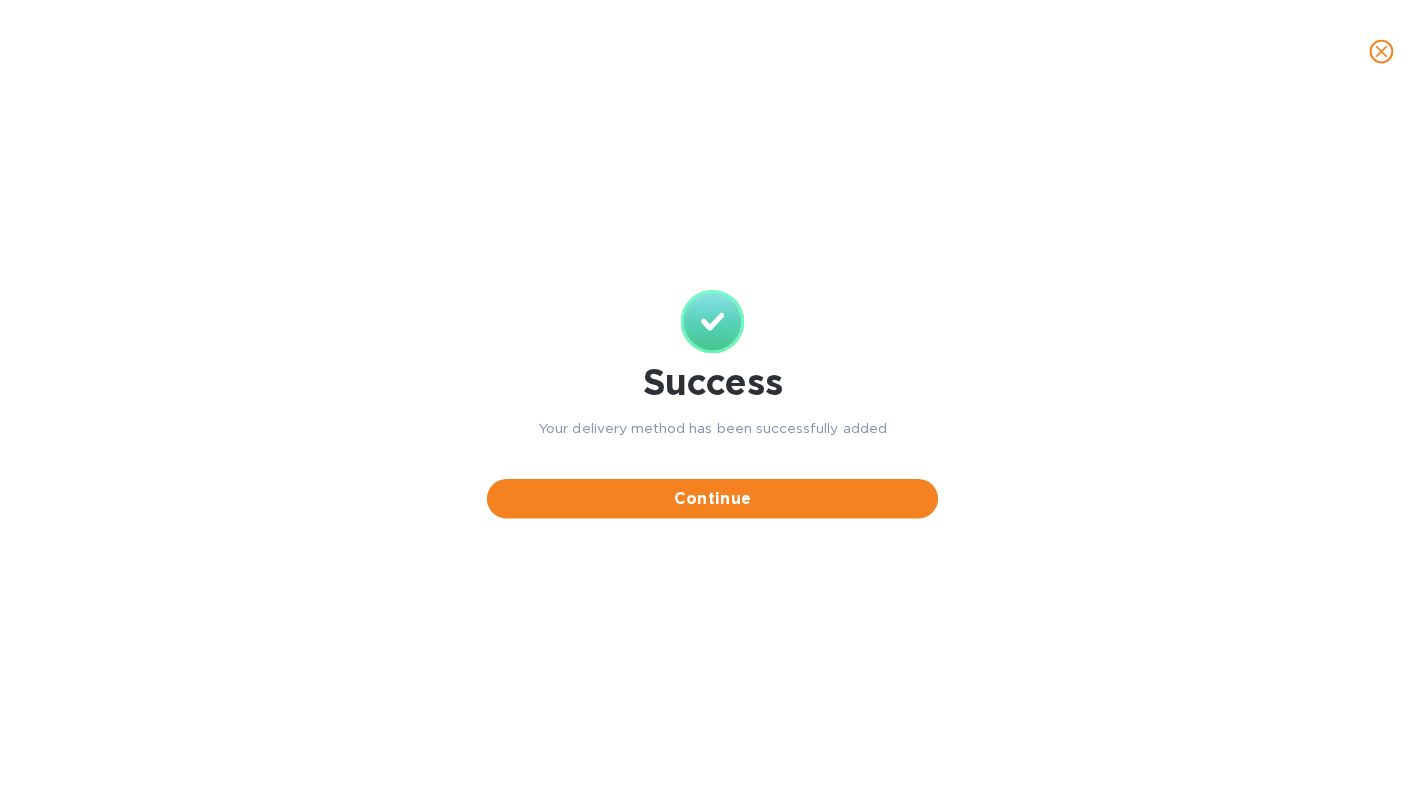 scroll, scrollTop: 0, scrollLeft: 0, axis: both 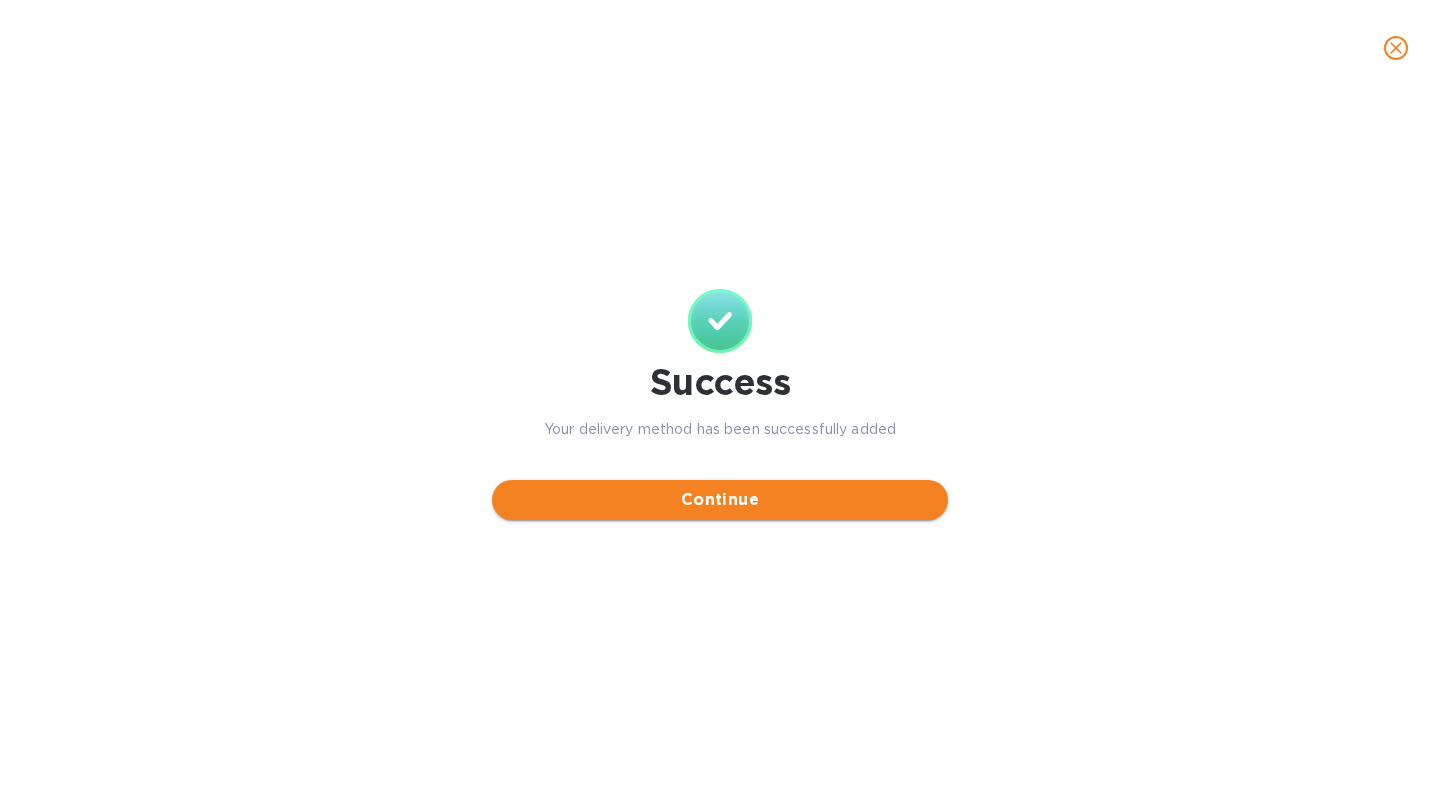 click on "Continue" at bounding box center (720, 500) 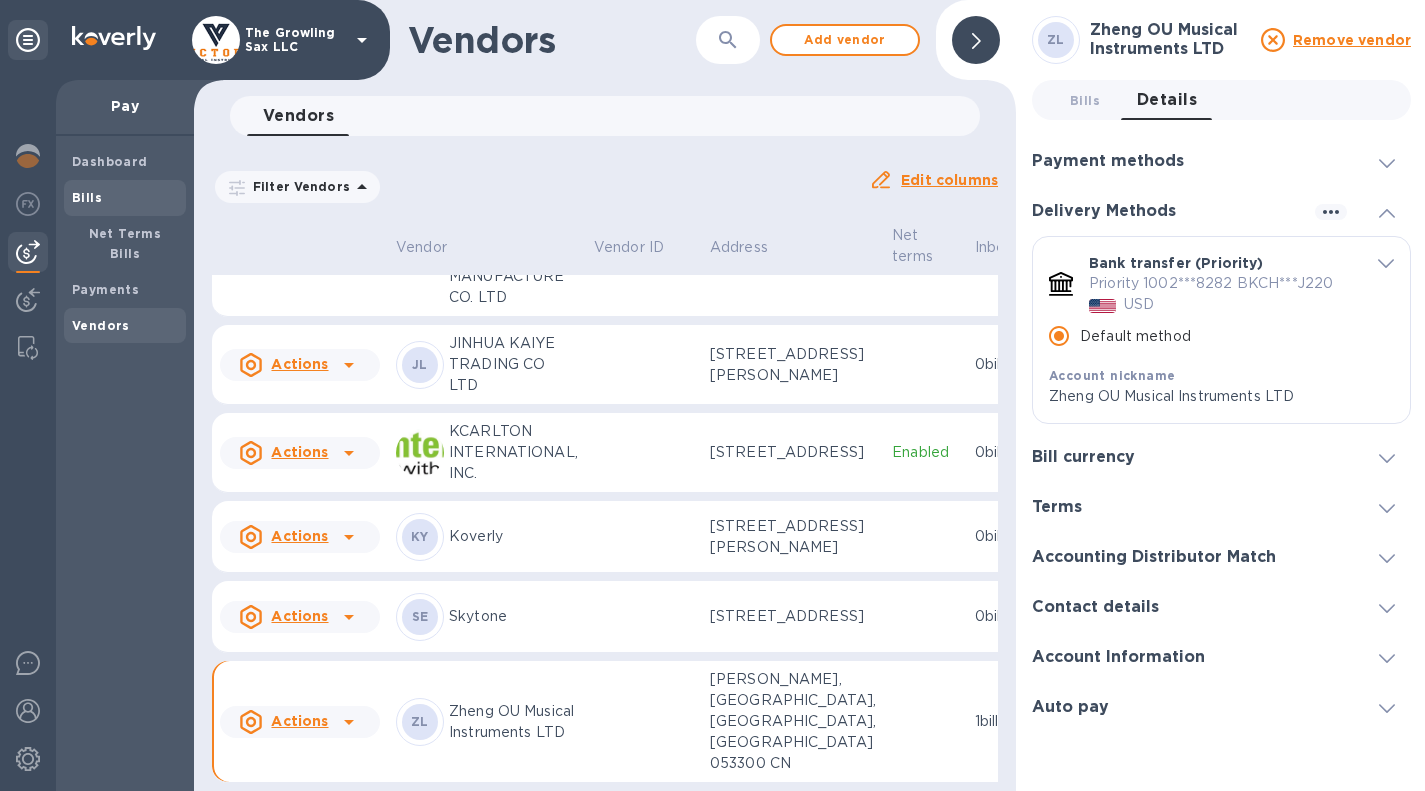 click on "Bills" at bounding box center [87, 197] 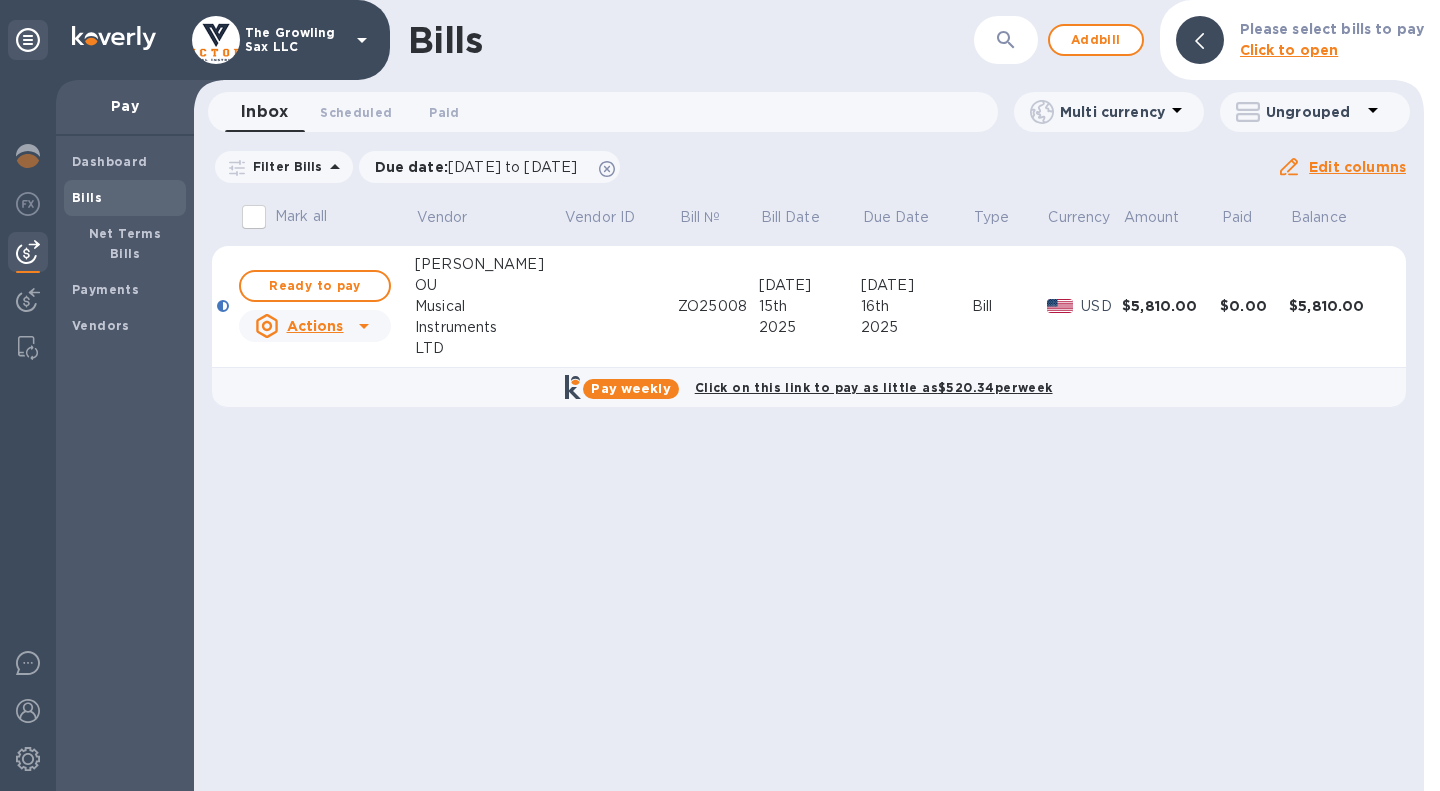 click on "Click on this link to pay as little as  $520.34  per  week" at bounding box center [874, 387] 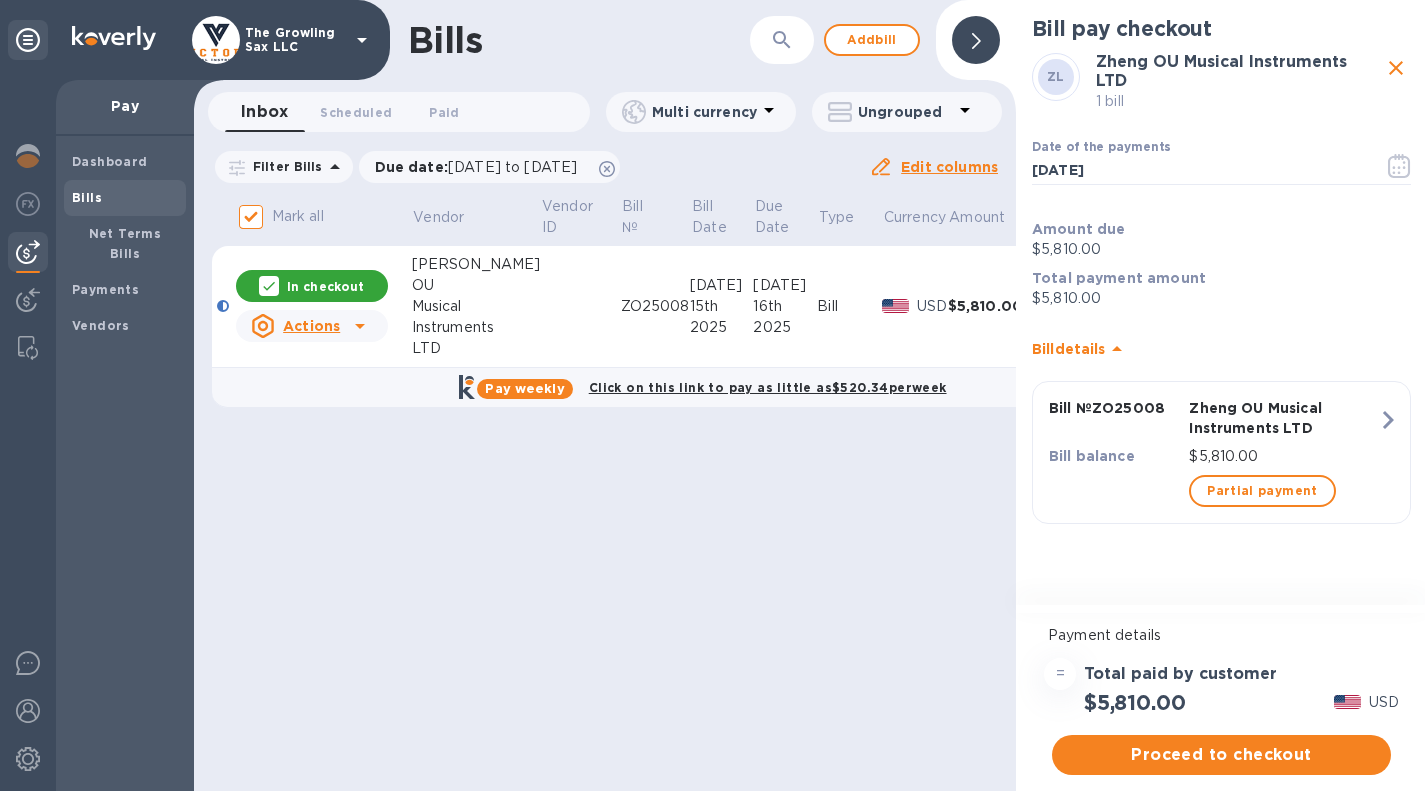 click 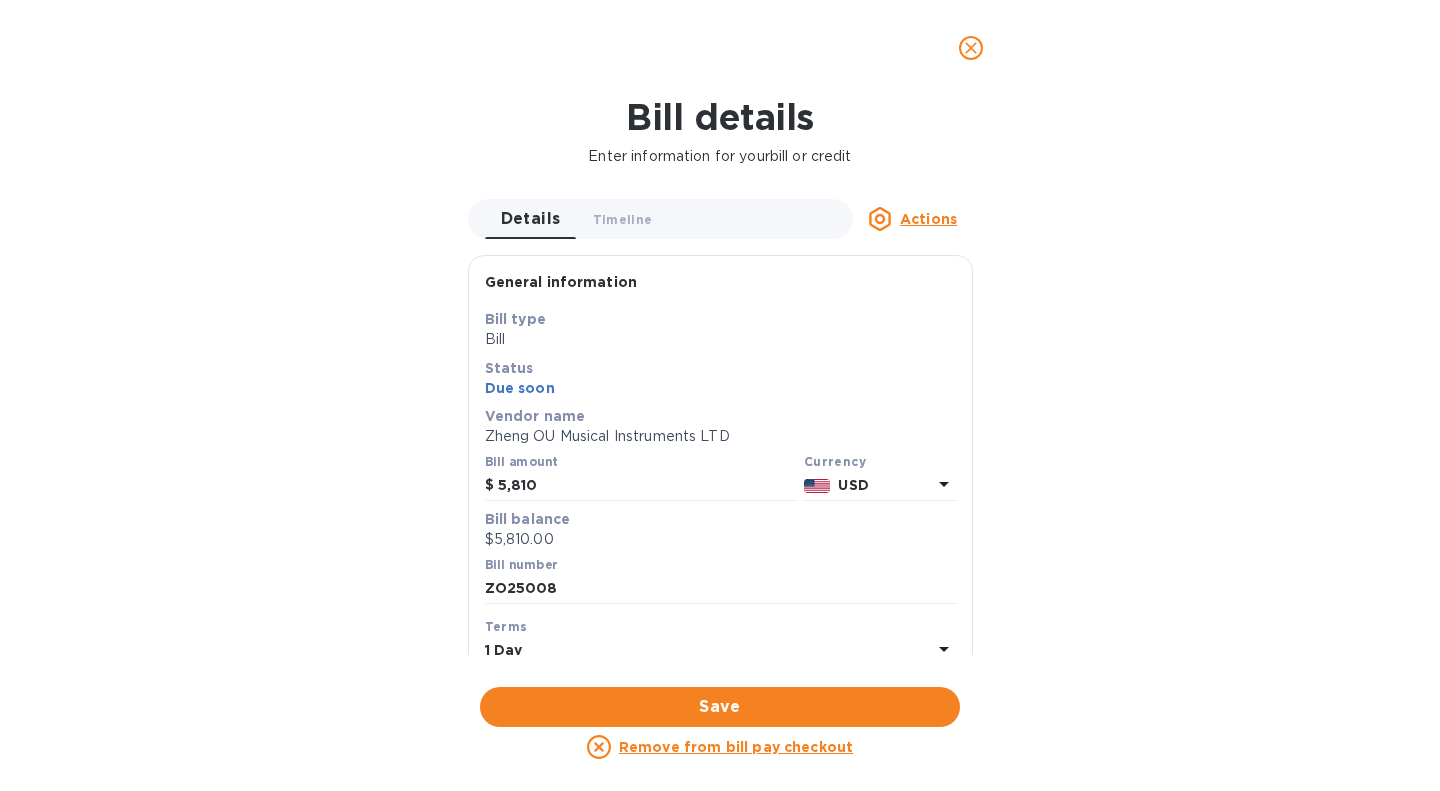 click 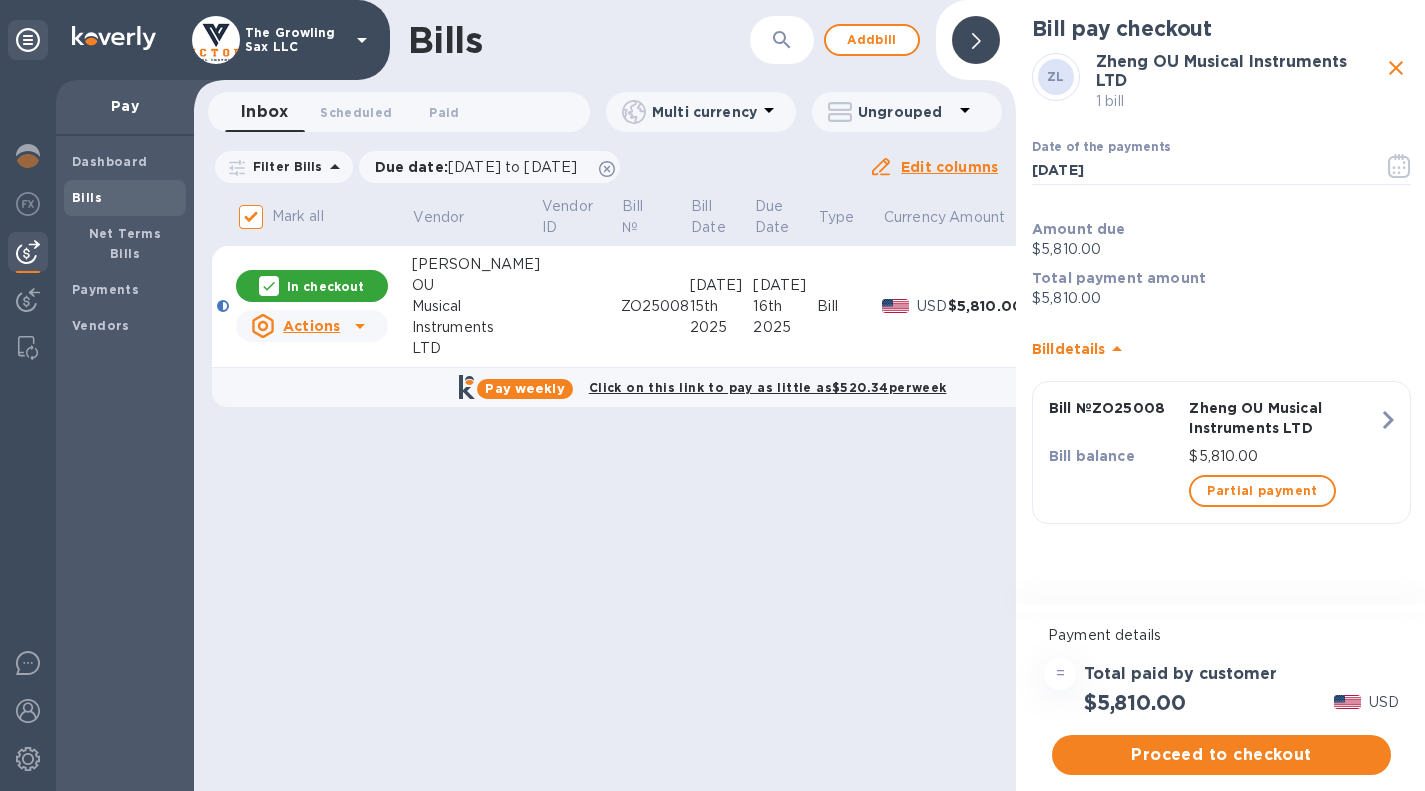 scroll, scrollTop: 15, scrollLeft: 0, axis: vertical 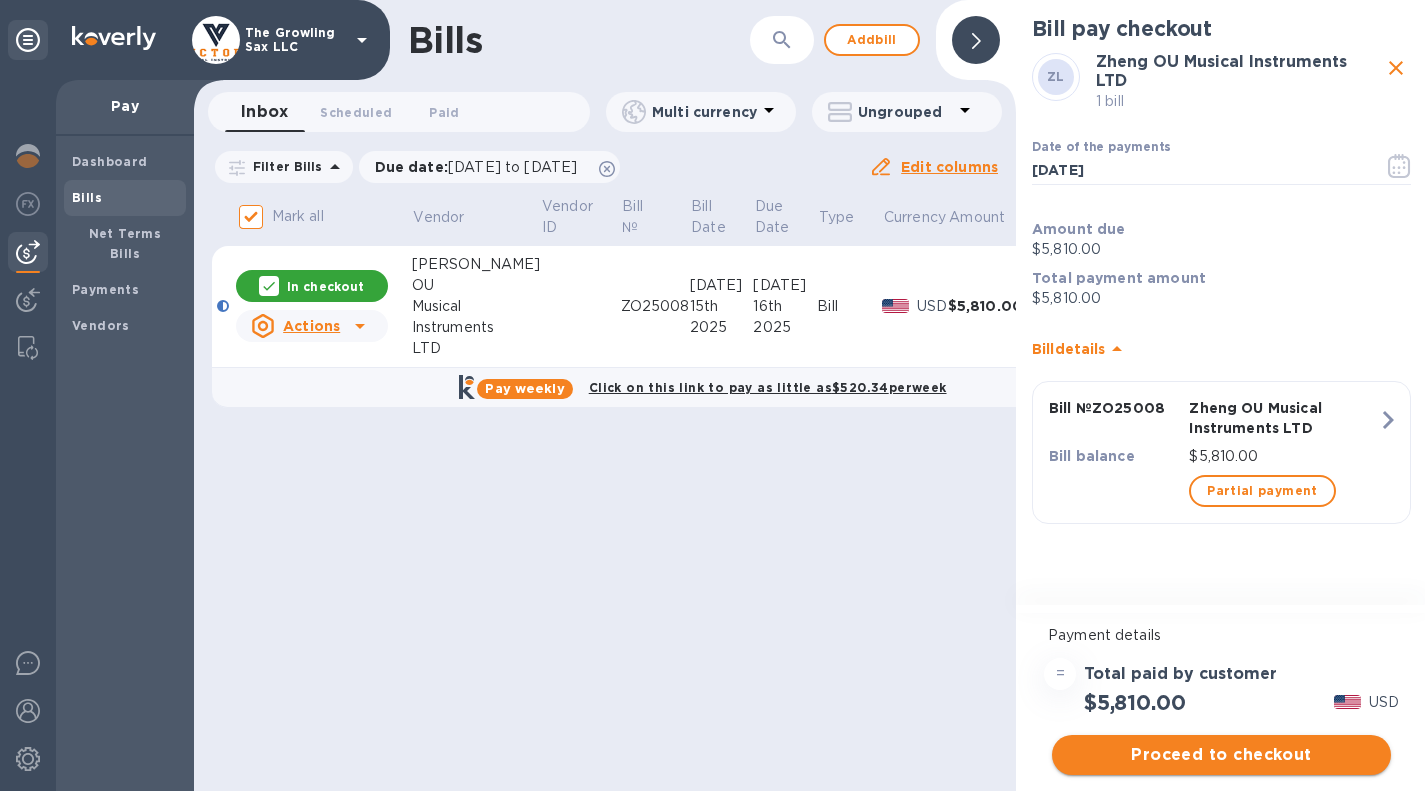 click on "Proceed to checkout" at bounding box center (1221, 755) 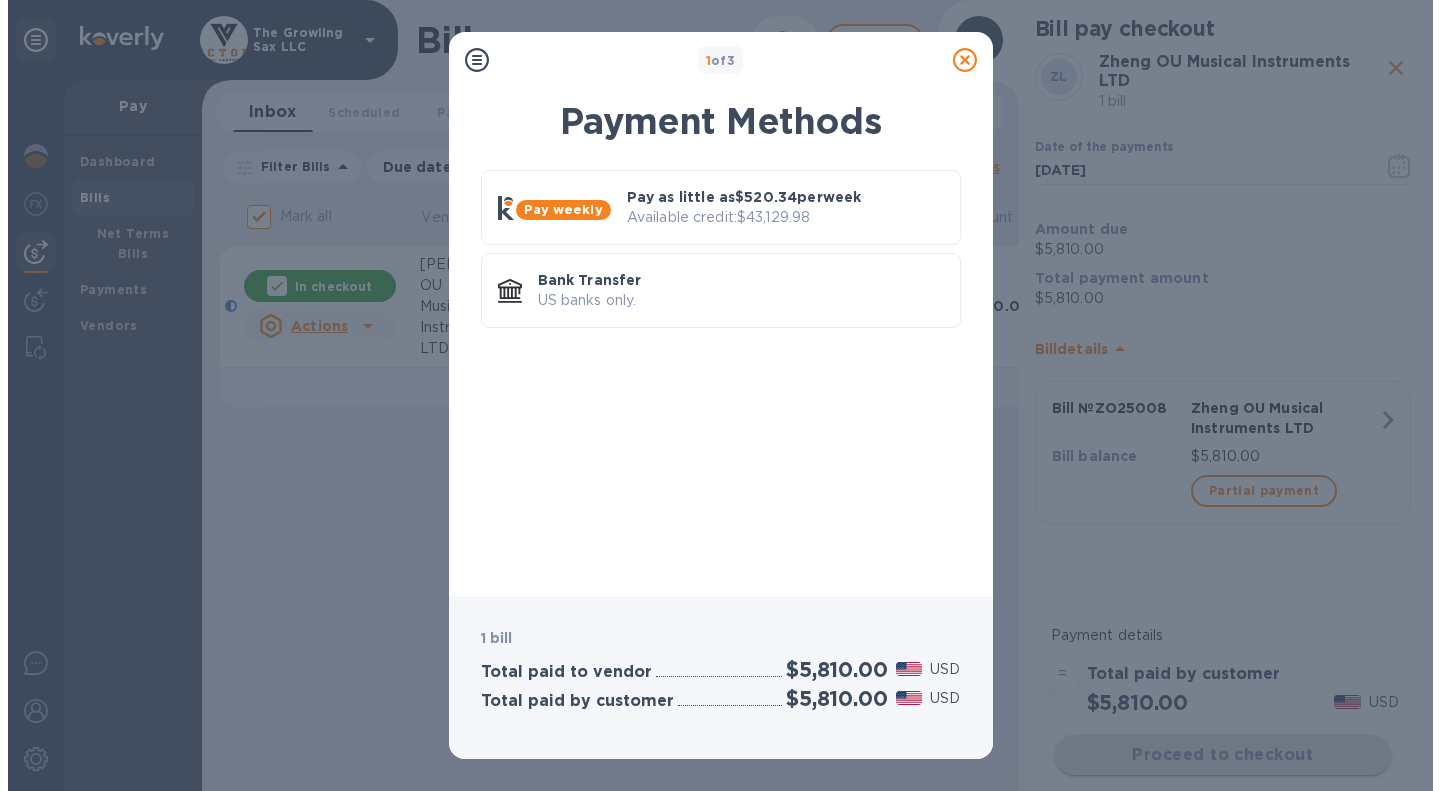 scroll, scrollTop: 0, scrollLeft: 0, axis: both 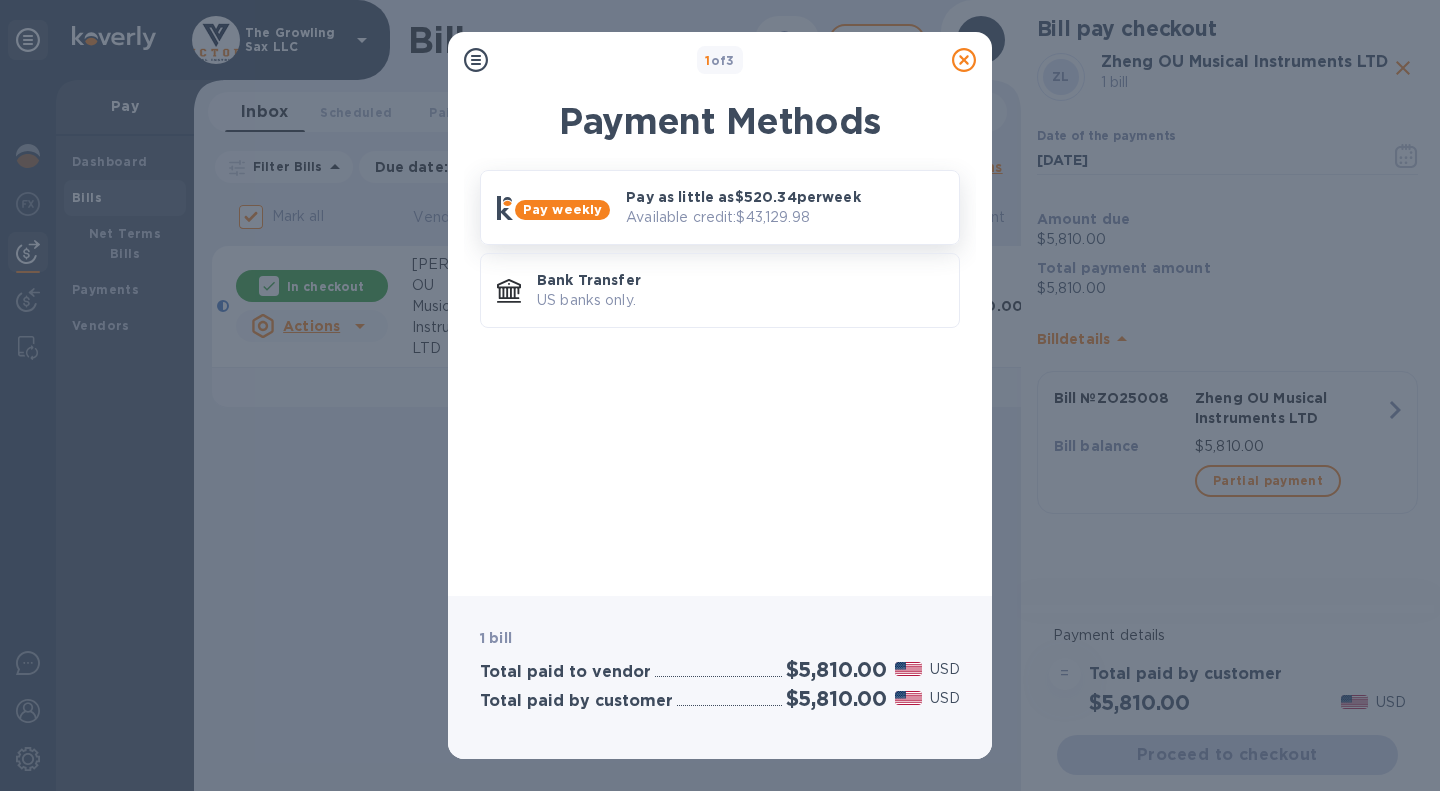 click on "Available credit:  $43,129.98" at bounding box center (784, 217) 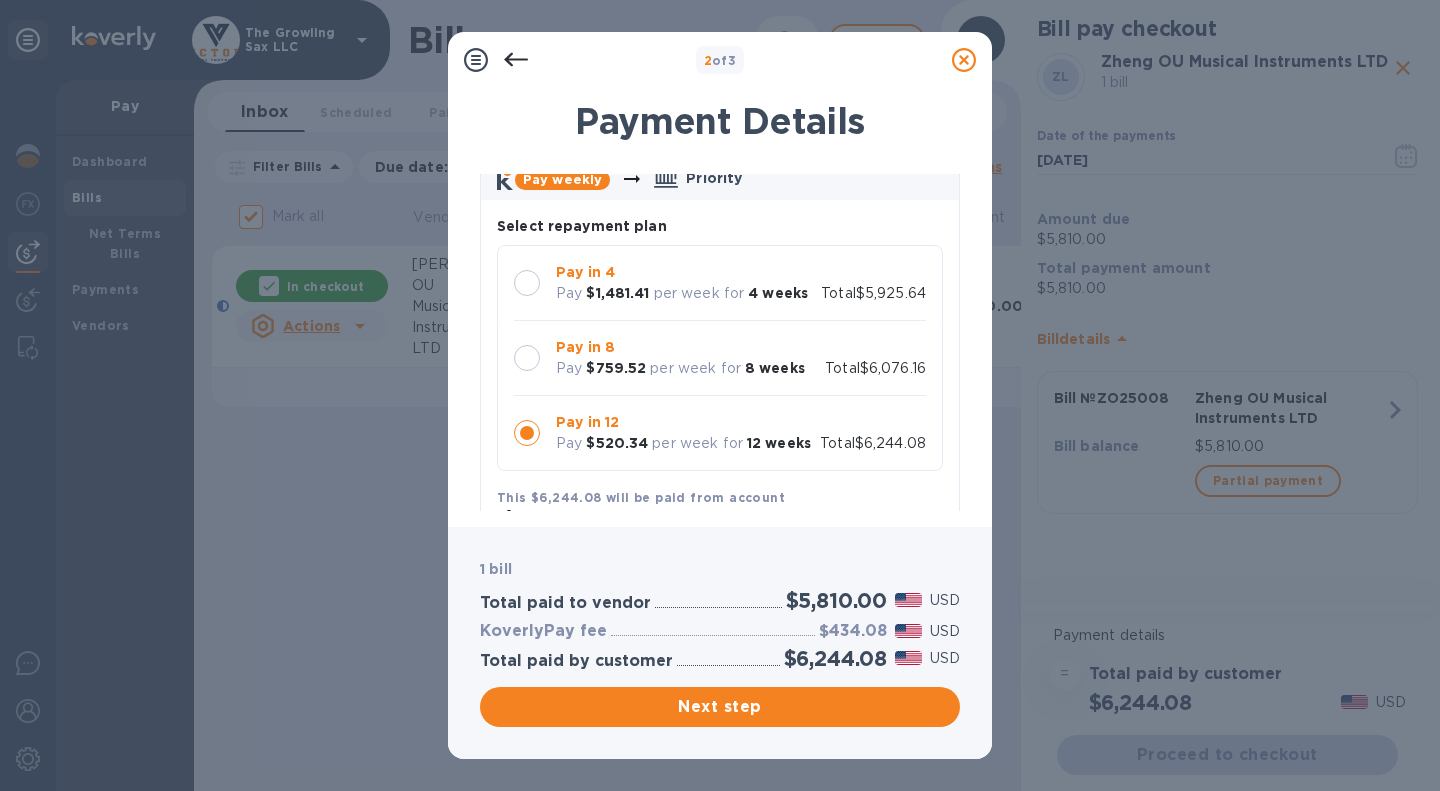 scroll, scrollTop: 109, scrollLeft: 0, axis: vertical 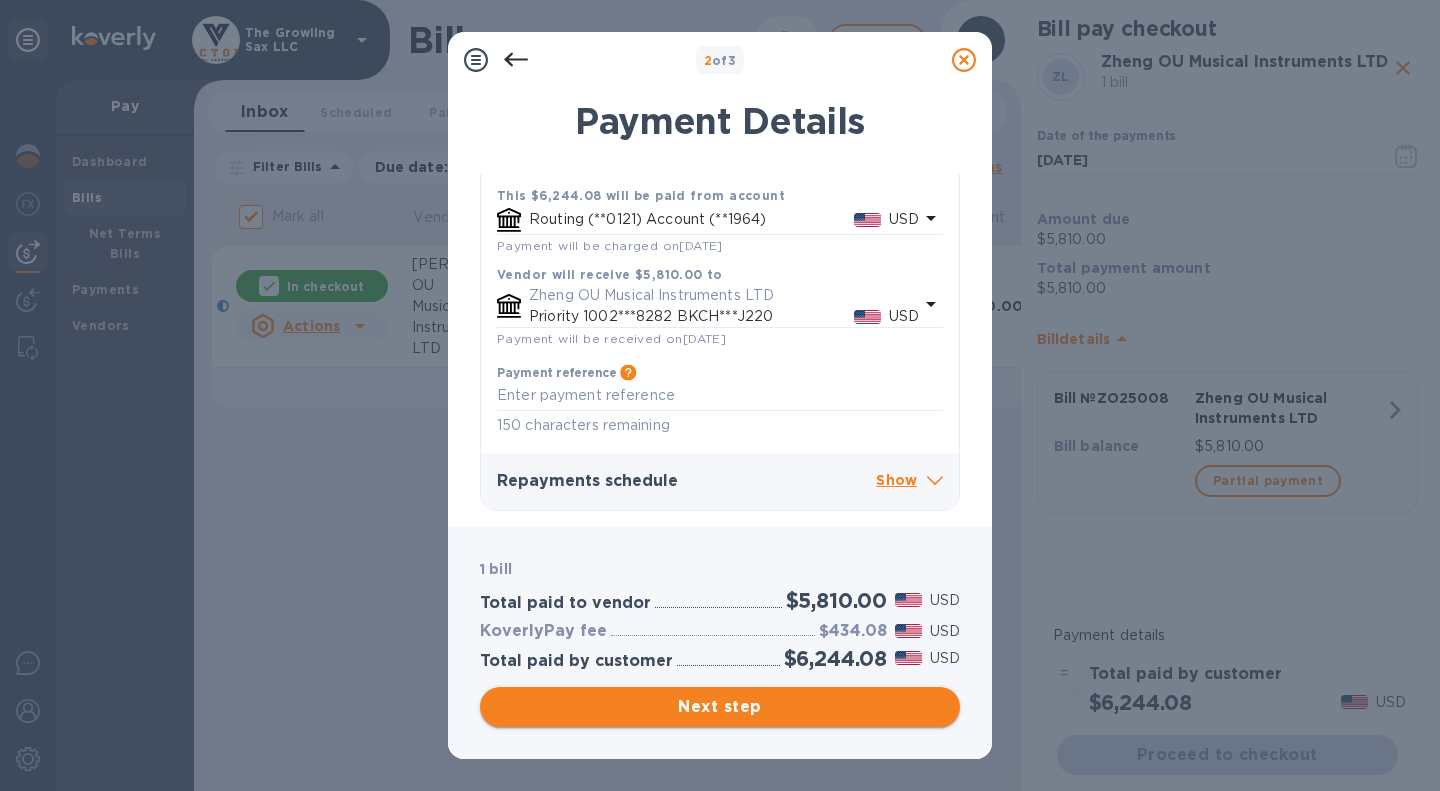 click on "Next step" at bounding box center [720, 707] 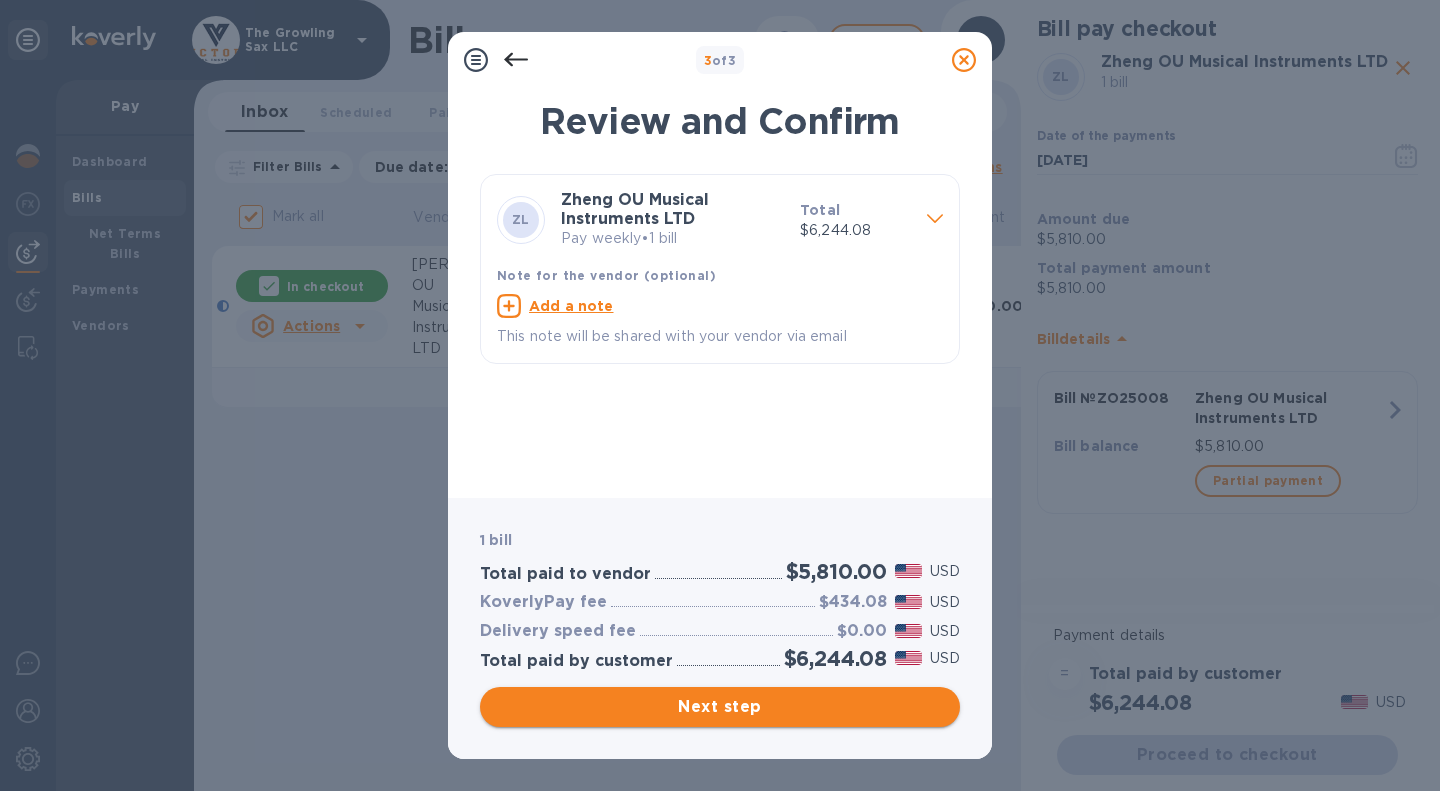 click on "Next step" at bounding box center [720, 707] 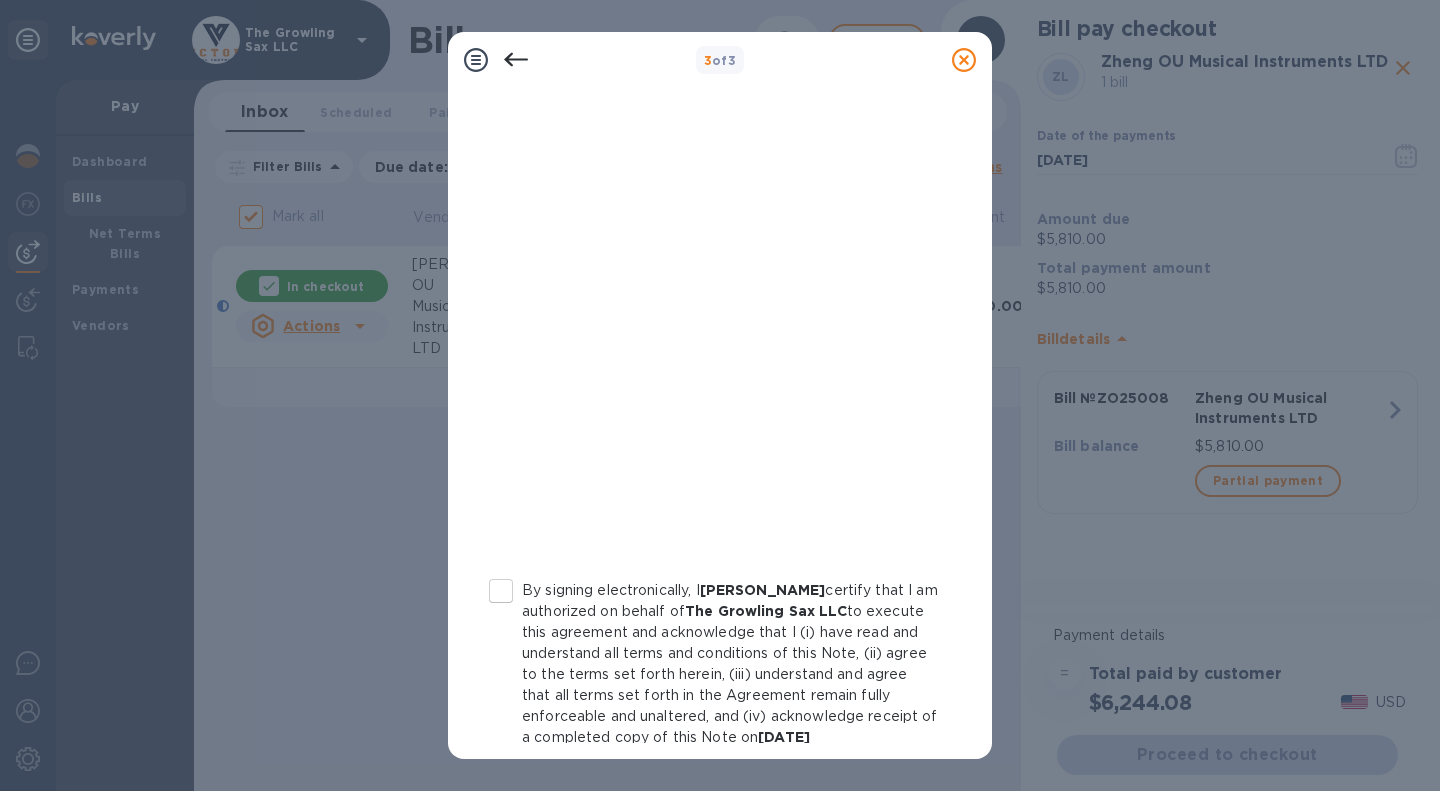 scroll, scrollTop: 347, scrollLeft: 0, axis: vertical 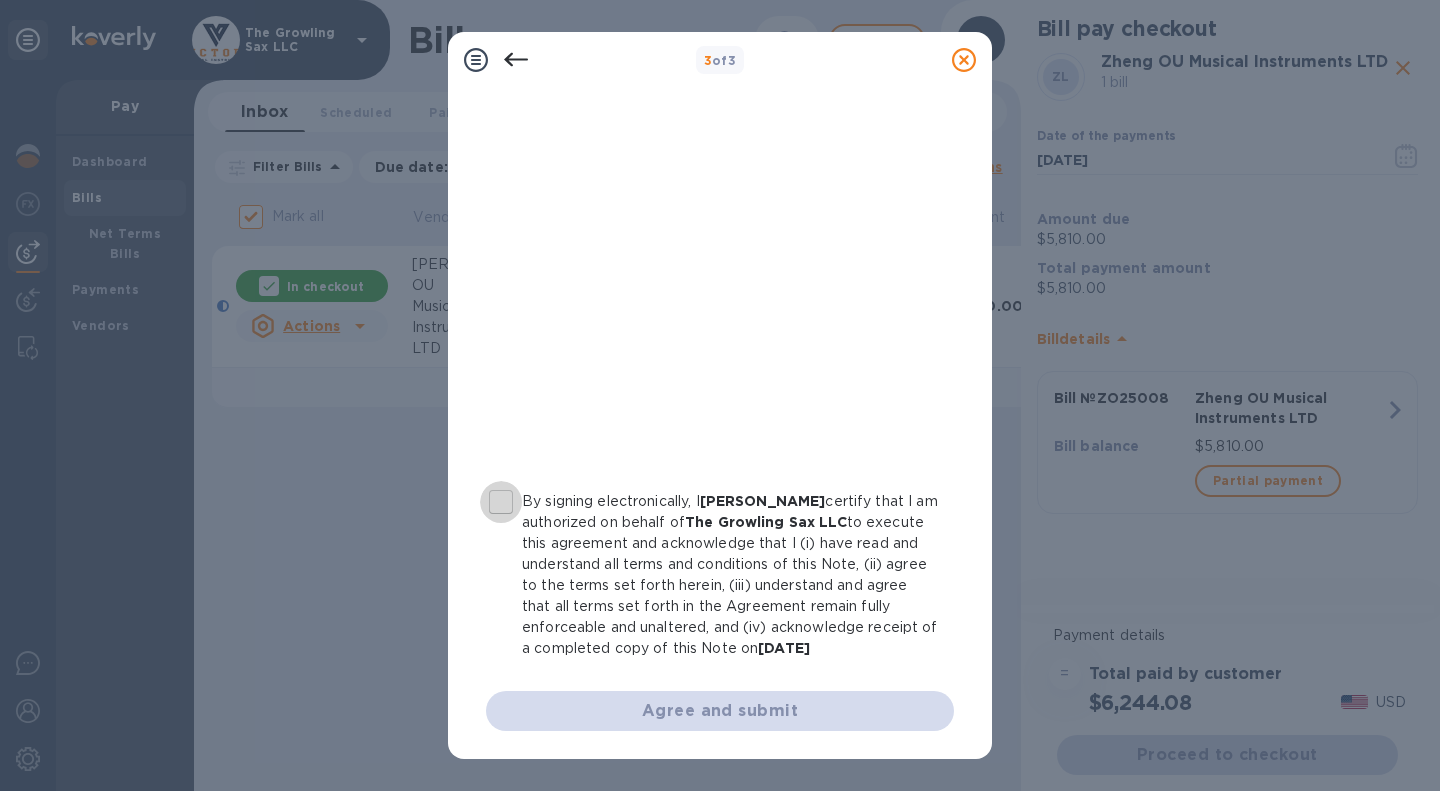 click on "By signing electronically, I  [PERSON_NAME]  certify that I am authorized on behalf of  The Growling Sax LLC  to execute this agreement and acknowledge that I (i) have read and understand all terms and conditions of this Note, (ii) agree to the terms set forth herein, (iii) understand and agree that all terms set forth in the Agreement remain fully enforceable and unaltered, and (iv) acknowledge receipt of a completed copy of this Note on  [DATE]" at bounding box center [501, 502] 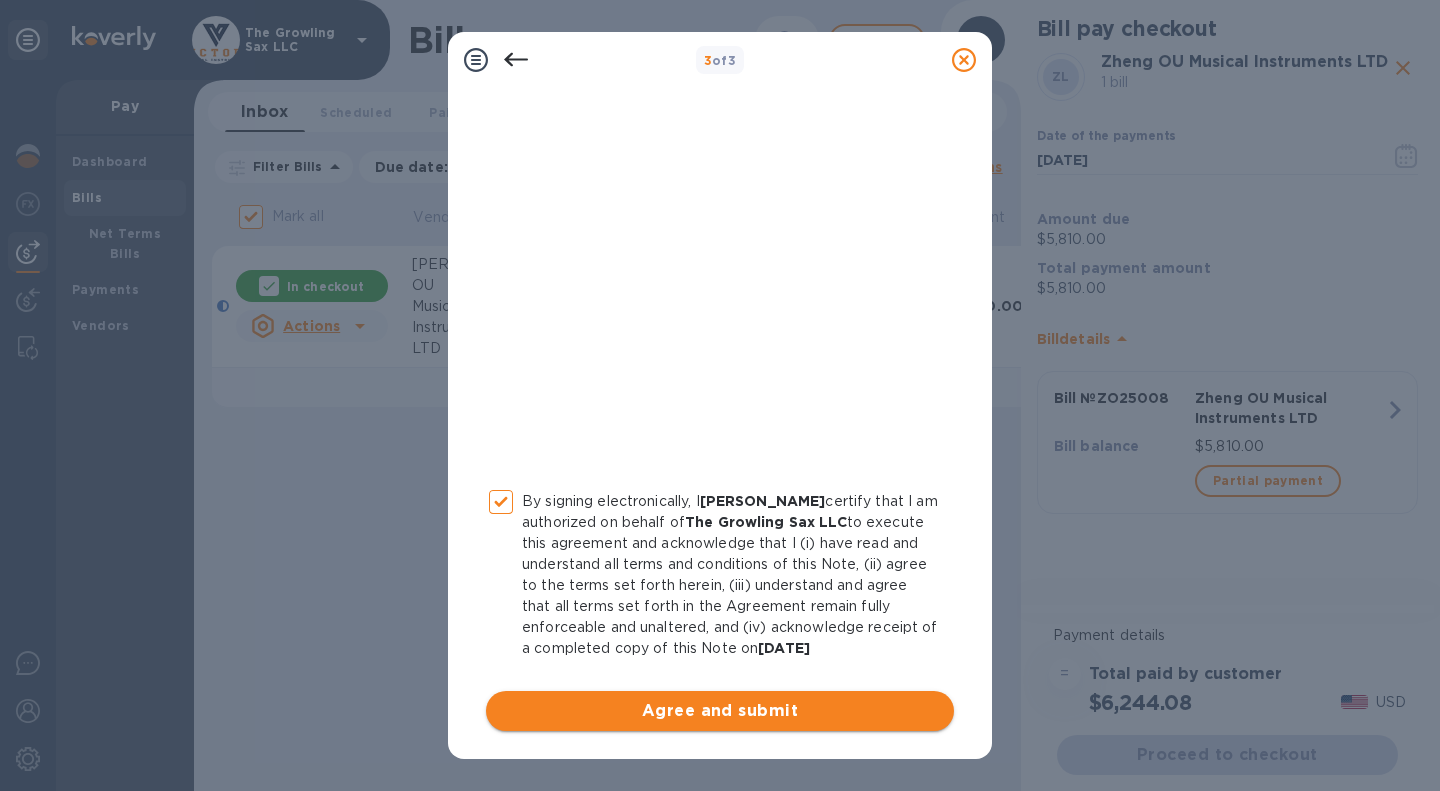 click on "Agree and submit" at bounding box center (720, 711) 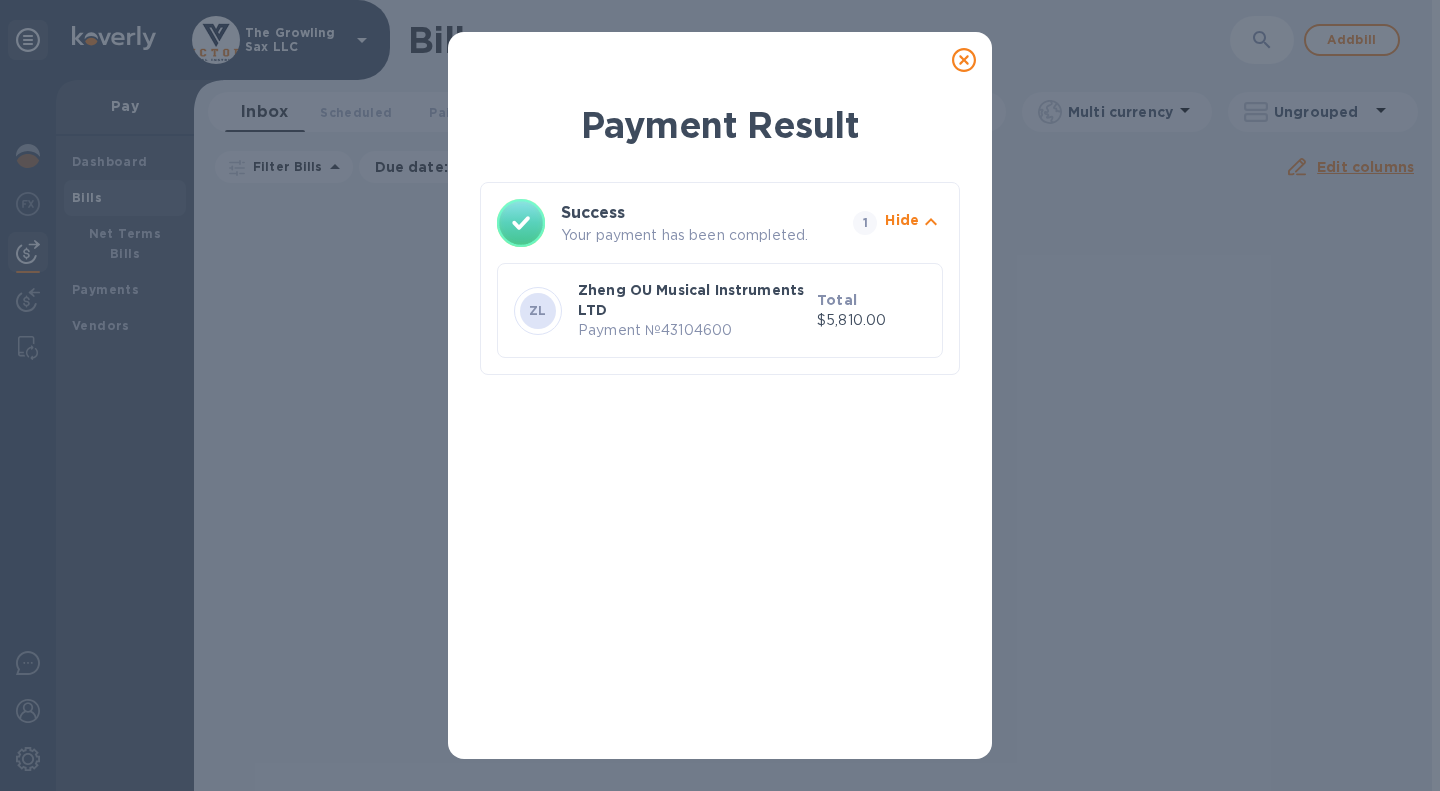 click 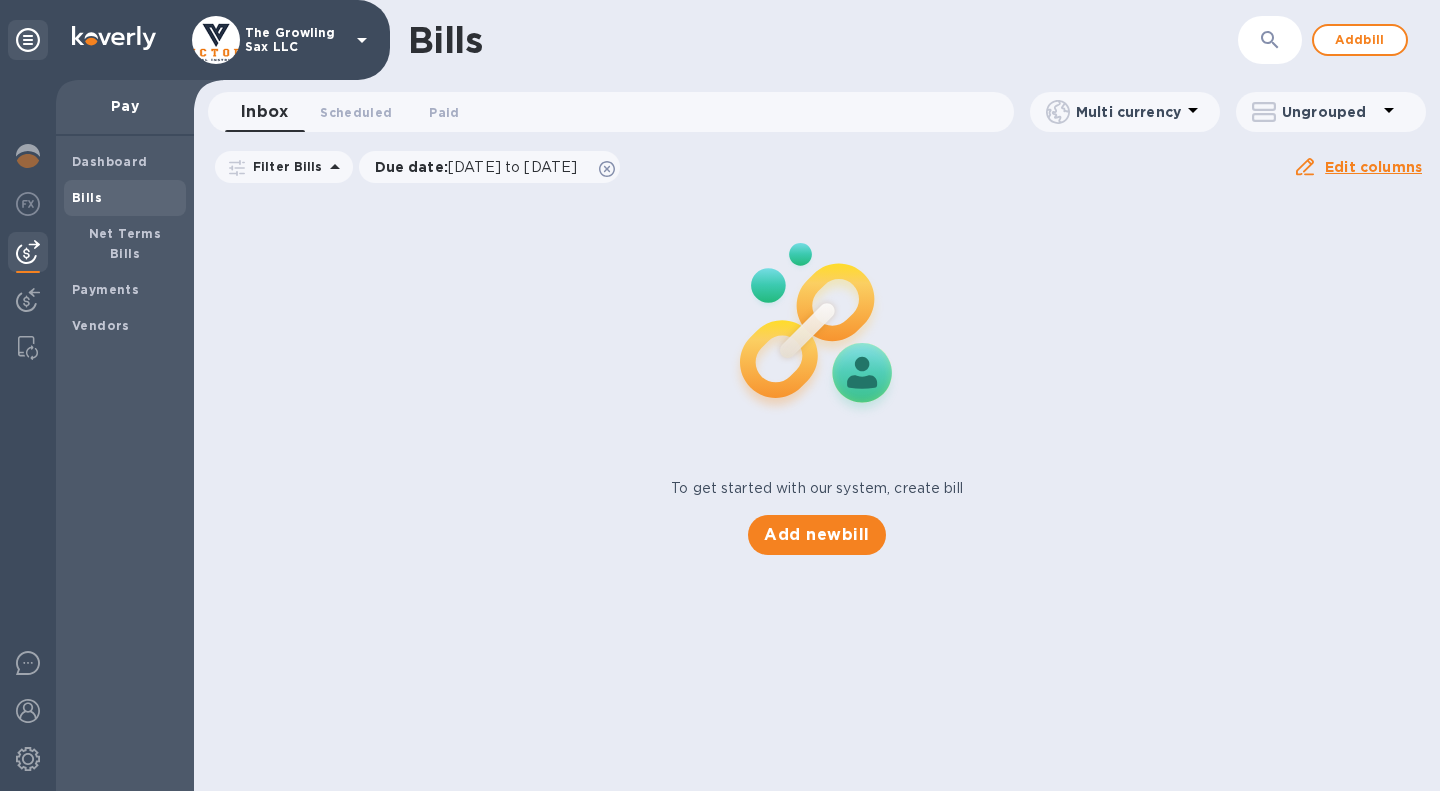click at bounding box center (114, 38) 